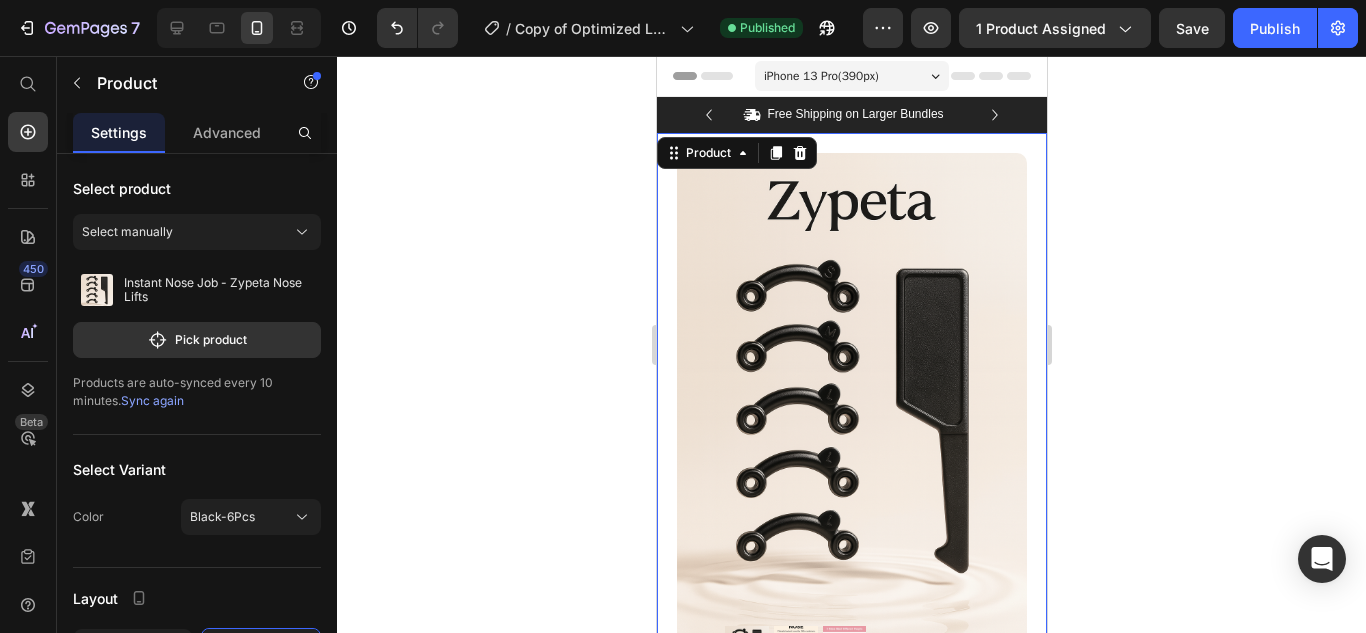 scroll, scrollTop: 690, scrollLeft: 0, axis: vertical 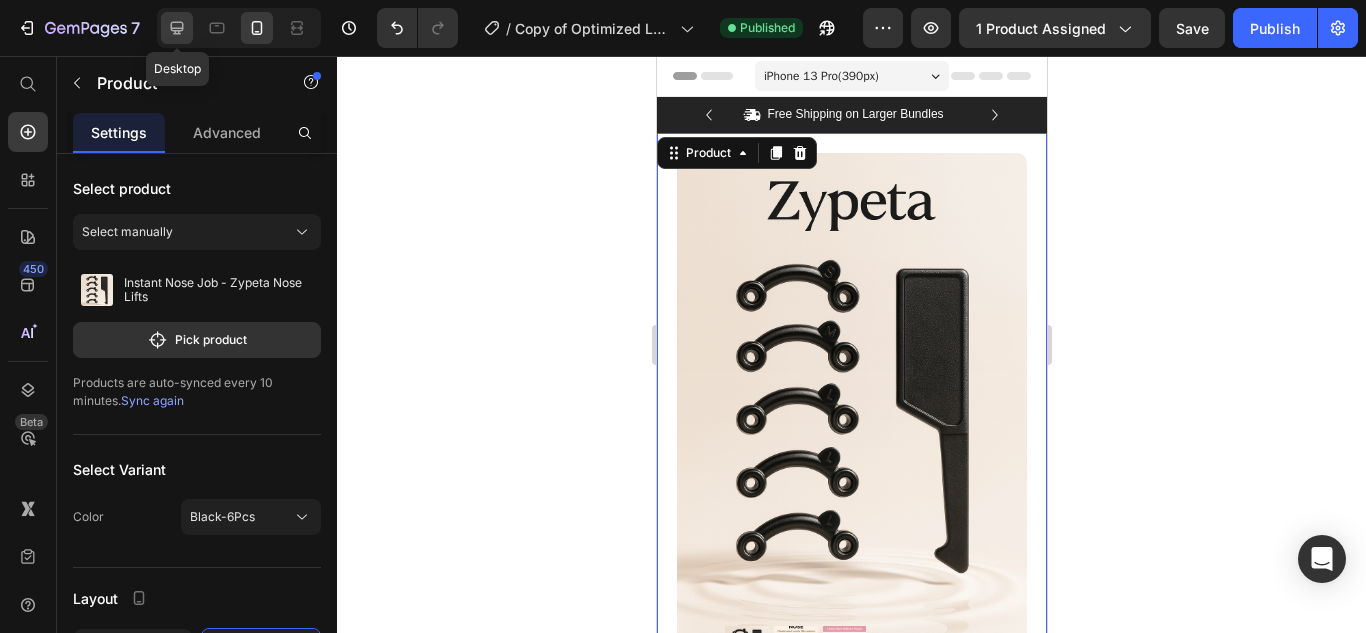 click 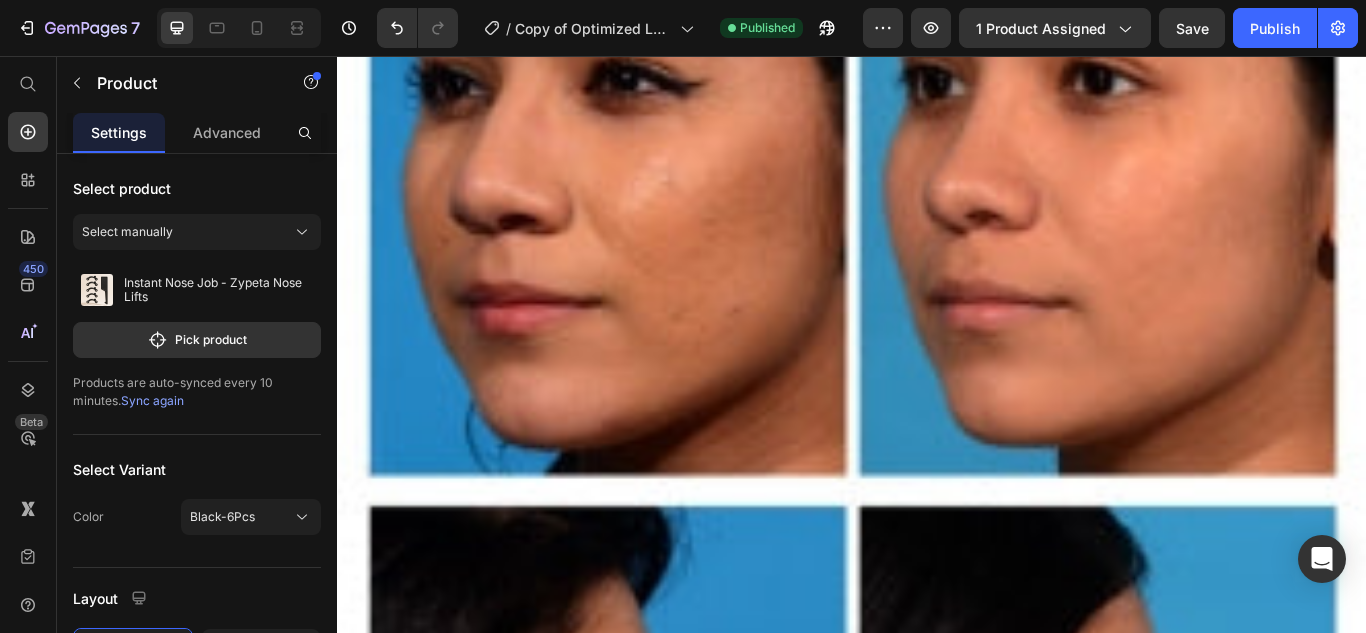 scroll, scrollTop: 2226, scrollLeft: 0, axis: vertical 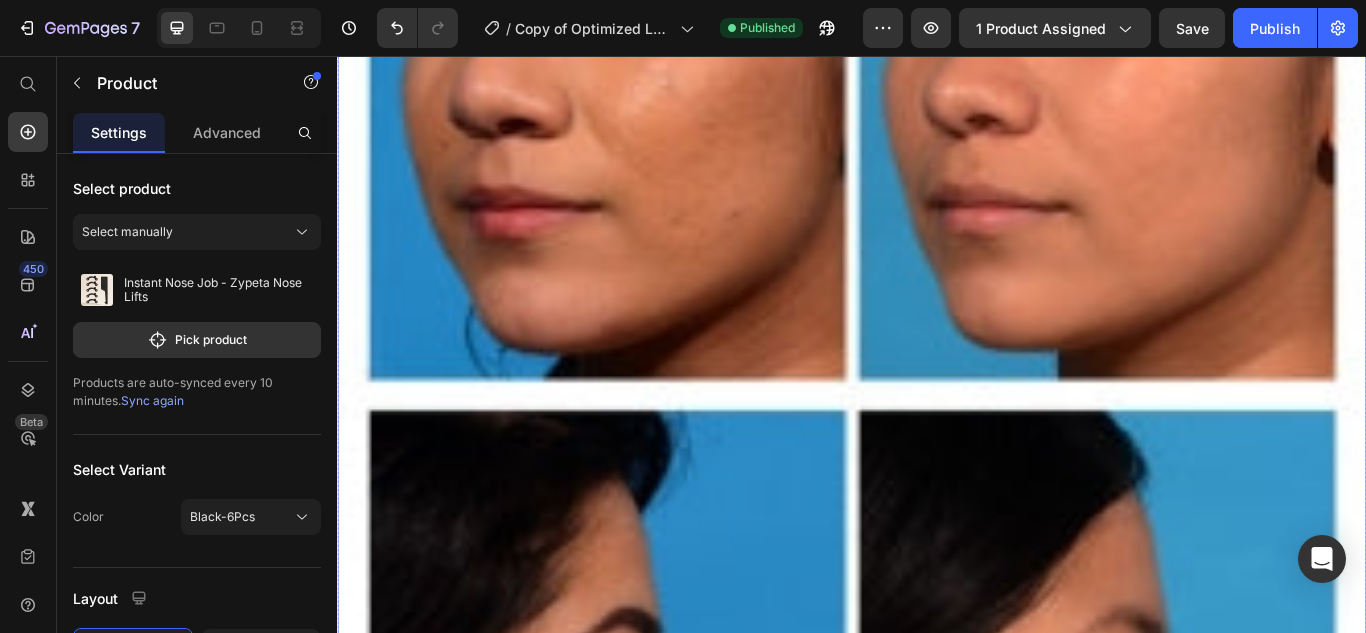 click at bounding box center (937, 452) 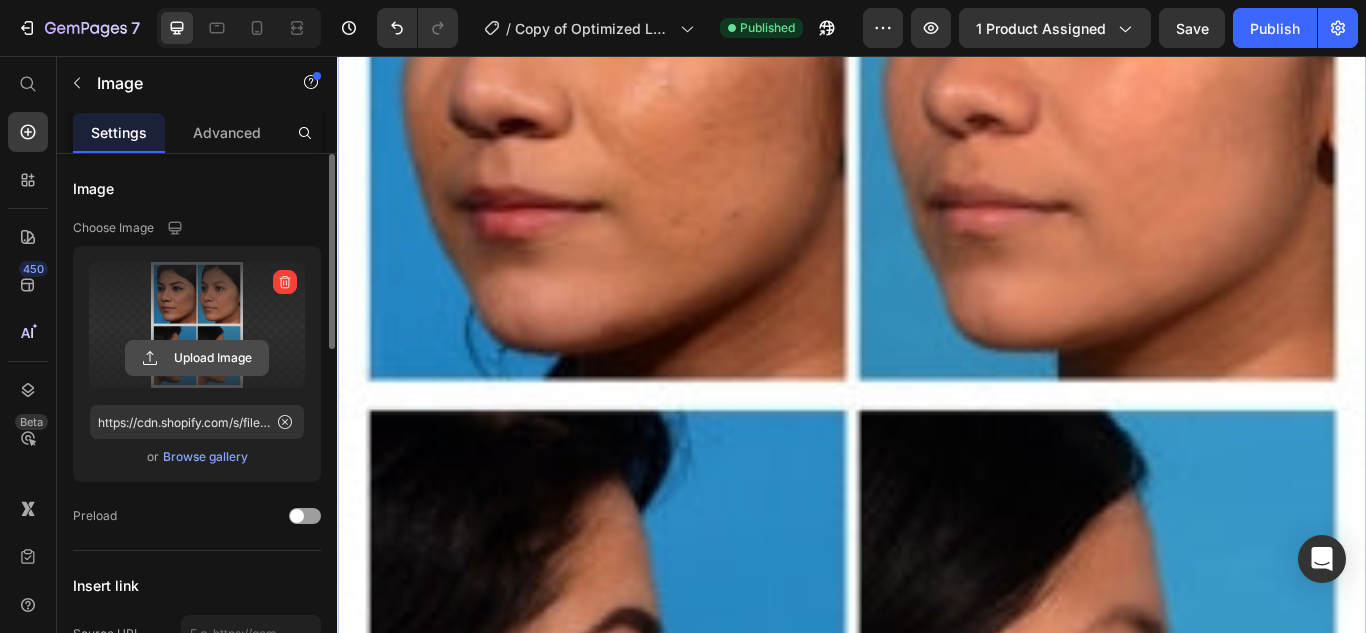 click 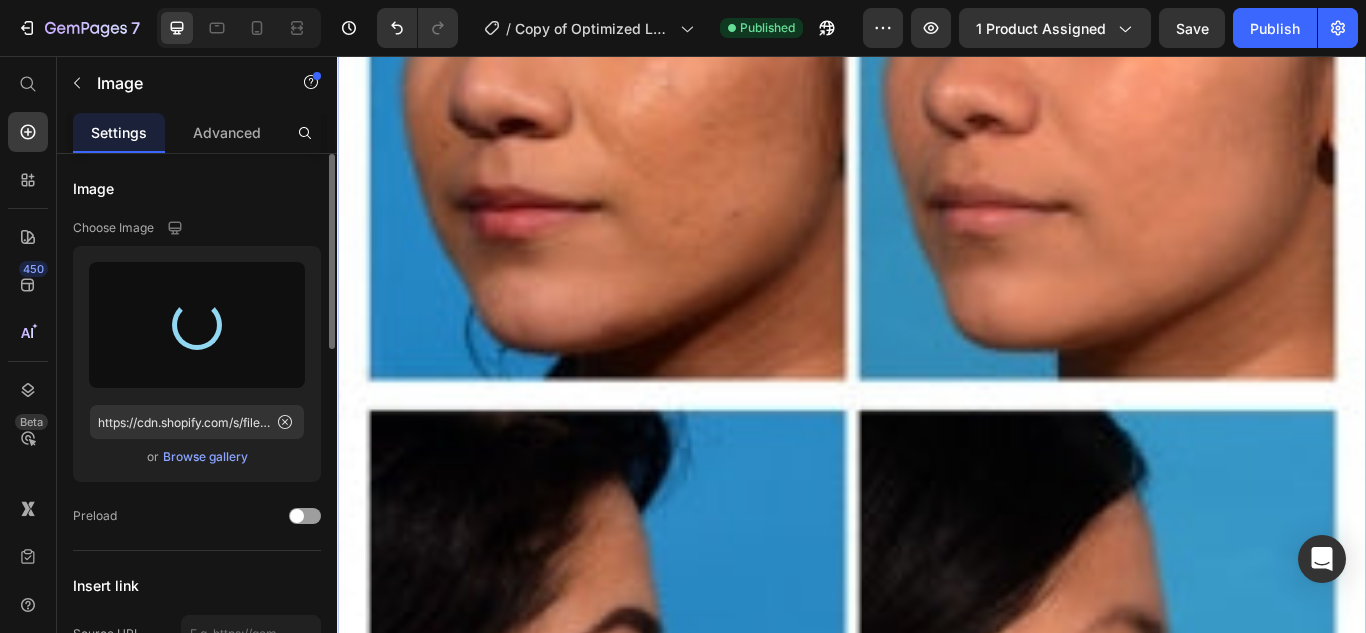 type on "https://cdn.shopify.com/s/files/1/0616/1016/4287/files/gempages_573168530048943329-a0440a91-dffd-49ef-ae25-8f8950791ff7.jpg" 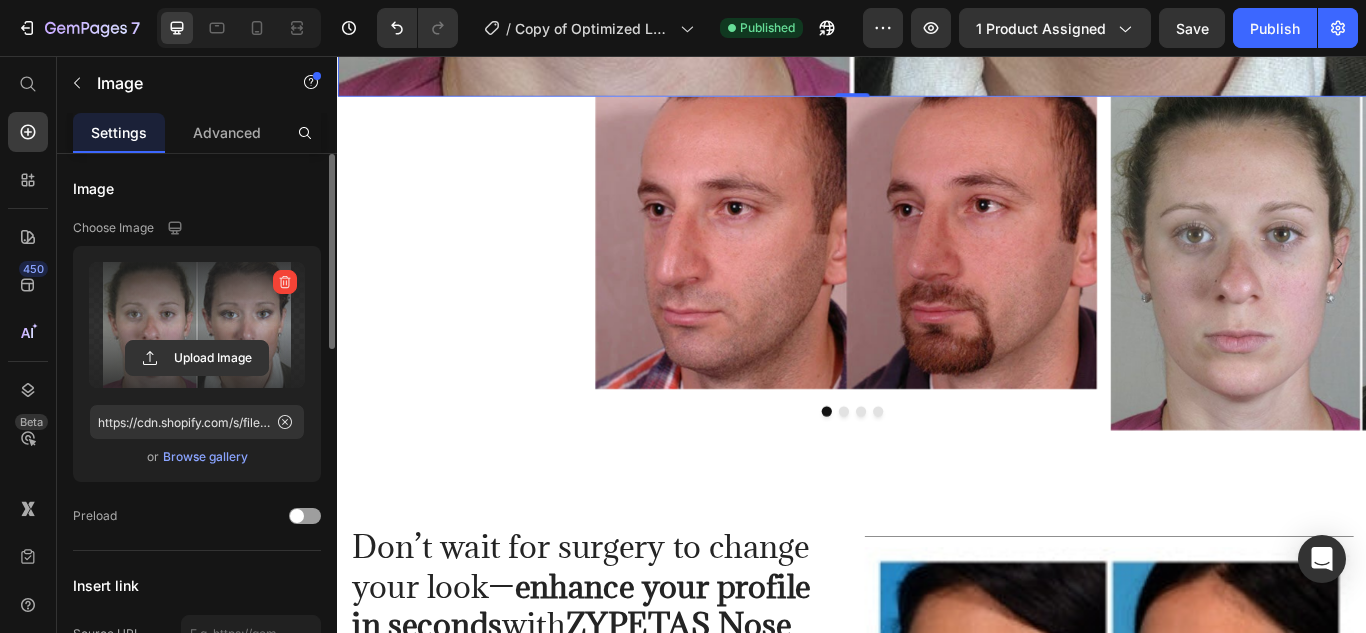 scroll, scrollTop: 2512, scrollLeft: 0, axis: vertical 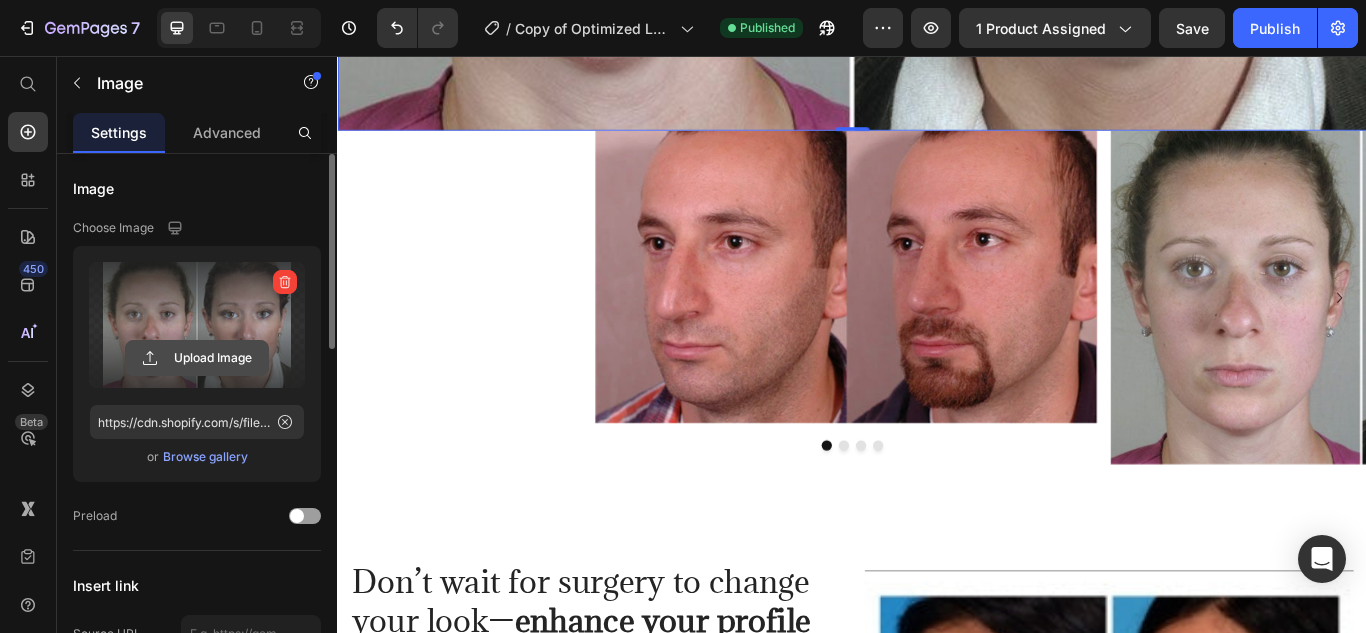 click 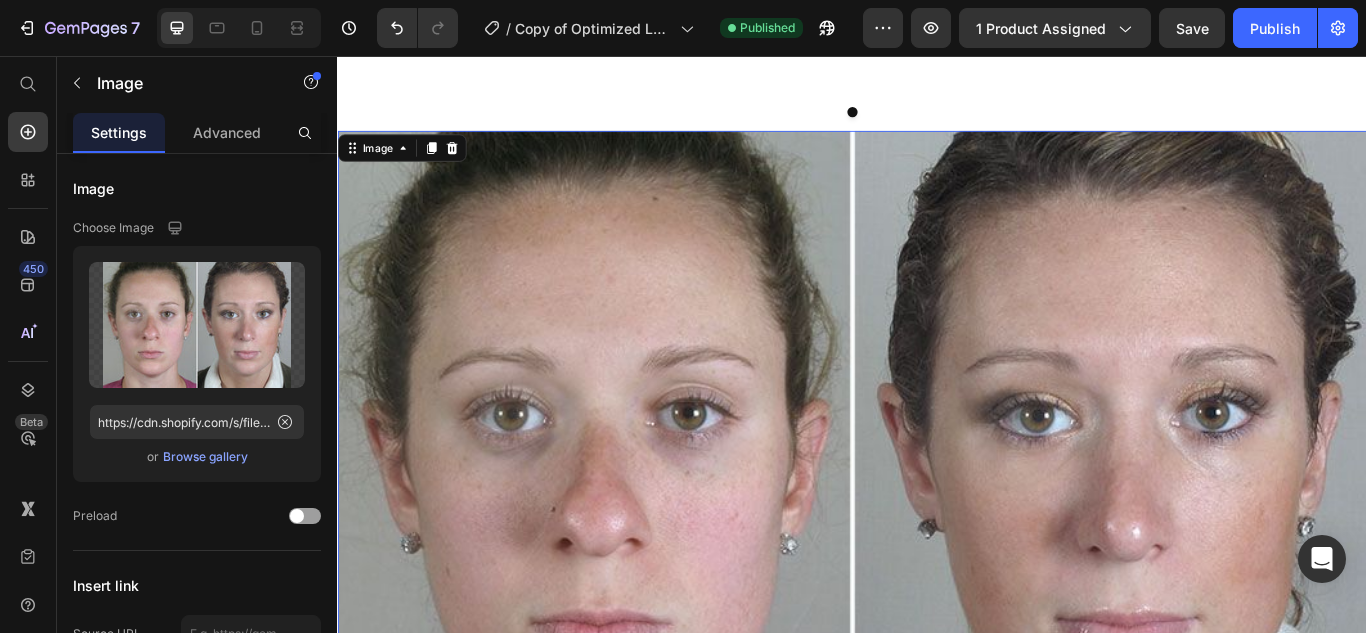 scroll, scrollTop: 1715, scrollLeft: 0, axis: vertical 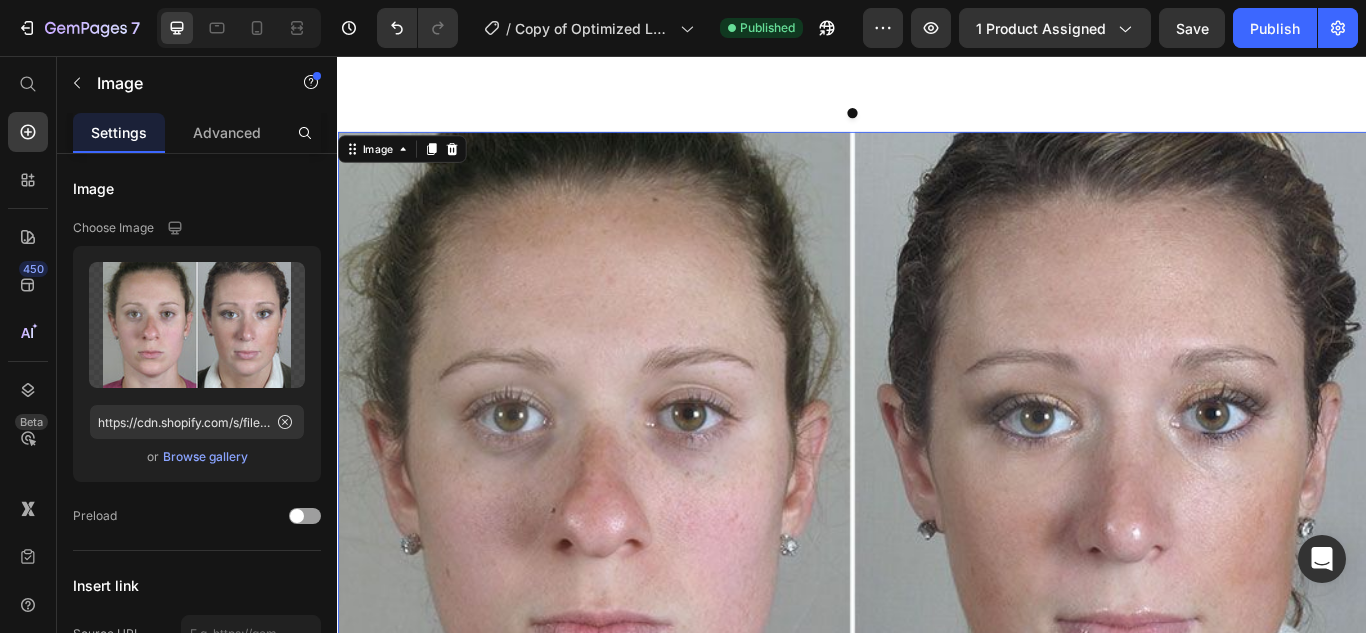 click at bounding box center [937, 545] 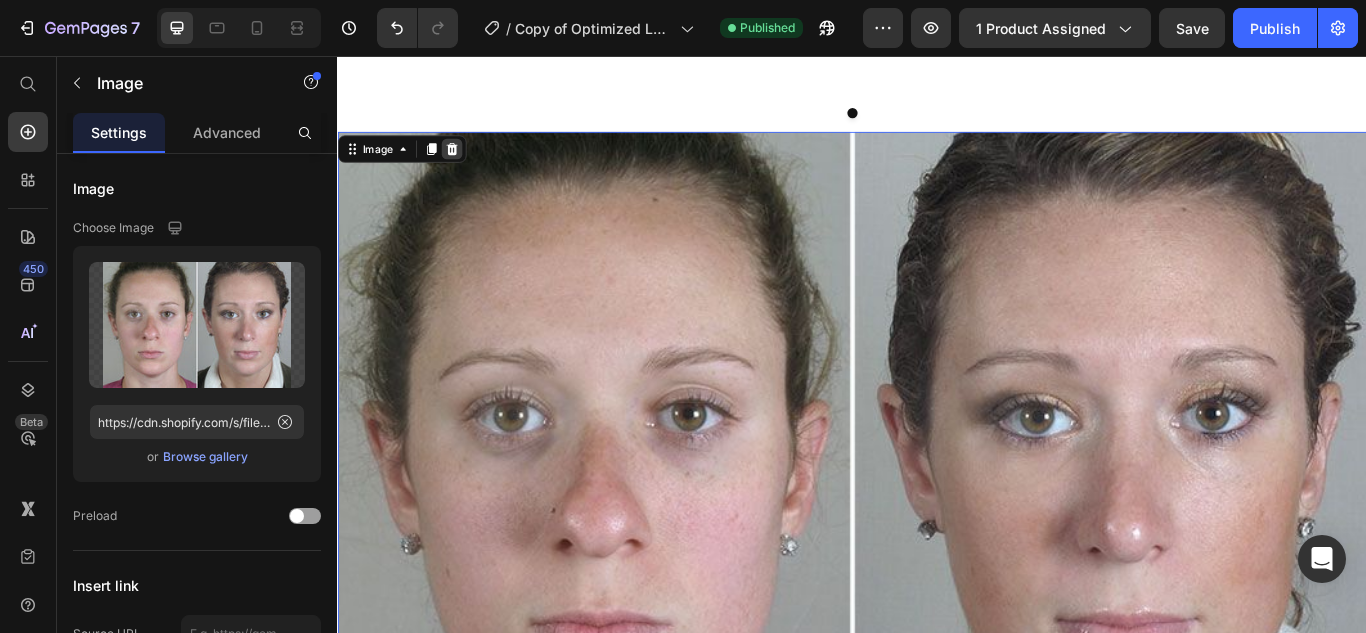 click 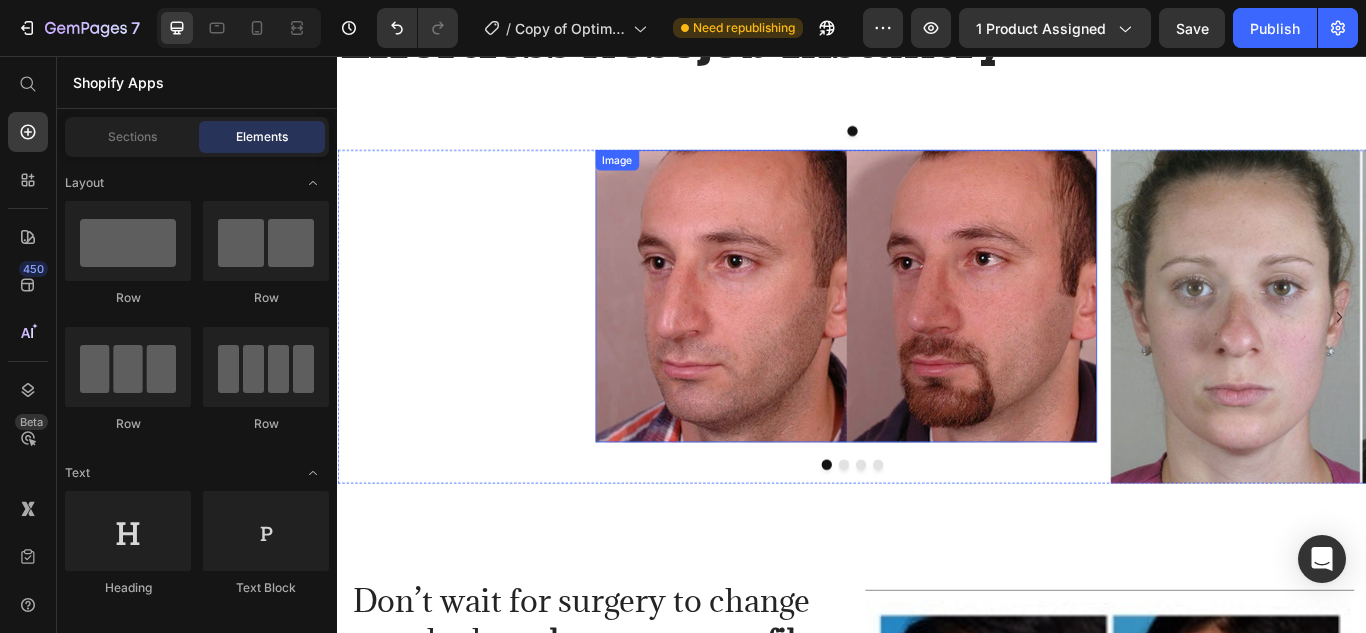 scroll, scrollTop: 1696, scrollLeft: 0, axis: vertical 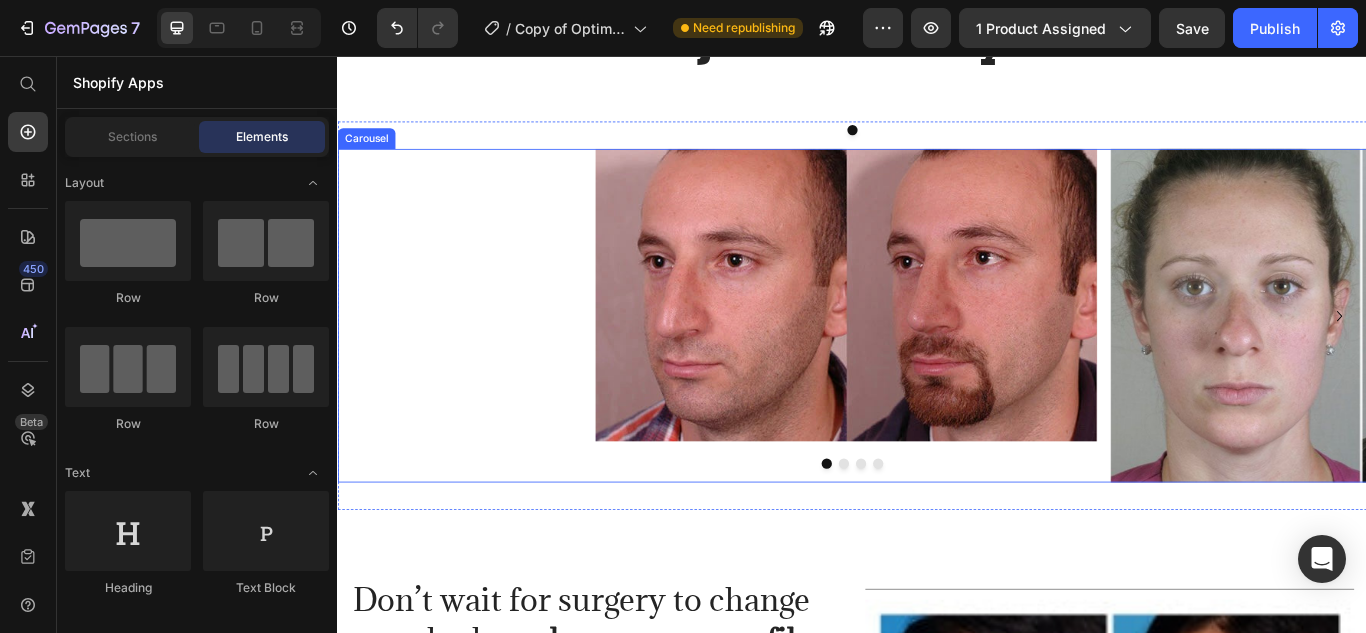 click on "Image Image Image Image" at bounding box center (937, 358) 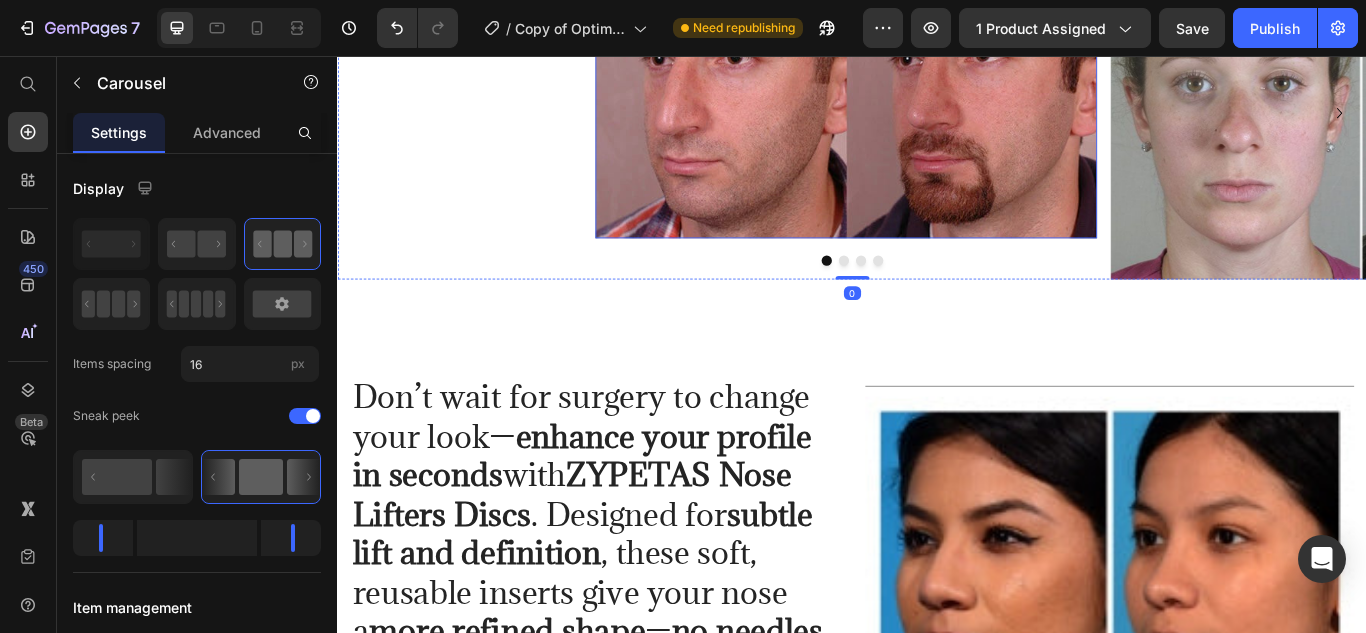 scroll, scrollTop: 1933, scrollLeft: 0, axis: vertical 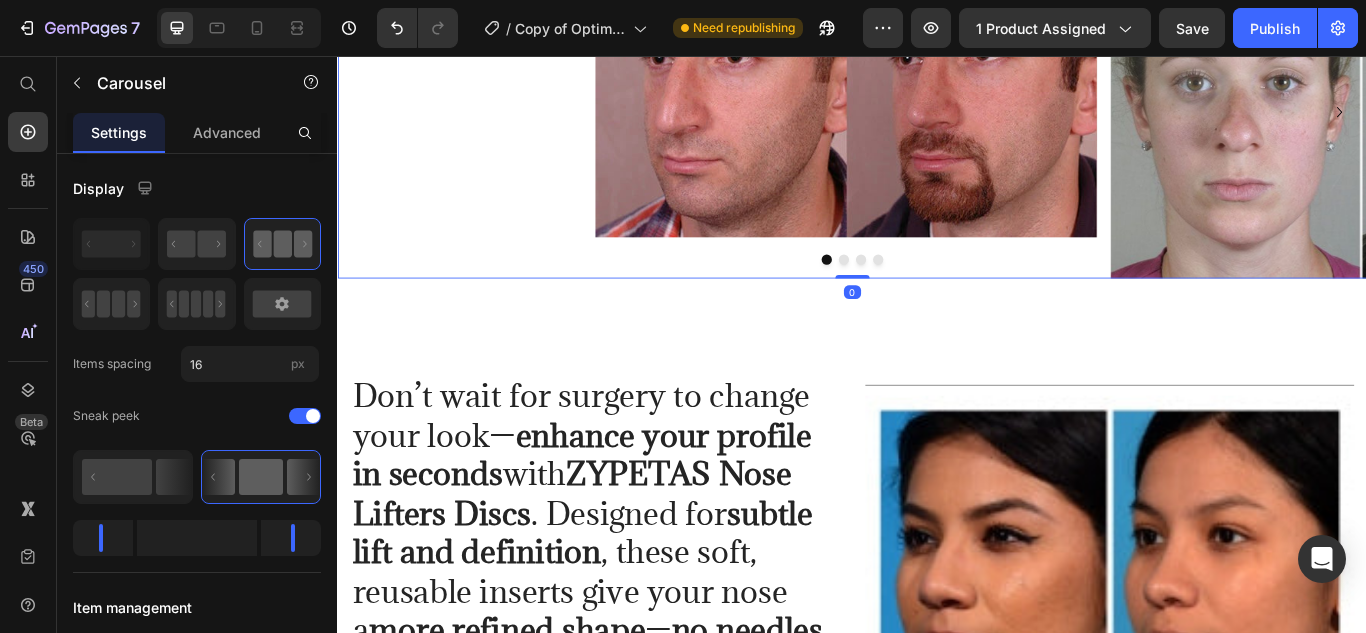 click at bounding box center [937, 294] 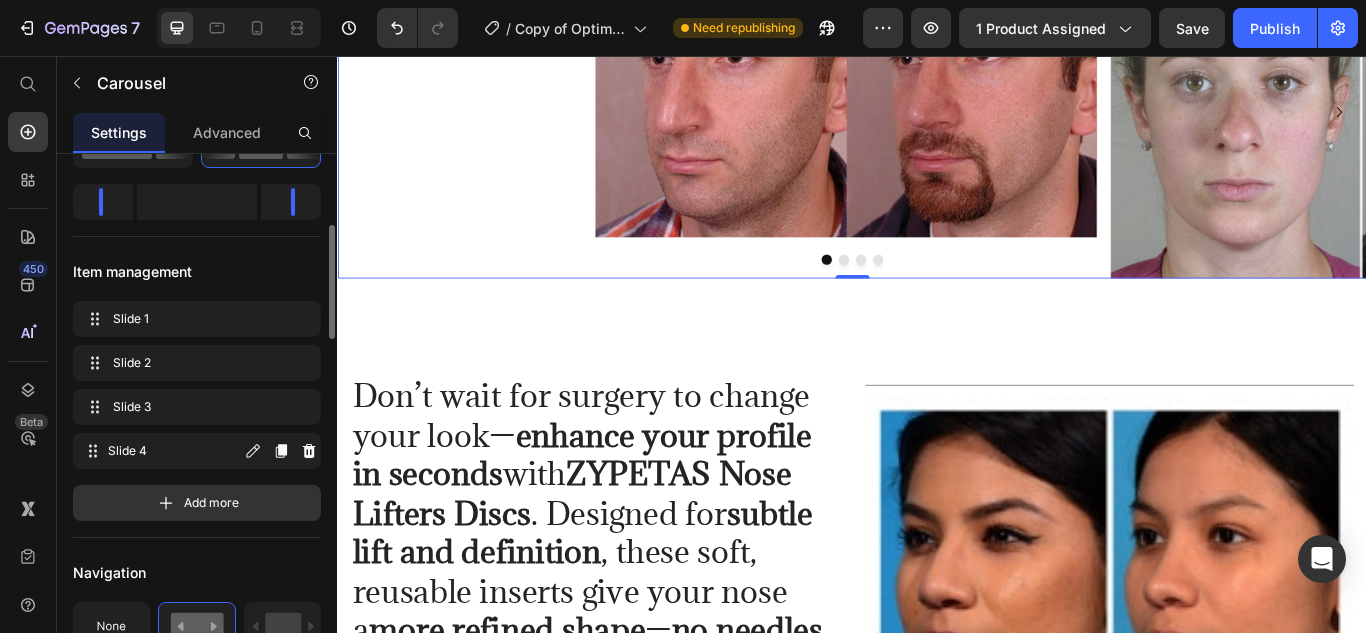 scroll, scrollTop: 337, scrollLeft: 0, axis: vertical 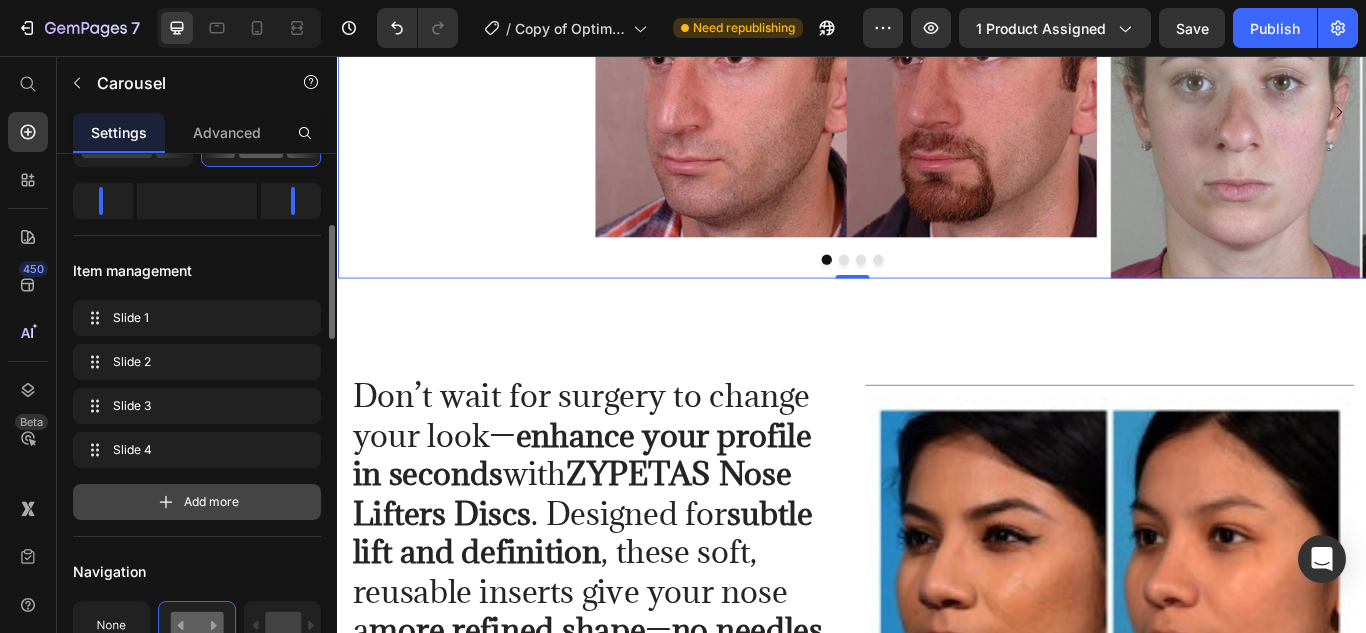 click 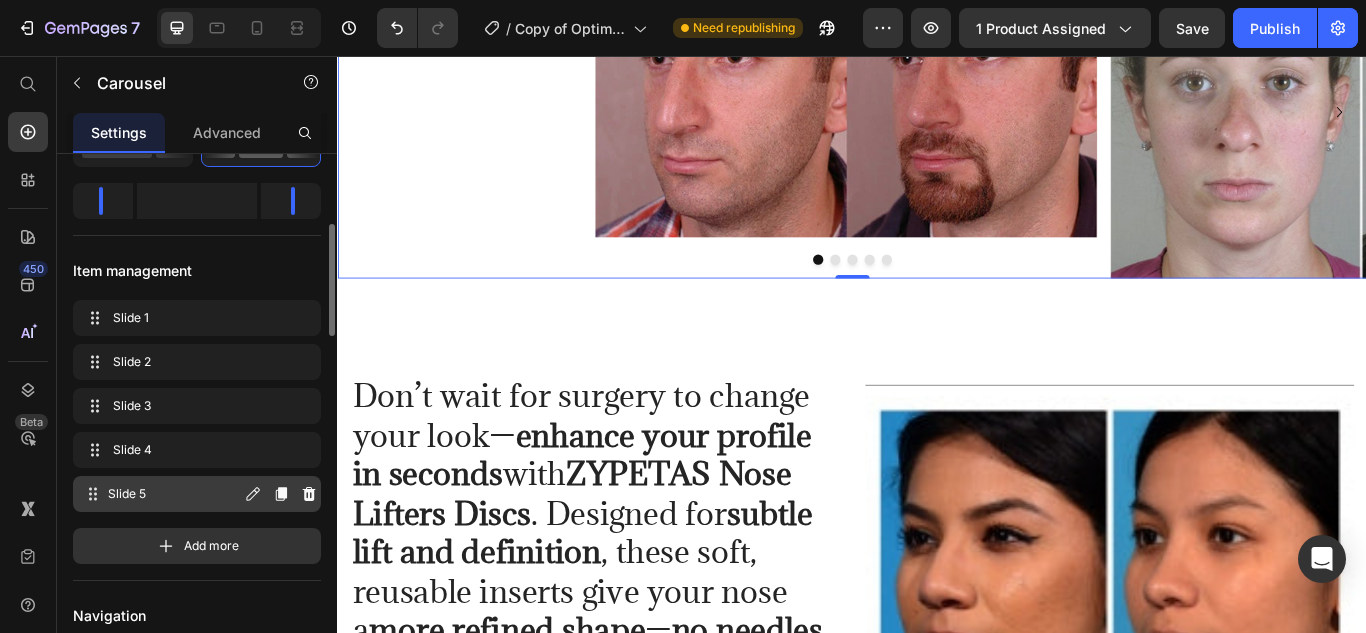 click on "Slide 5" at bounding box center [174, 494] 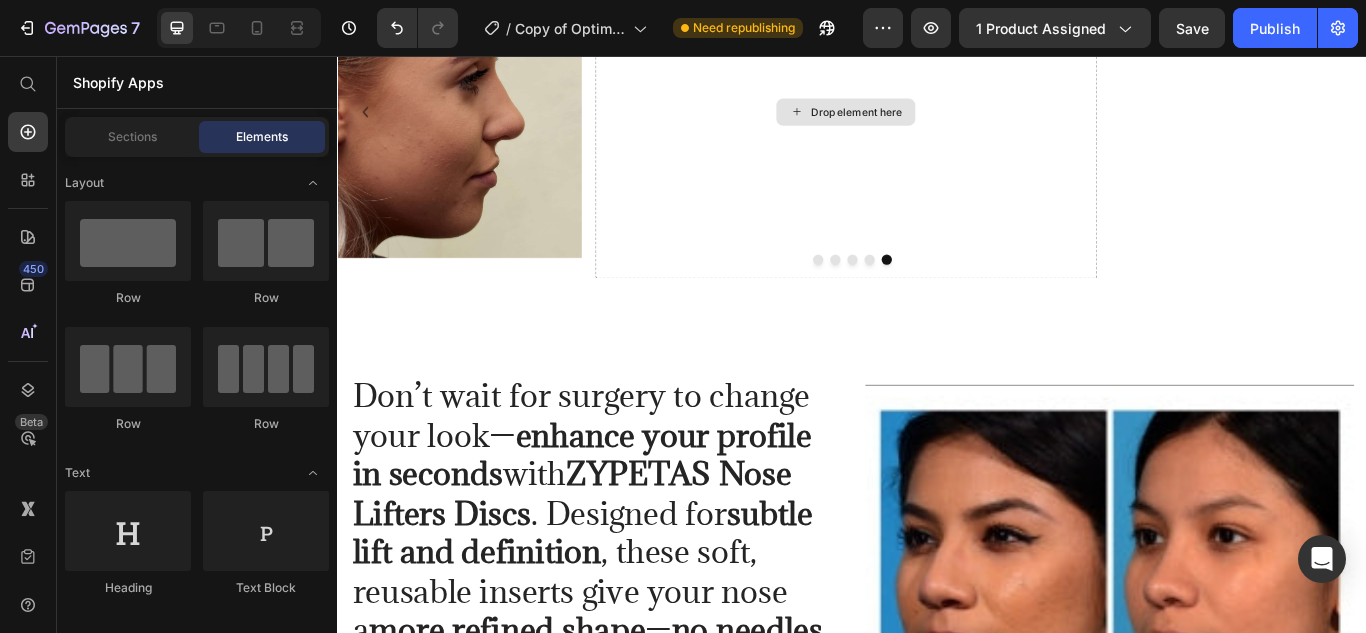 click on "Drop element here" at bounding box center (930, 122) 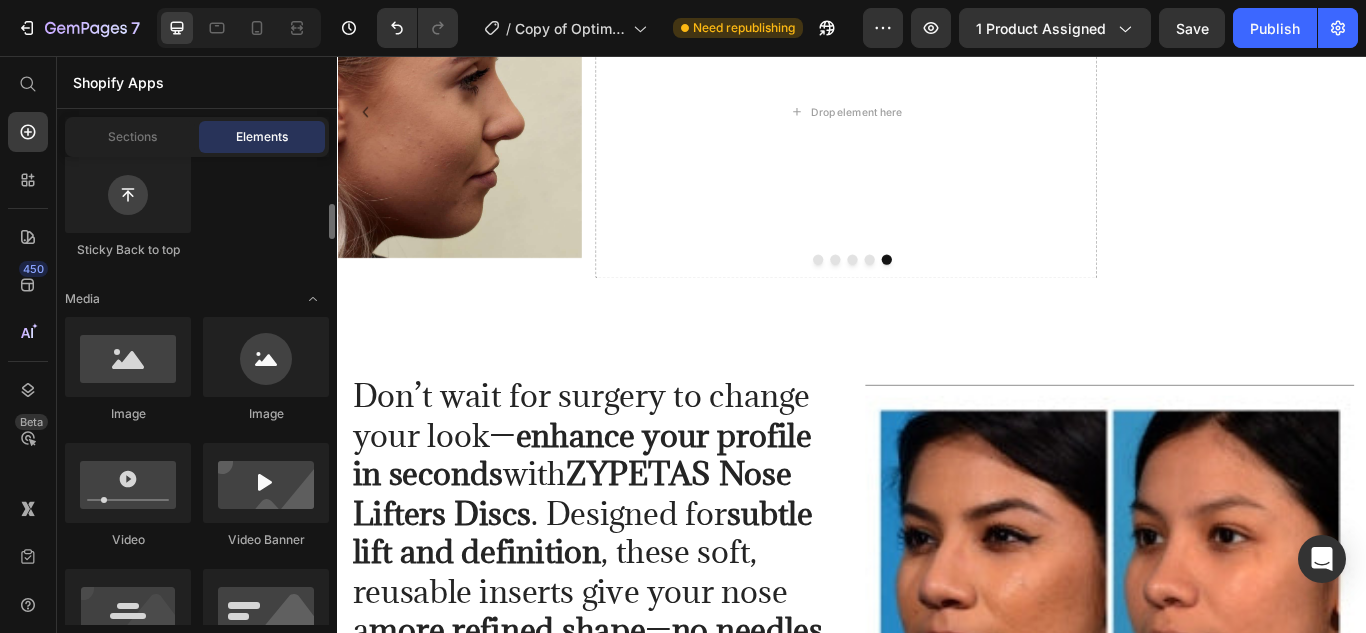 scroll, scrollTop: 627, scrollLeft: 0, axis: vertical 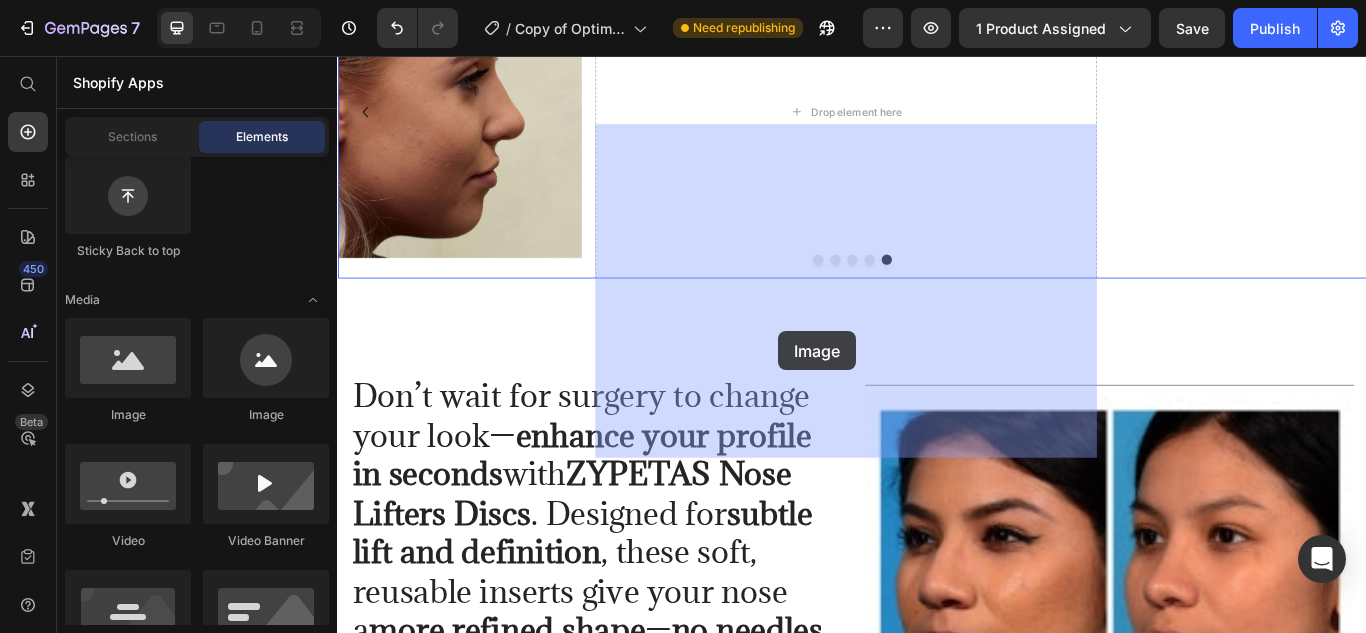 drag, startPoint x: 443, startPoint y: 447, endPoint x: 888, endPoint y: 362, distance: 453.04526 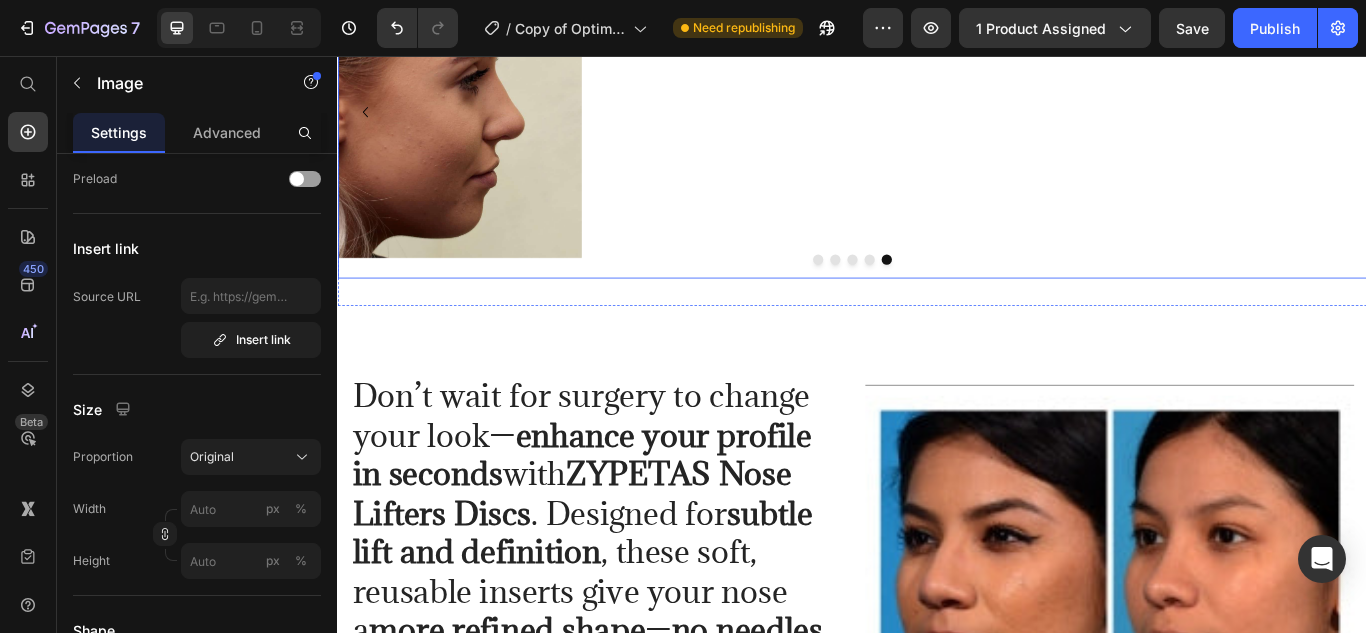 scroll, scrollTop: 0, scrollLeft: 0, axis: both 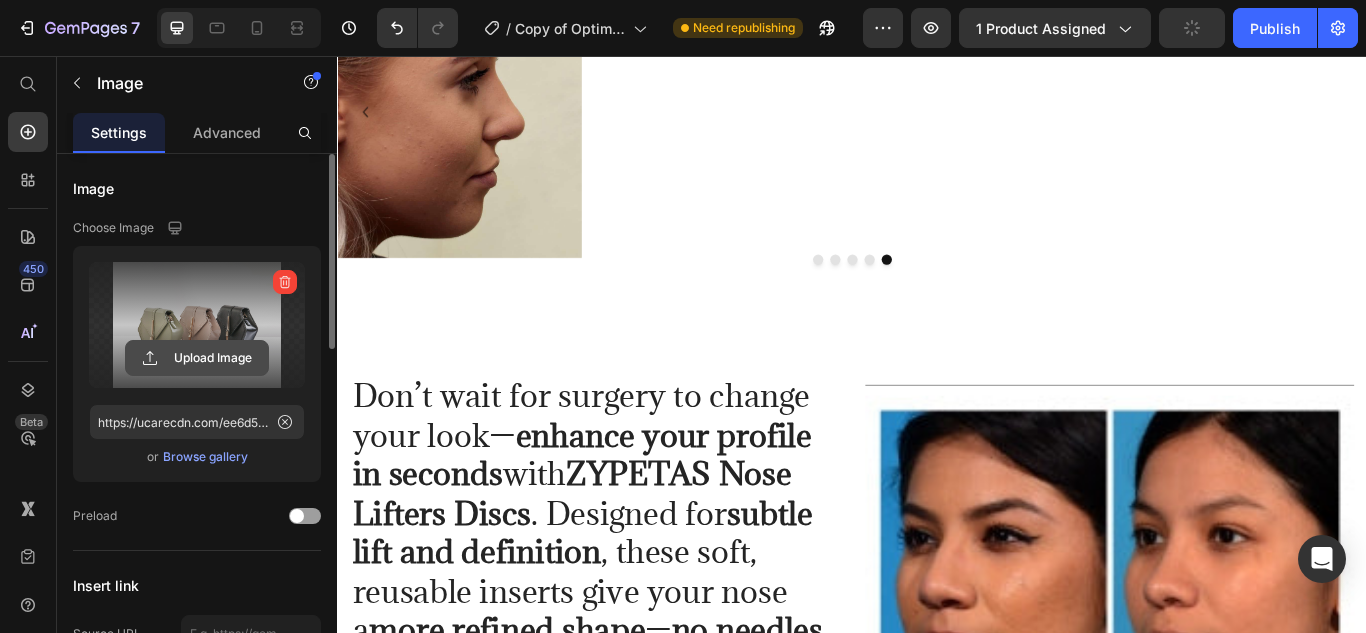 click 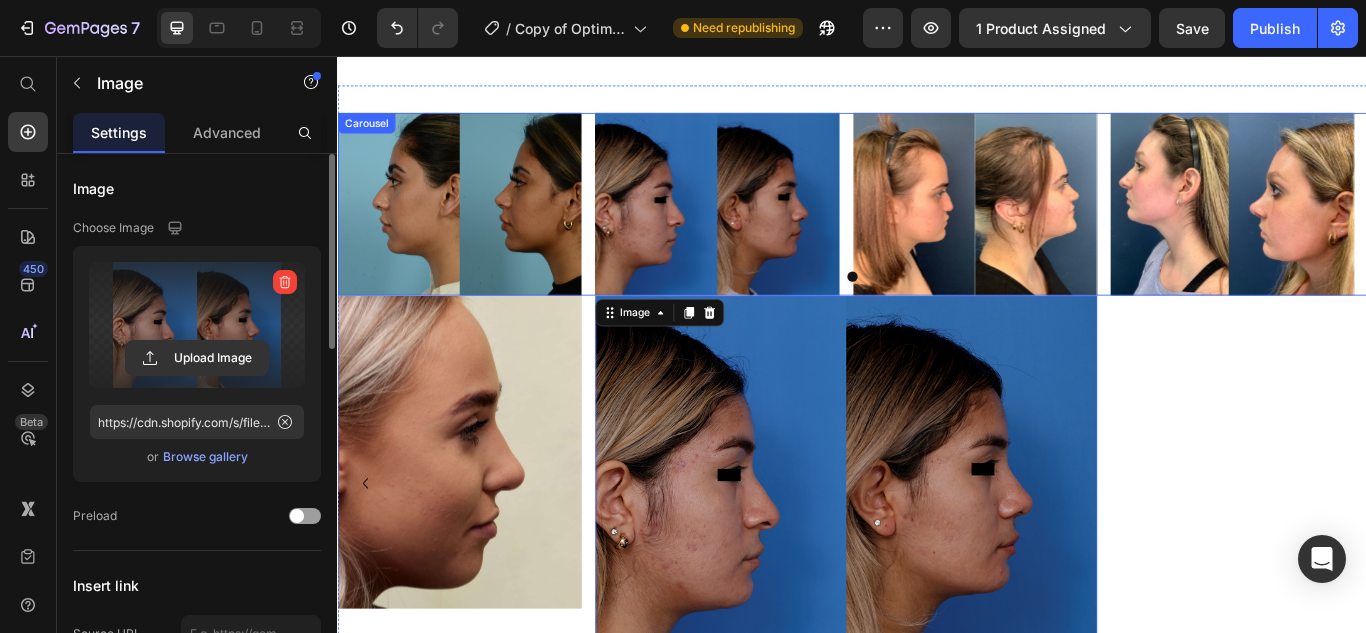 scroll, scrollTop: 1739, scrollLeft: 0, axis: vertical 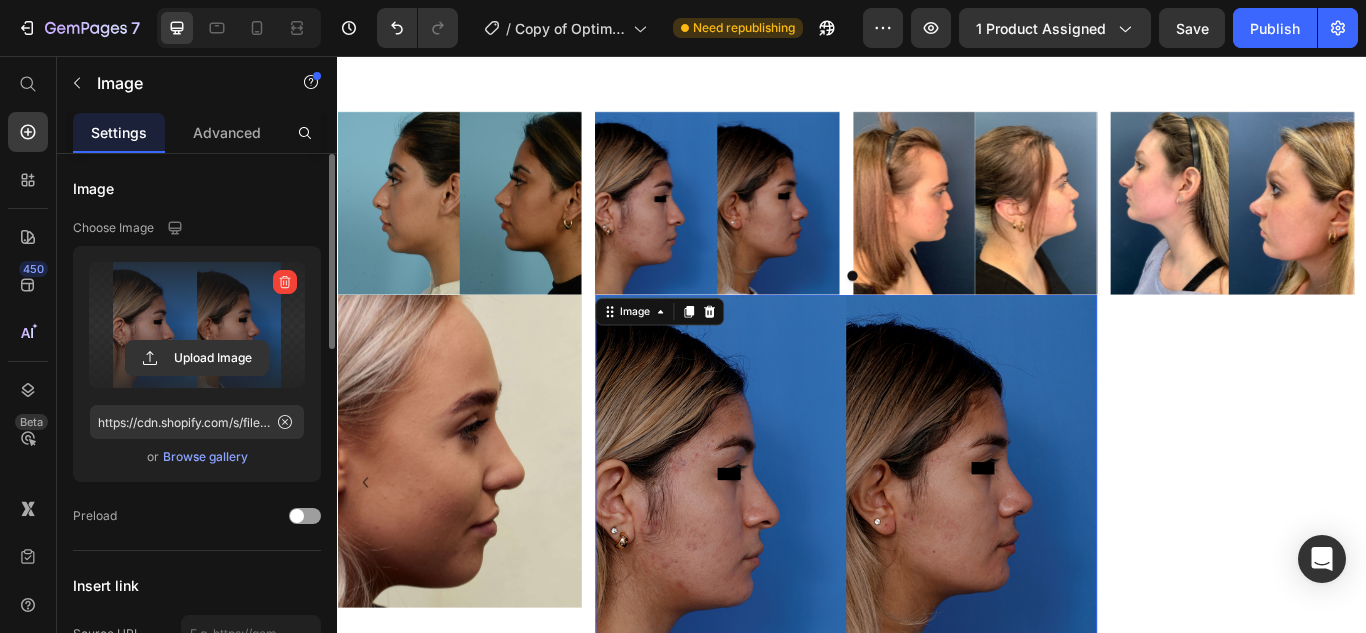click at bounding box center (197, 325) 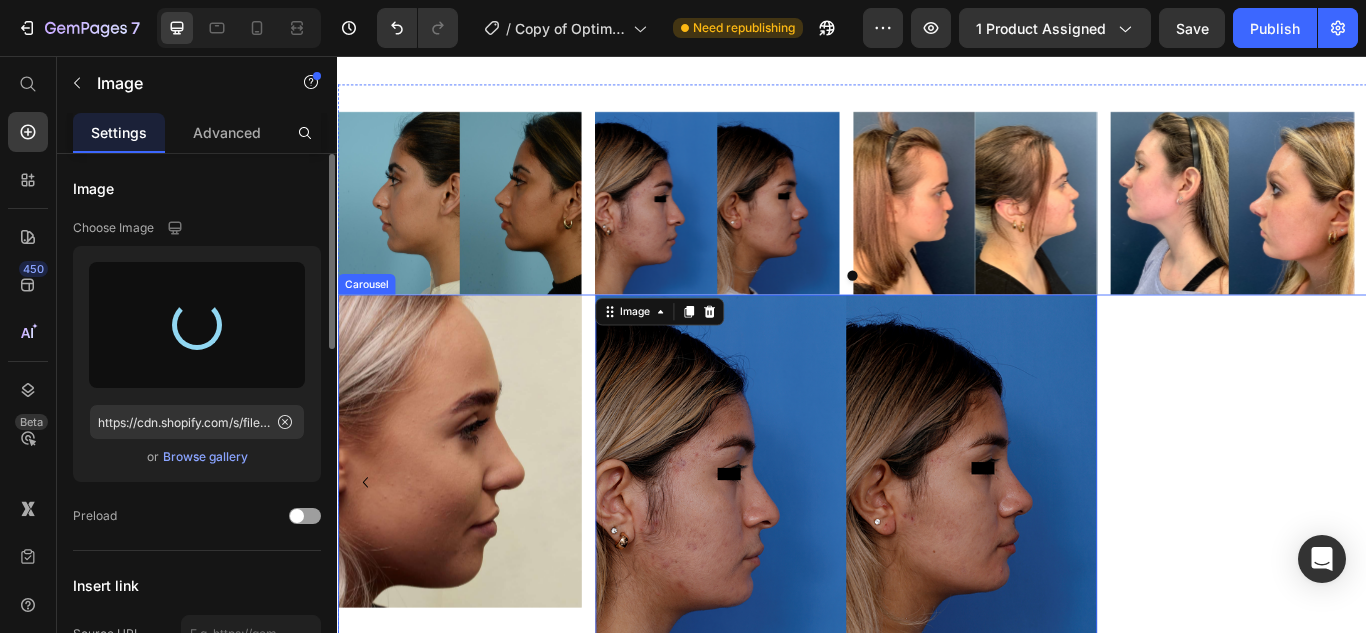 type on "https://cdn.shopify.com/s/files/1/0616/1016/4287/files/gempages_573168530048943329-02873c3d-521d-4aa0-a54d-c17d622f7caa.jpg" 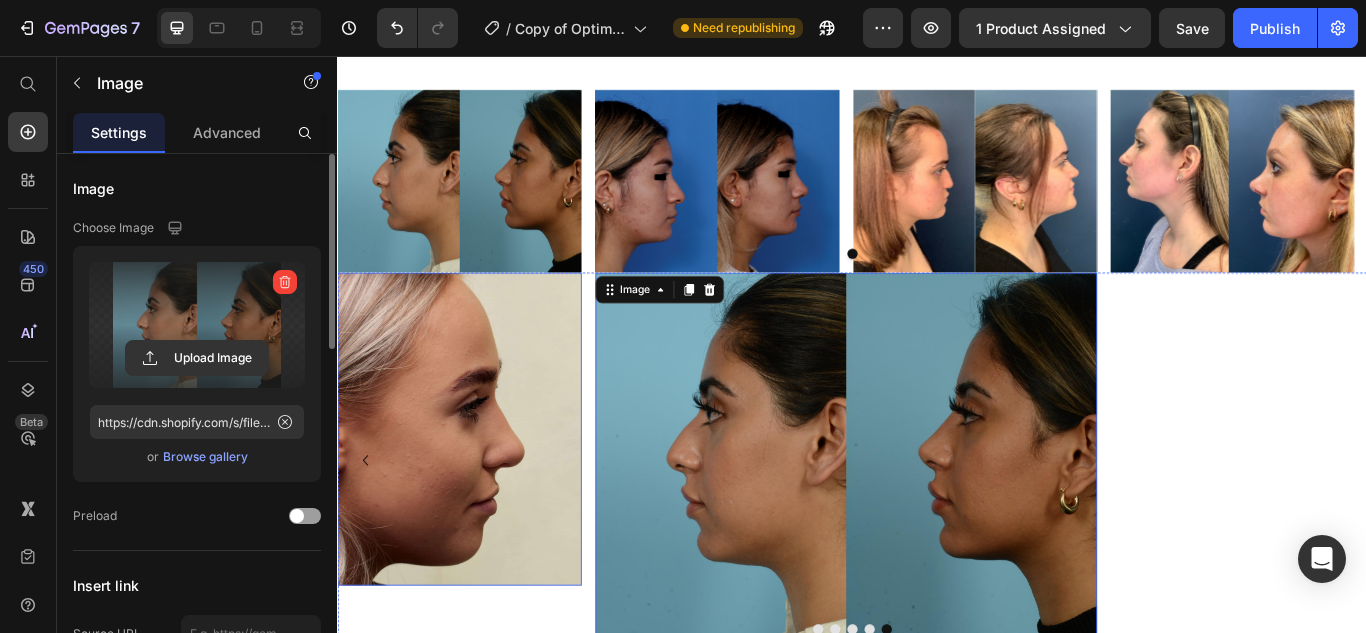 scroll, scrollTop: 1765, scrollLeft: 0, axis: vertical 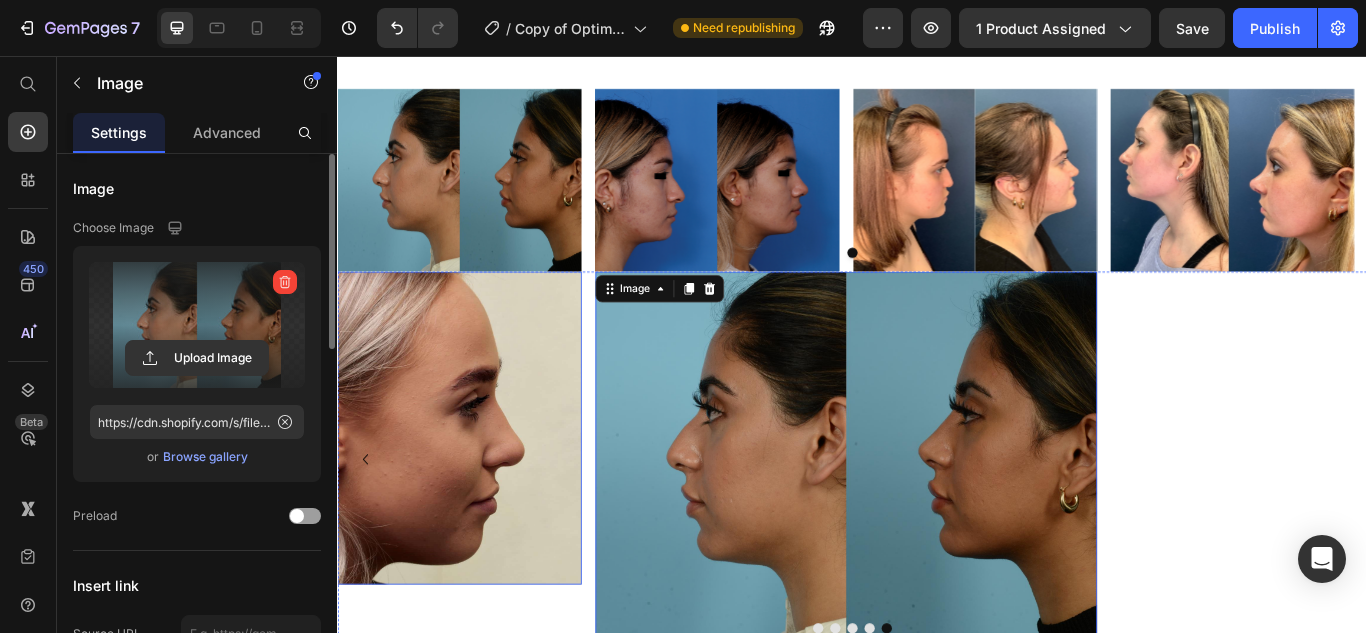 click 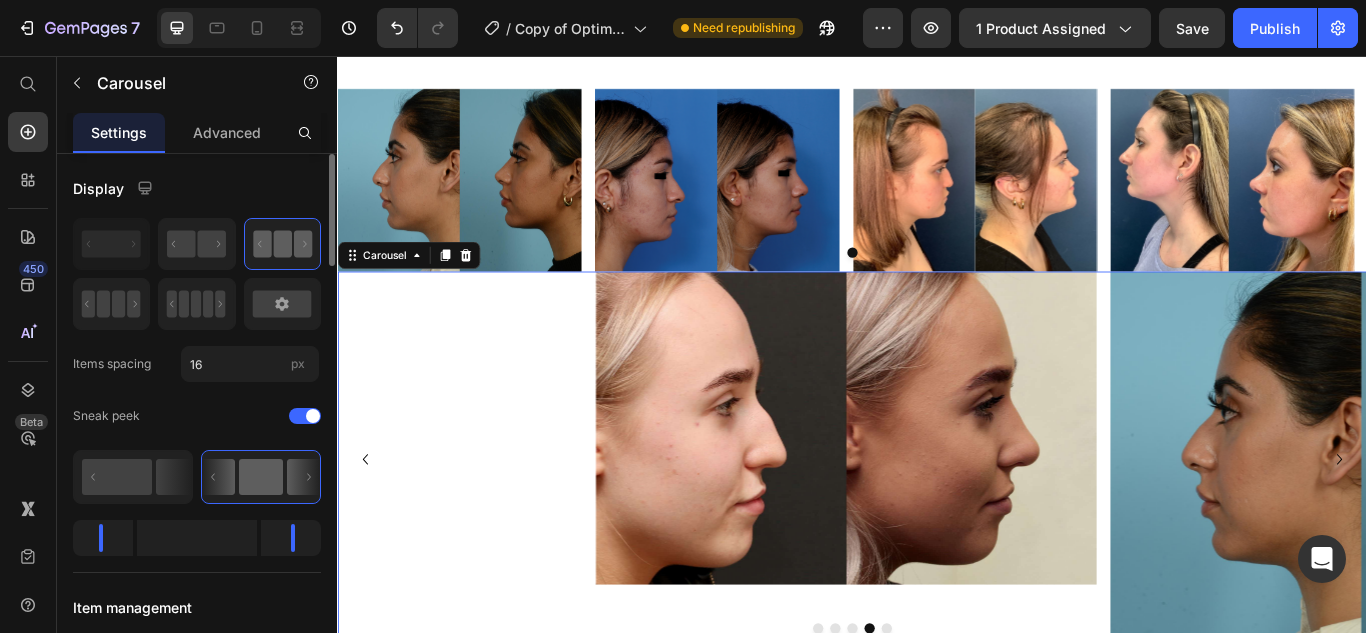 click 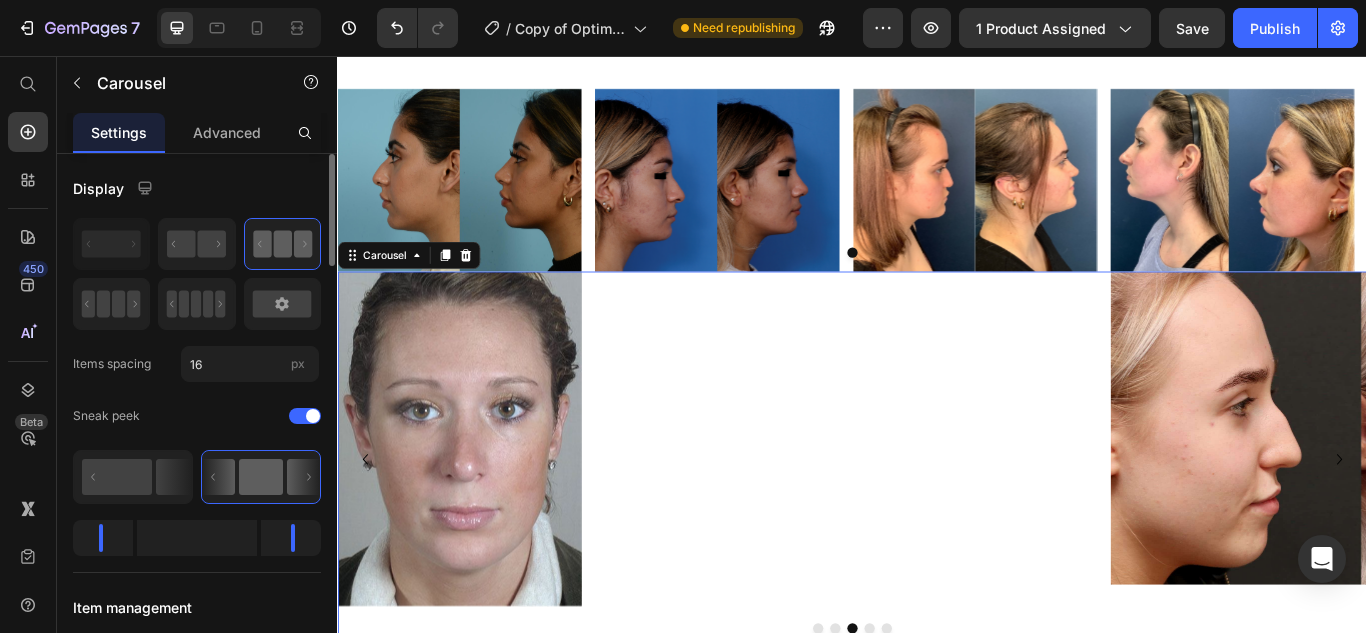 click 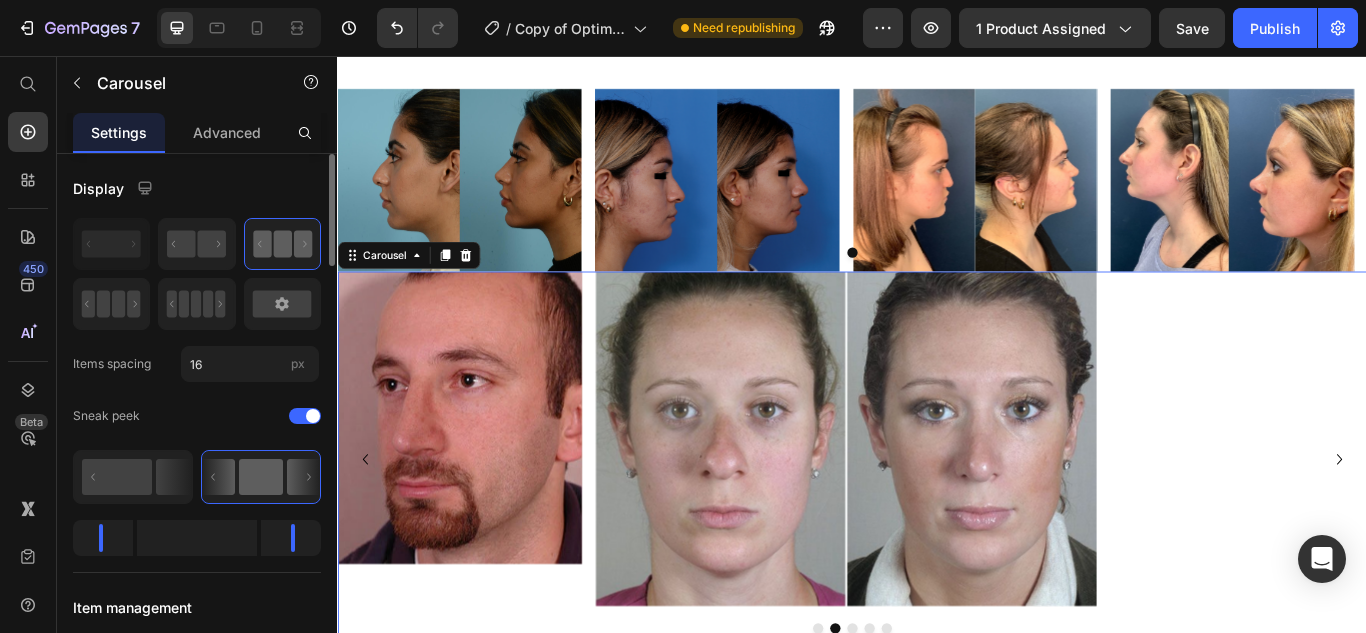 click 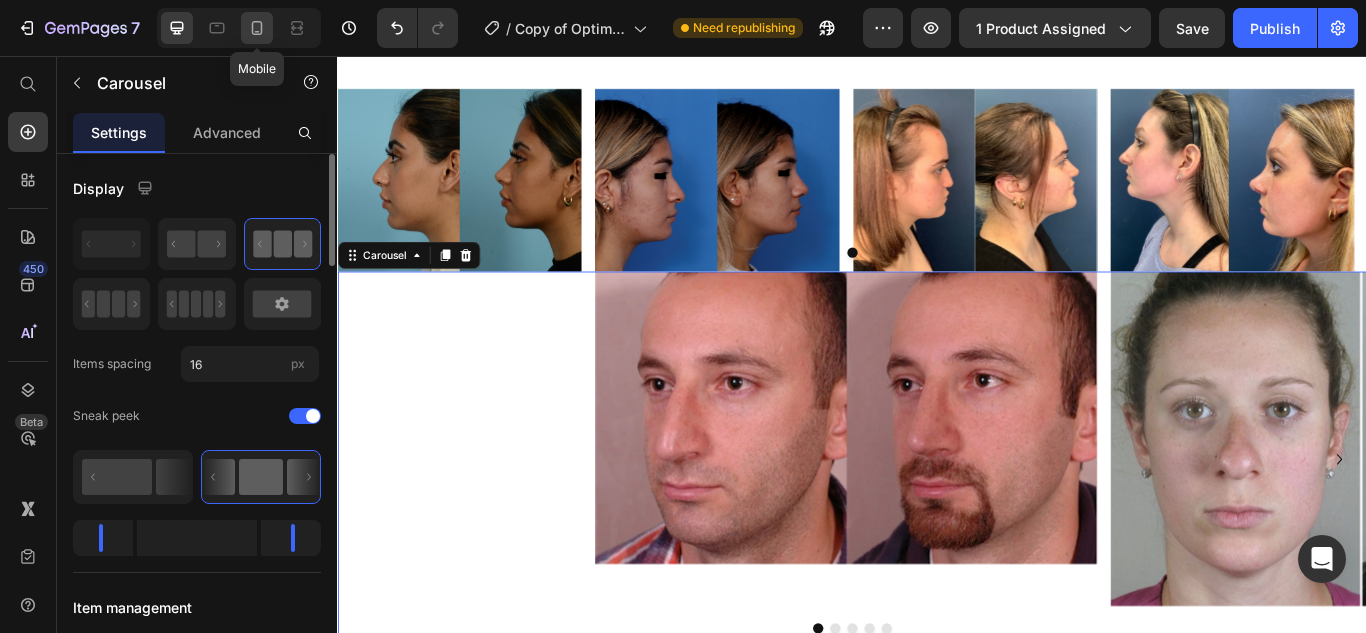 click 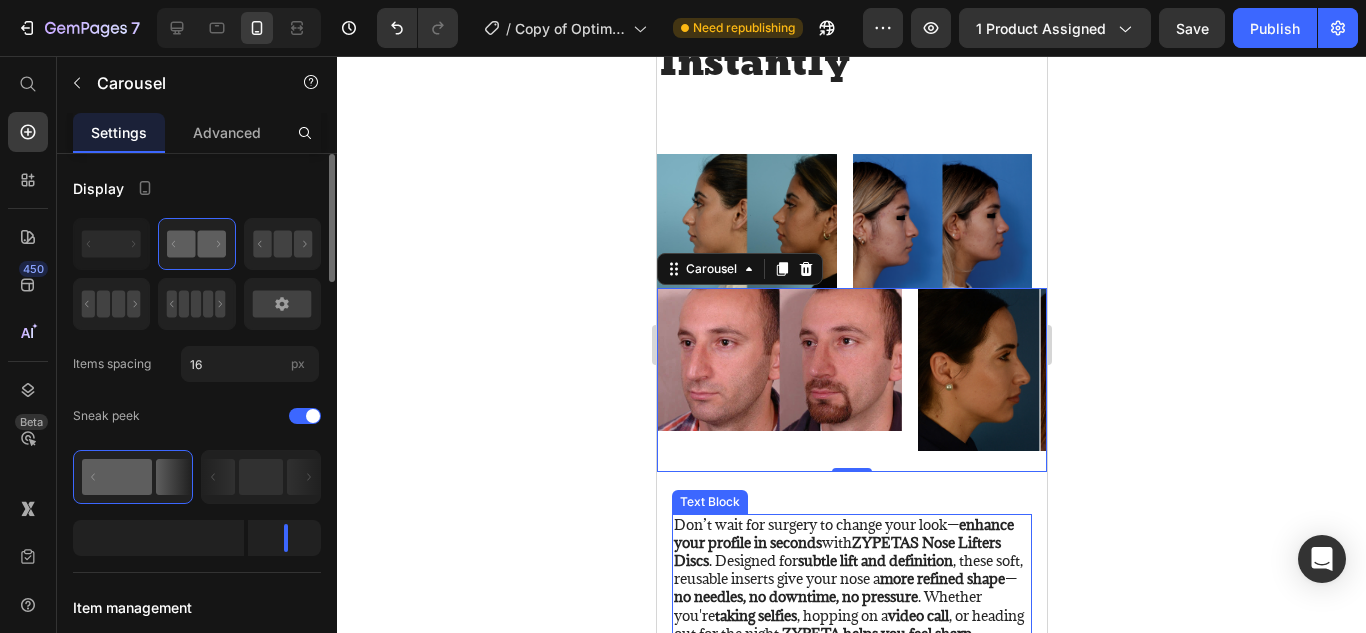 scroll, scrollTop: 1934, scrollLeft: 0, axis: vertical 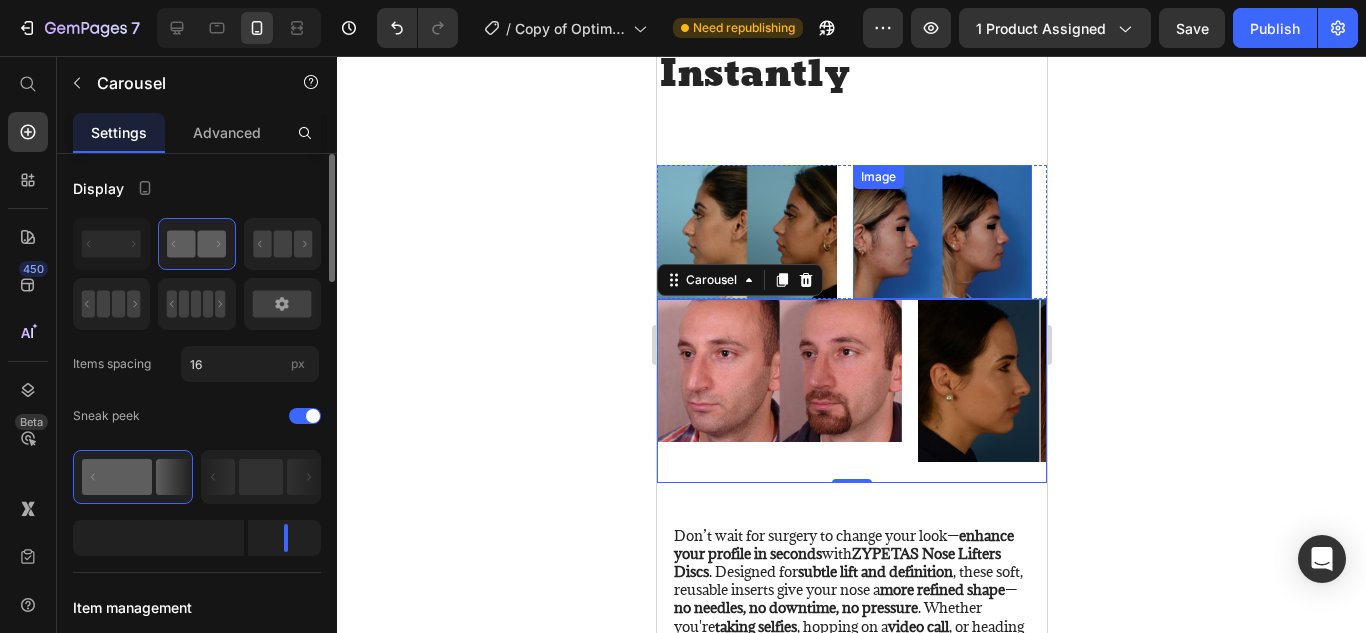 click at bounding box center [942, 232] 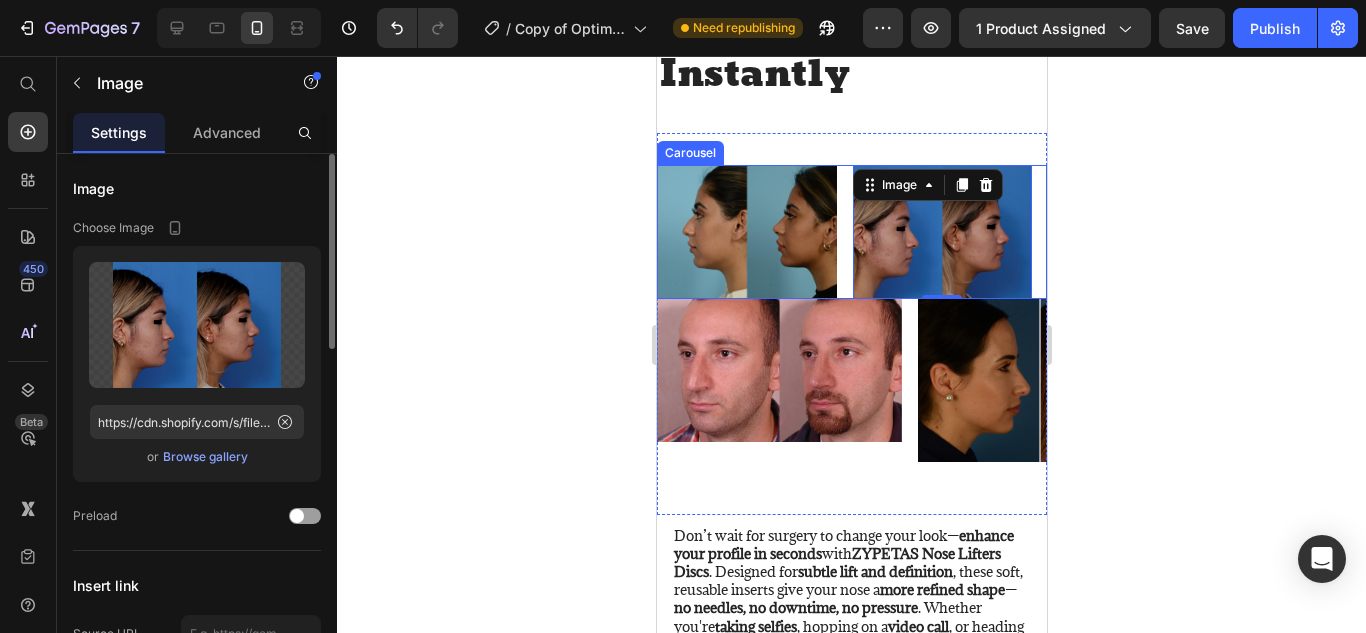 click on "Image Image   0 Image Image" at bounding box center [851, 232] 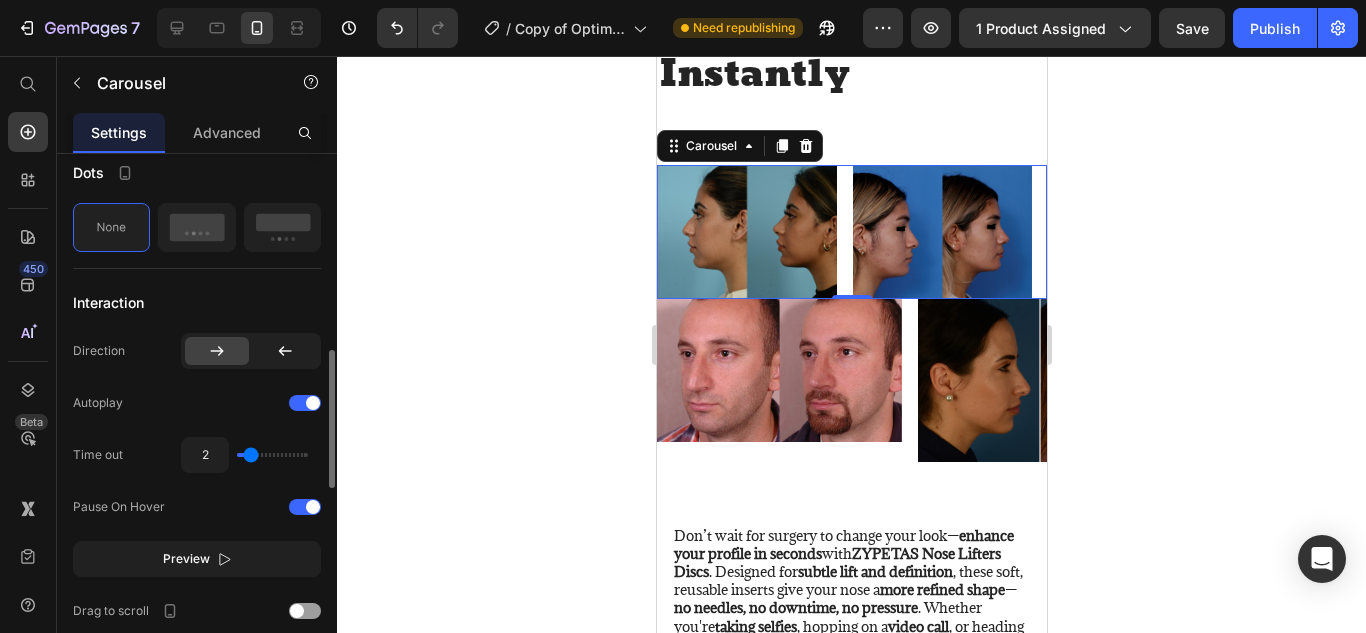 scroll, scrollTop: 747, scrollLeft: 0, axis: vertical 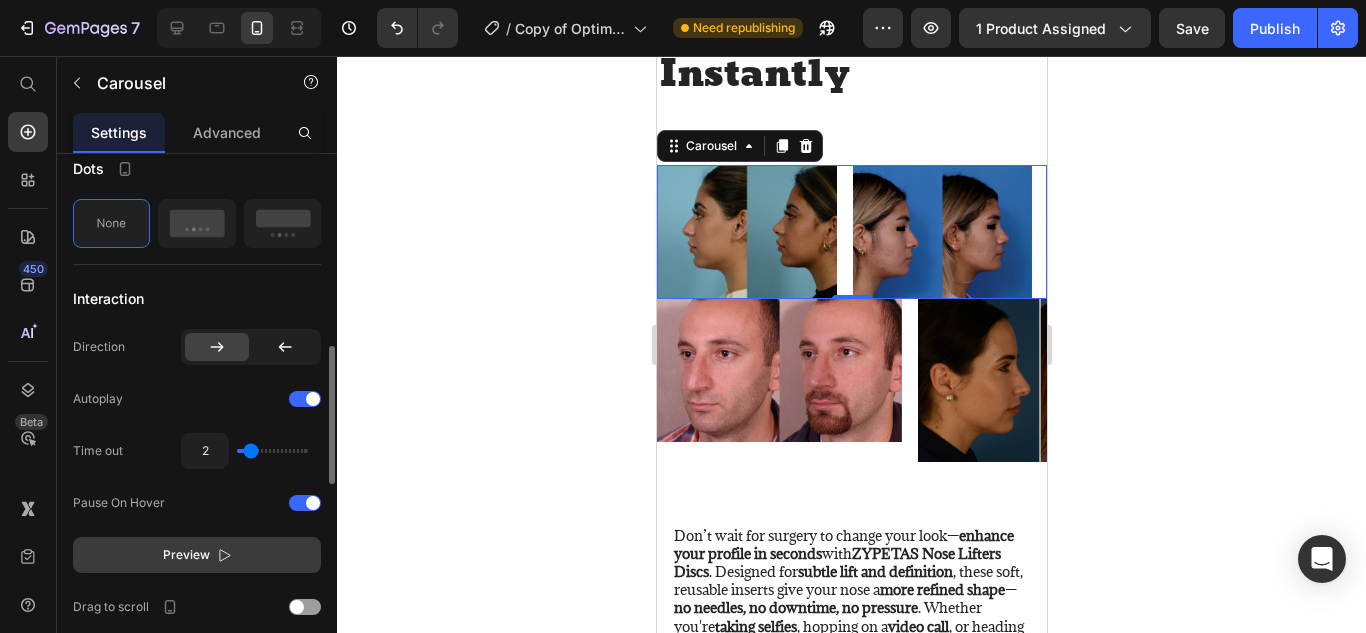 click on "Preview" at bounding box center [186, 555] 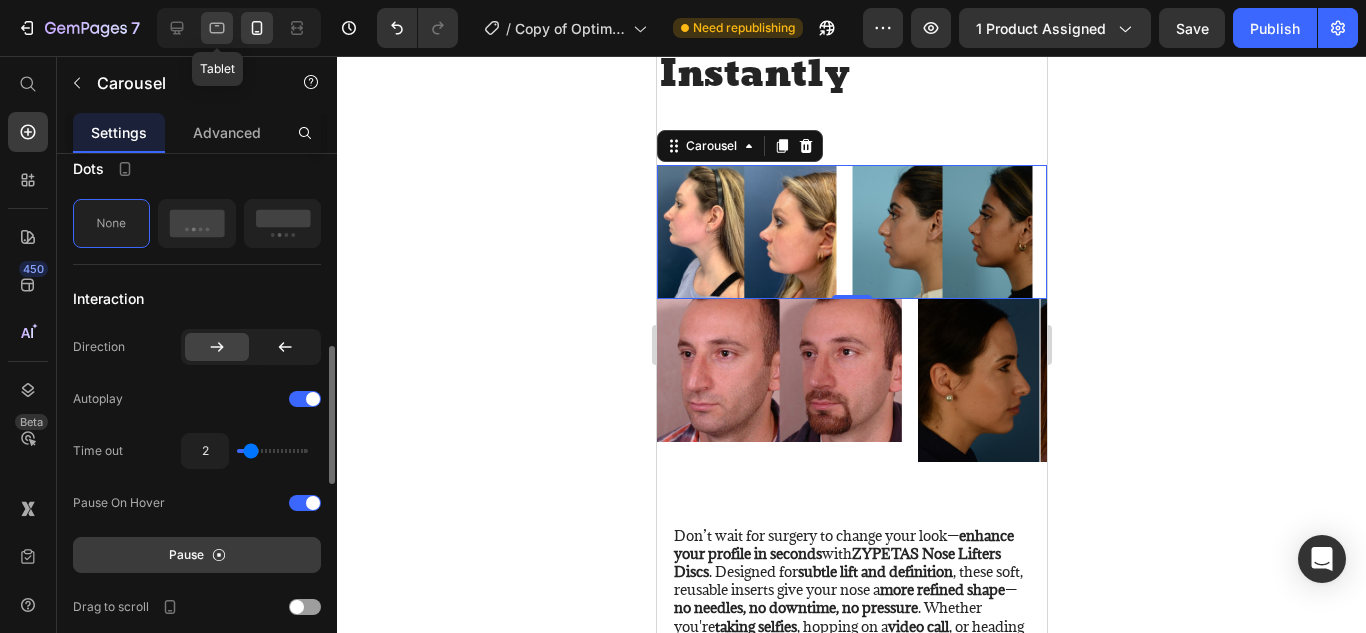 click 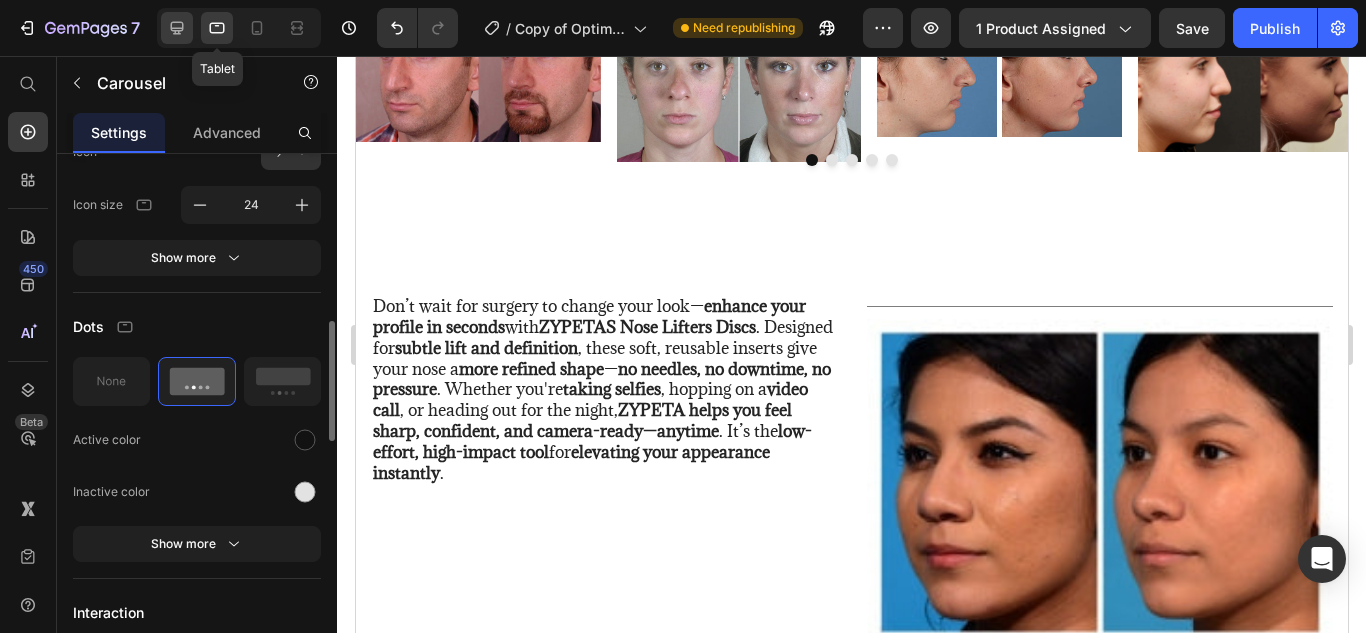 click 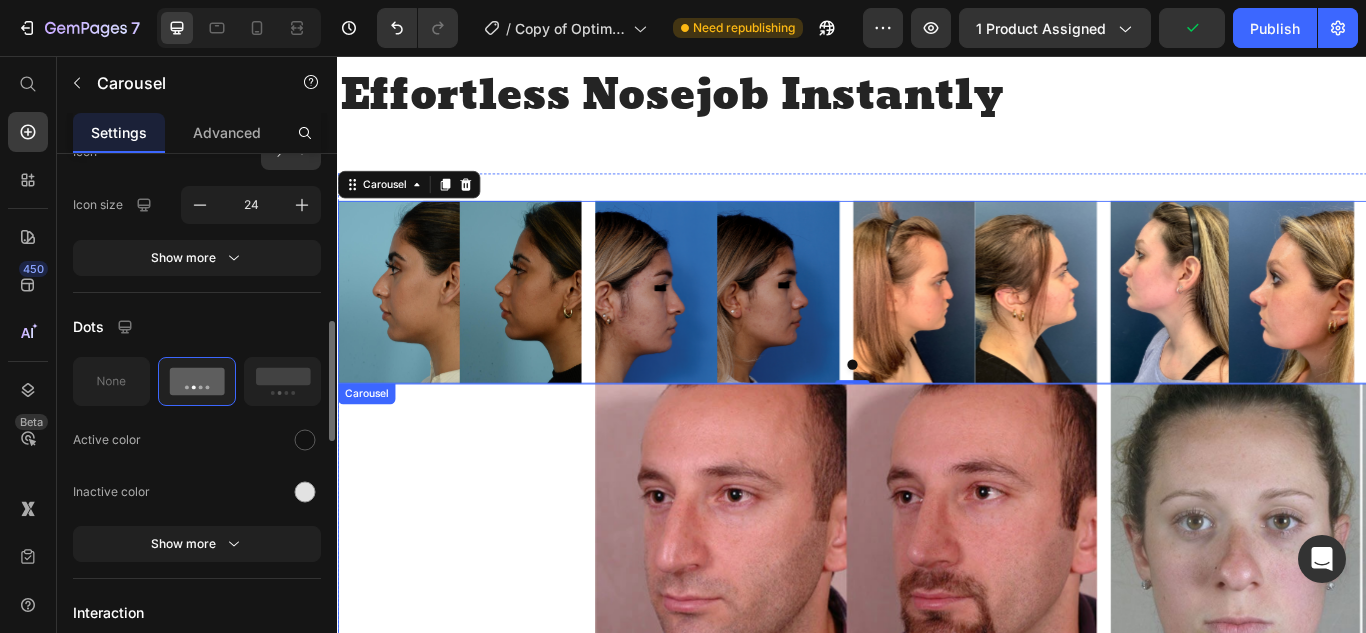 scroll, scrollTop: 1646, scrollLeft: 0, axis: vertical 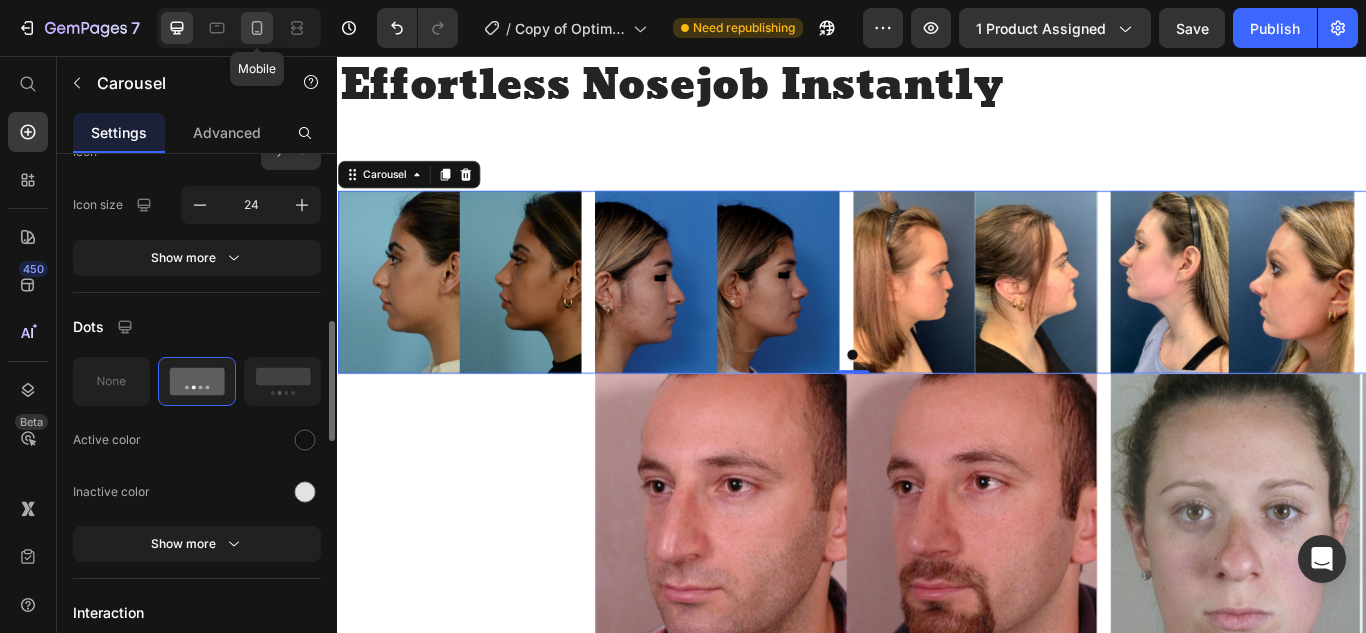 click 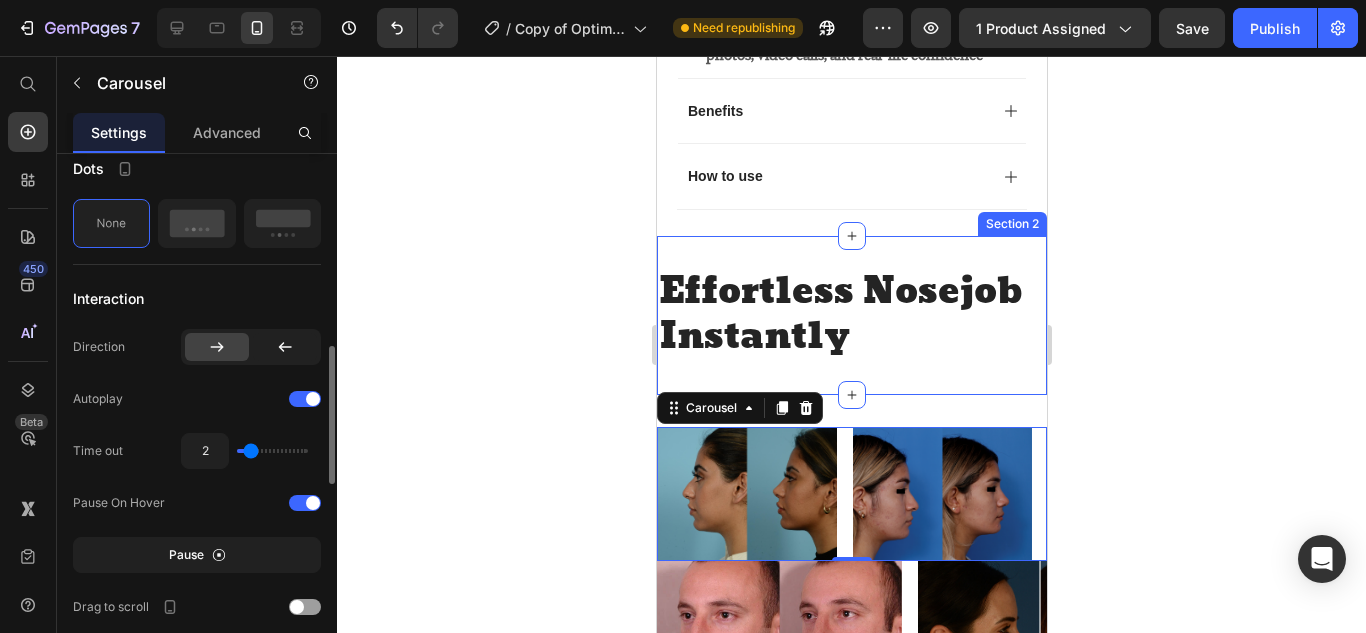 scroll, scrollTop: 1941, scrollLeft: 0, axis: vertical 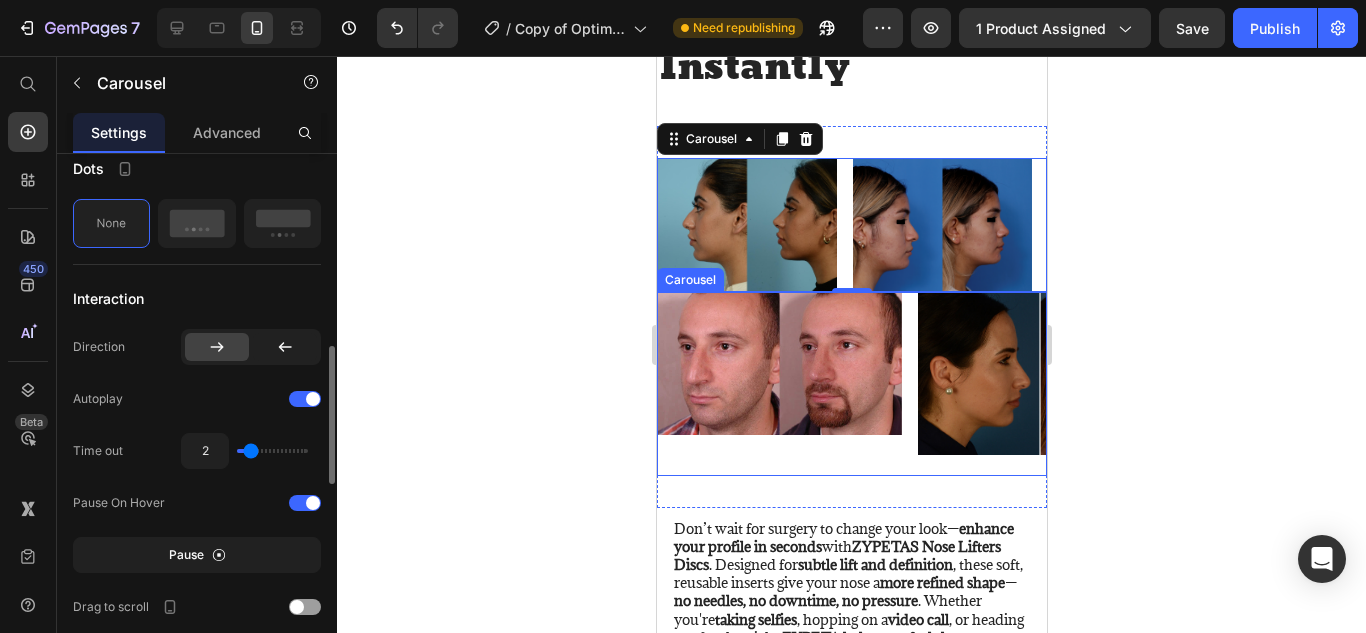 click on "Image Image Image Image Image" at bounding box center (851, 383) 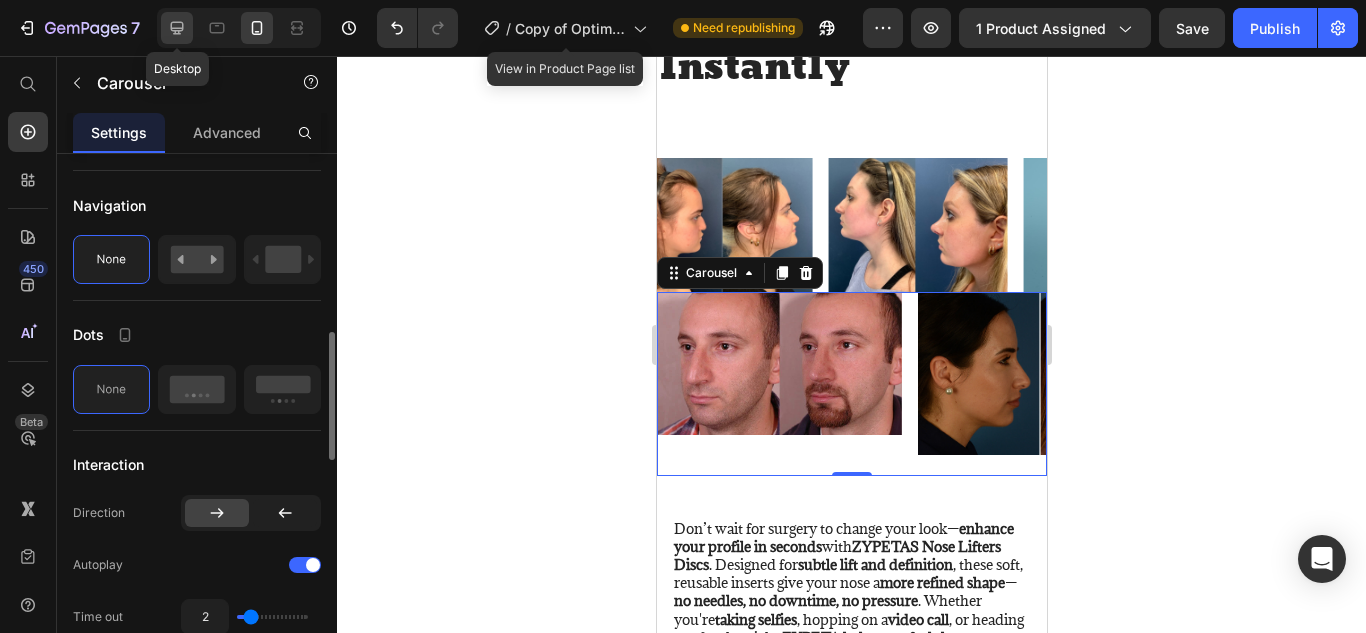 click 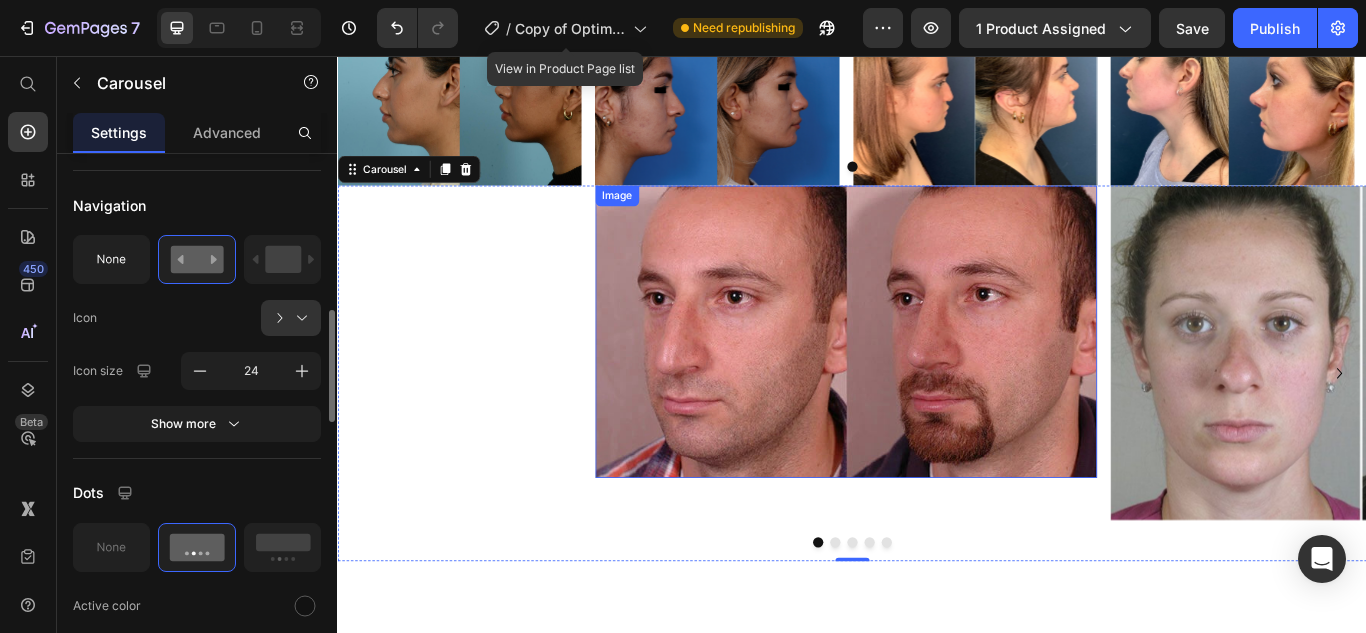 scroll, scrollTop: 1865, scrollLeft: 0, axis: vertical 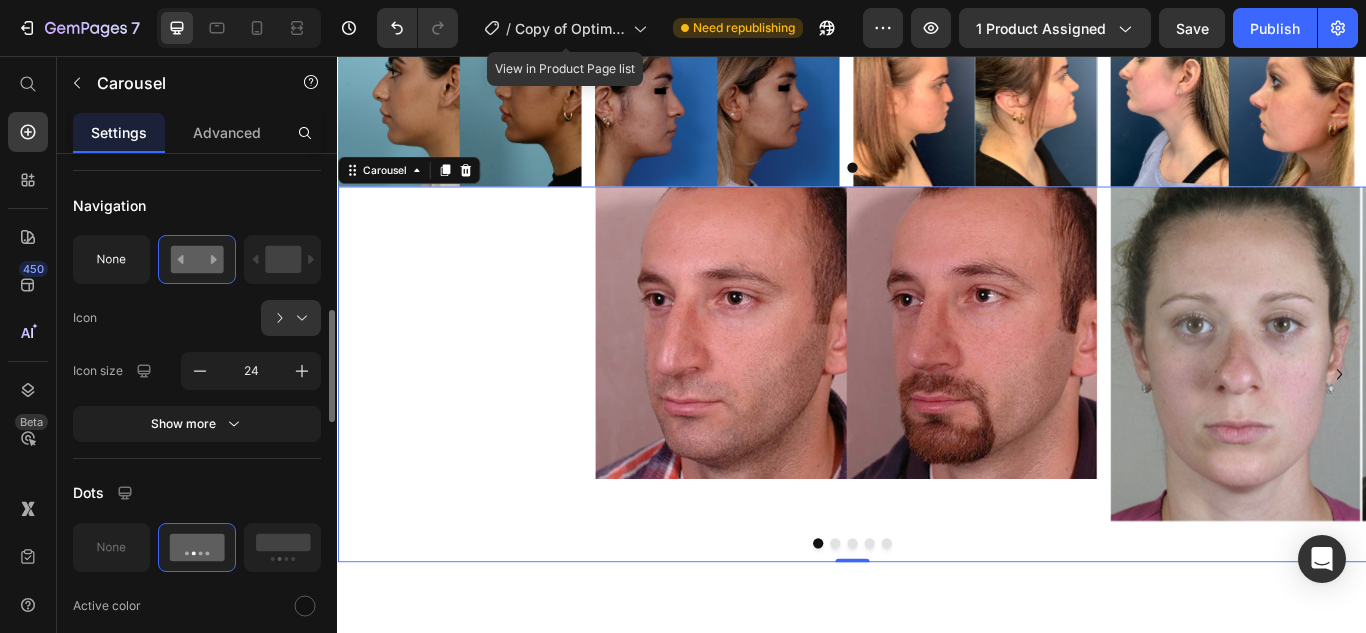 click 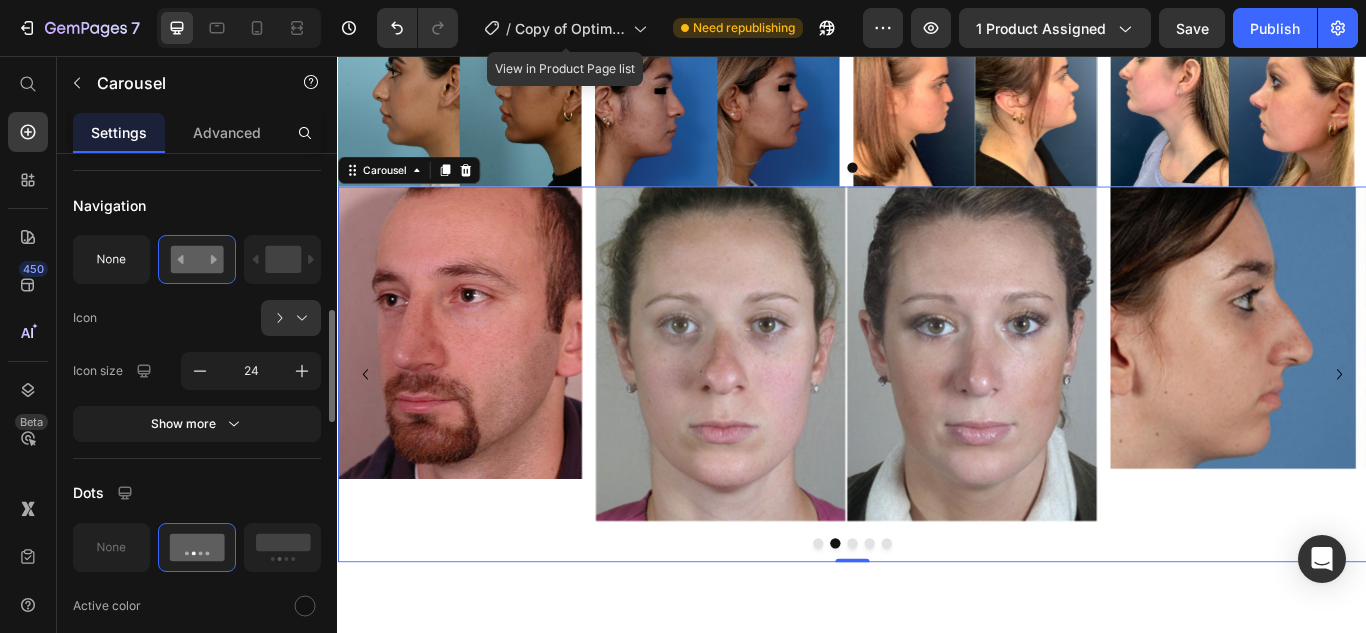 click 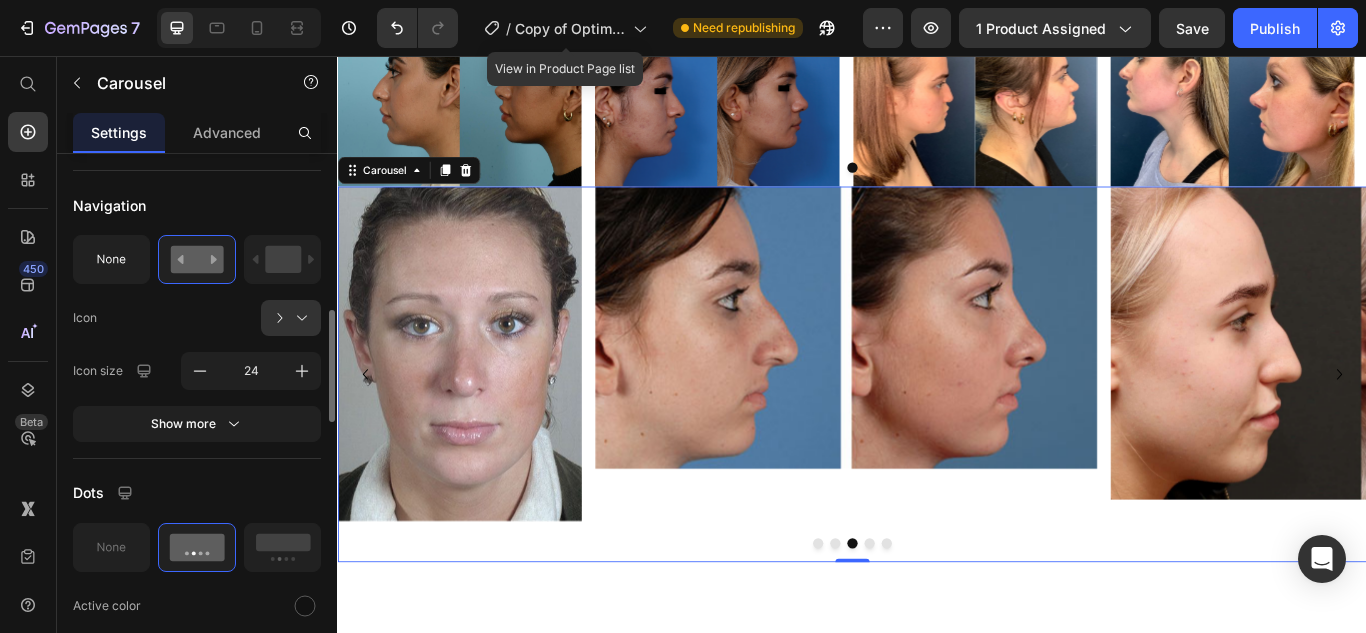 click 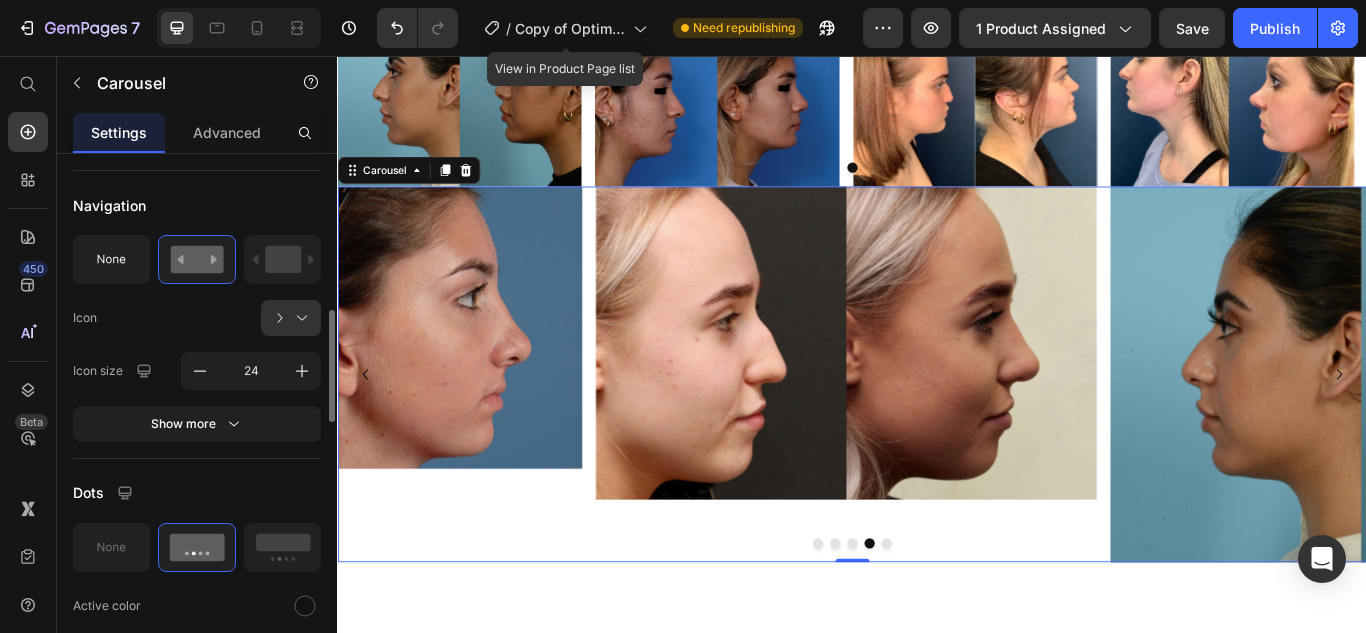 click 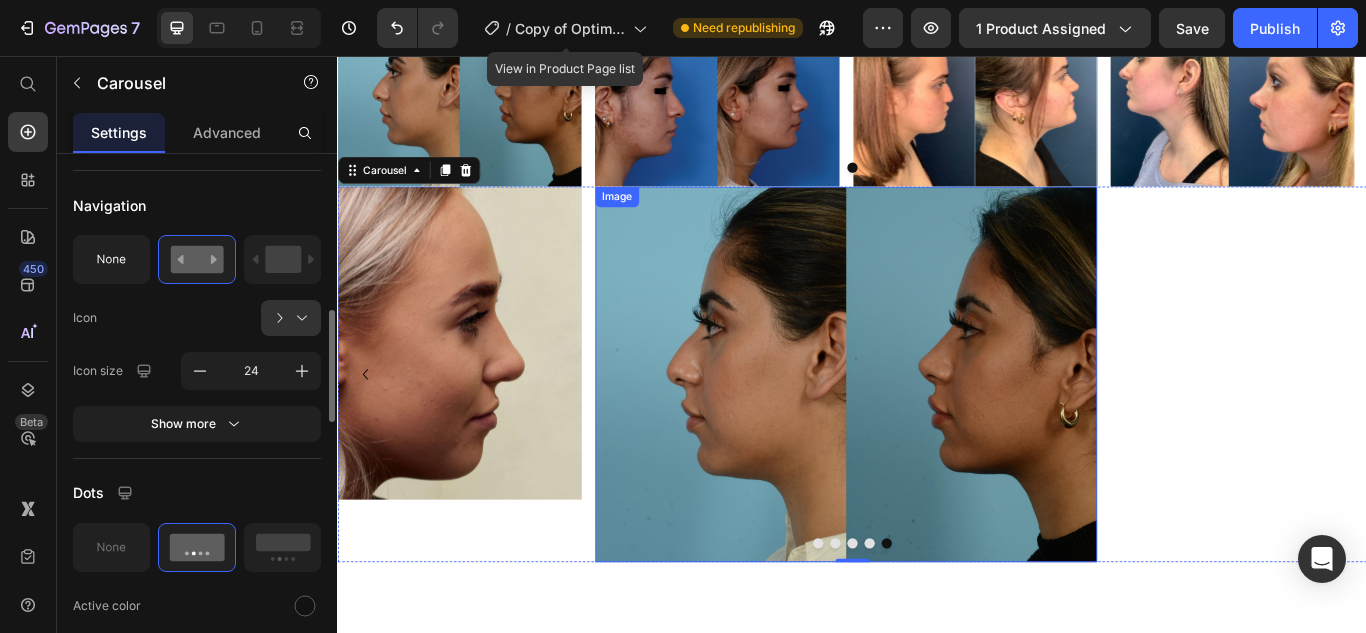 click at bounding box center (929, 427) 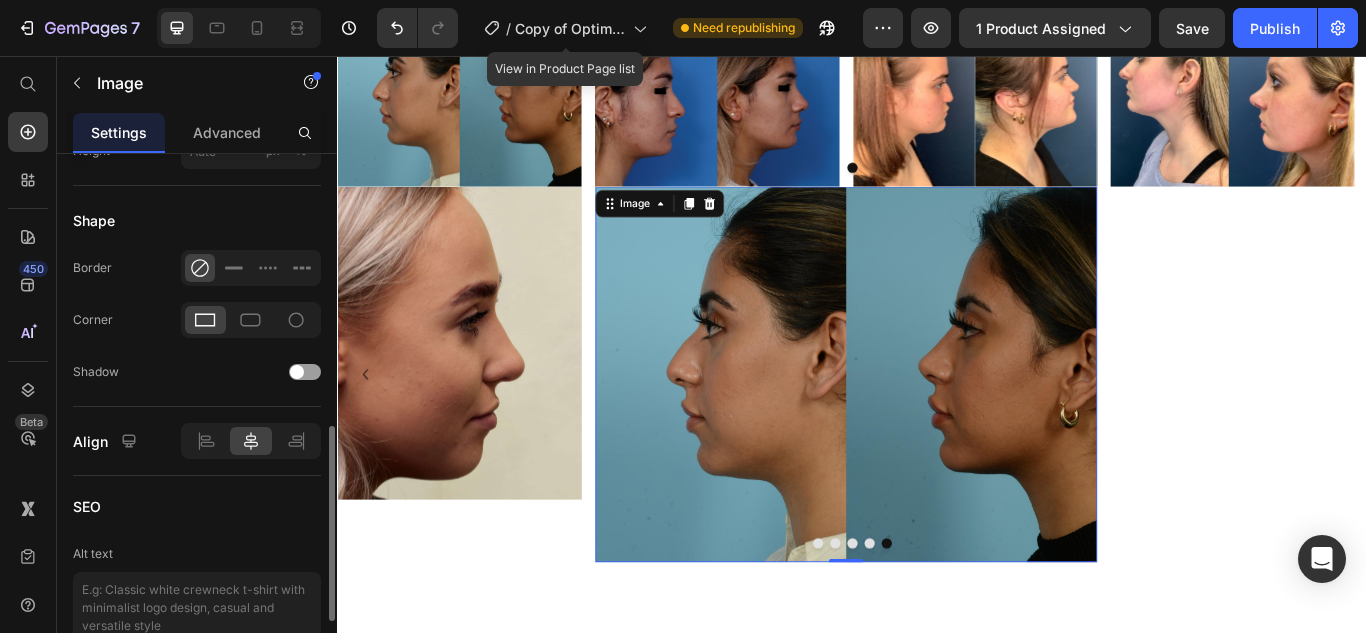 scroll, scrollTop: 0, scrollLeft: 0, axis: both 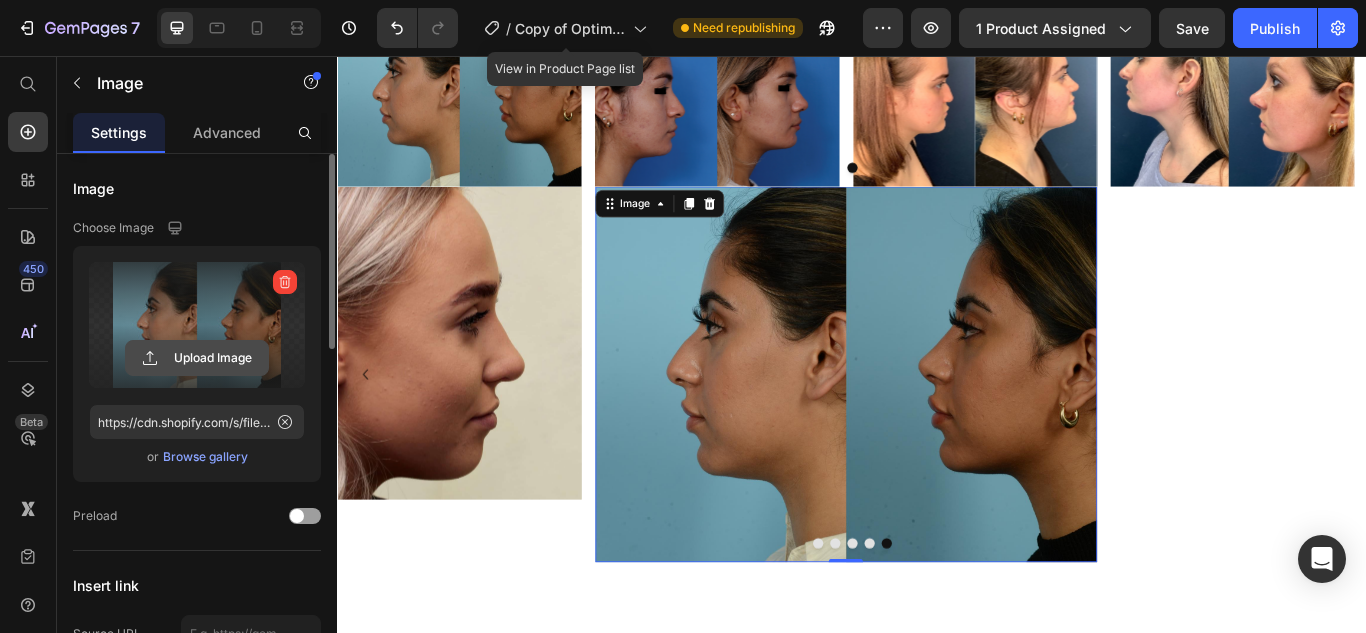 click 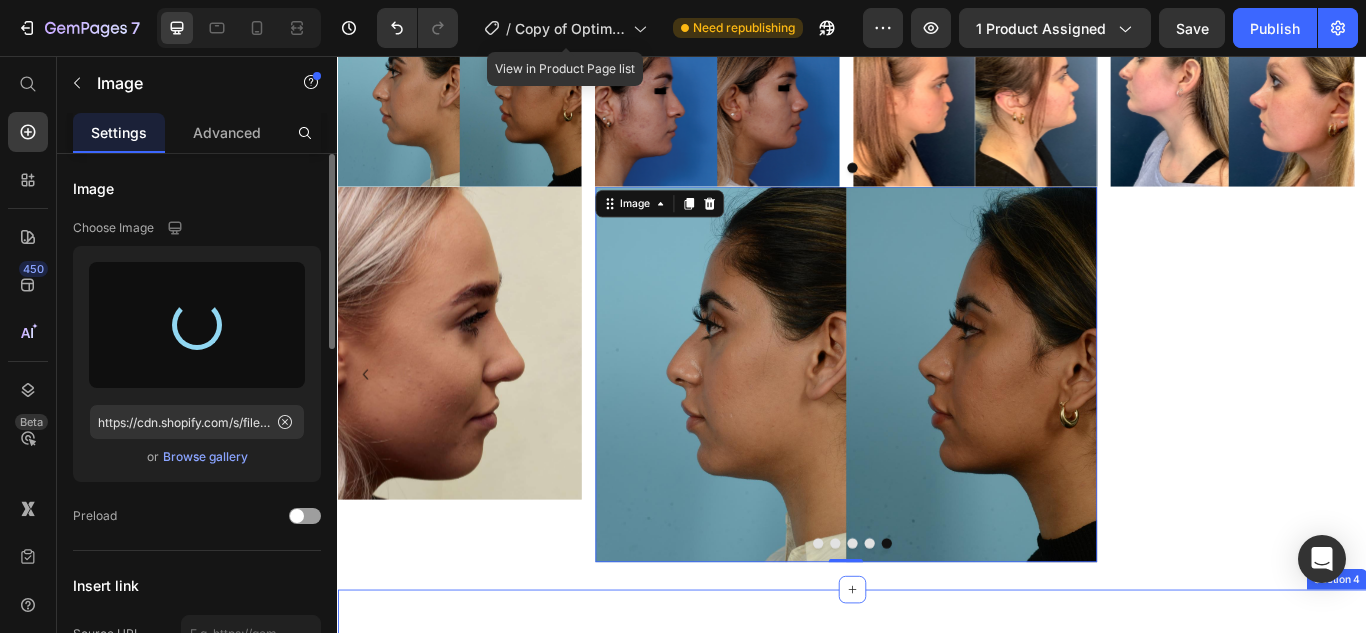 type on "https://cdn.shopify.com/s/files/1/0616/1016/4287/files/gempages_573168530048943329-cf5ac254-98d4-419e-aaae-31955ff49236.jpg" 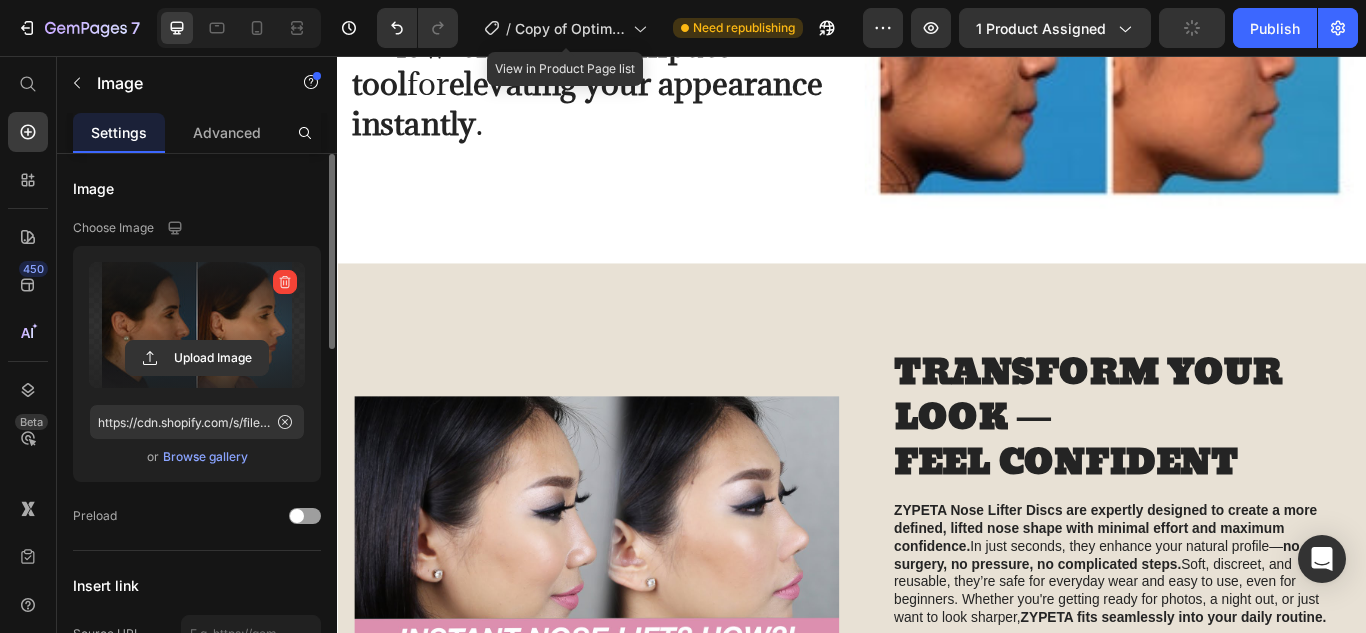 scroll, scrollTop: 2626, scrollLeft: 0, axis: vertical 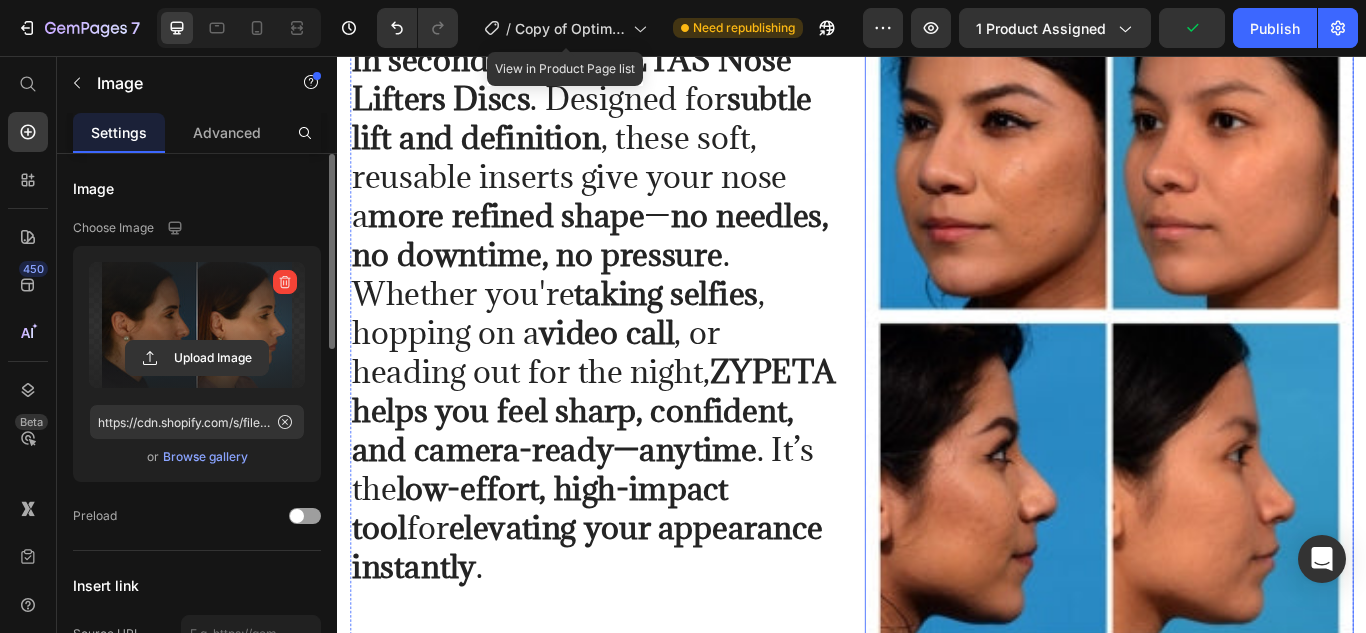 click at bounding box center [1237, 360] 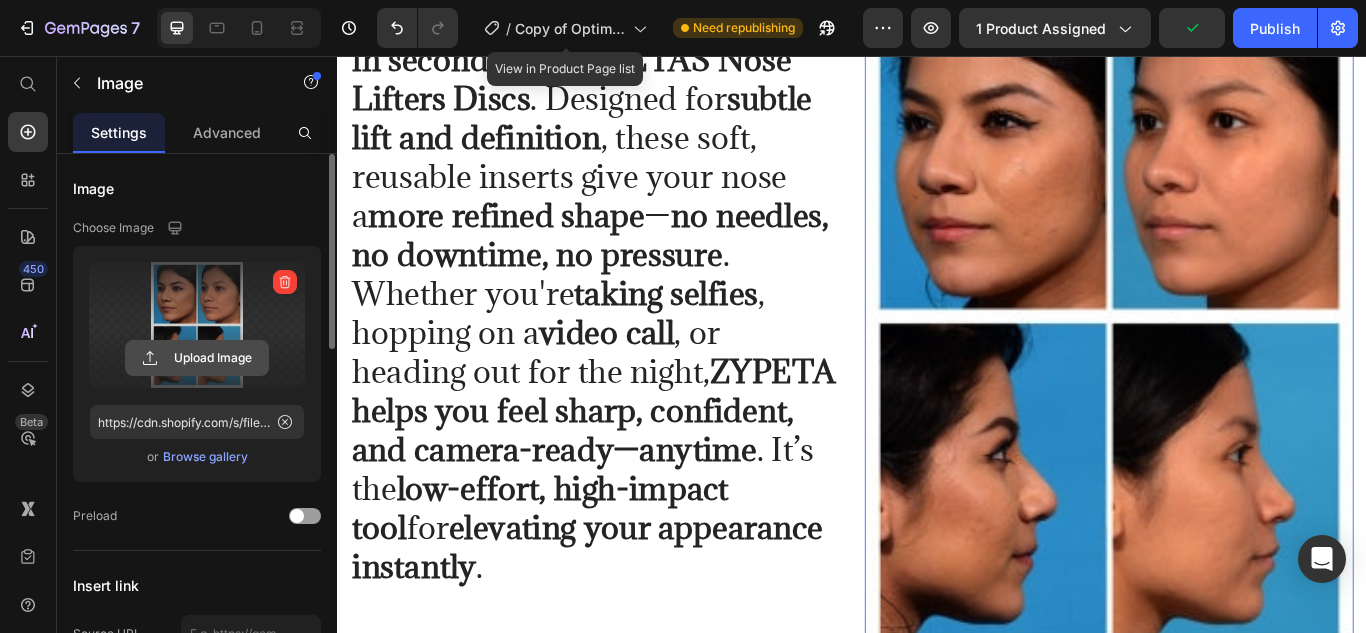 click 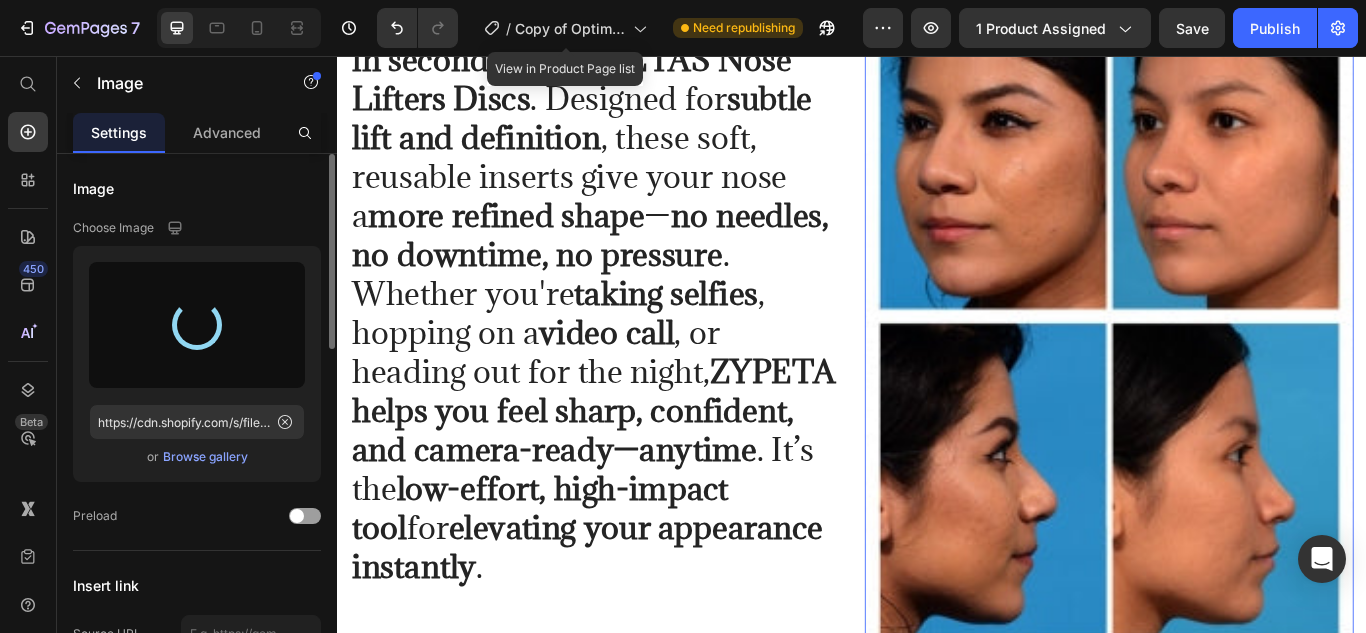 type on "https://cdn.shopify.com/s/files/1/0616/1016/4287/files/gempages_573168530048943329-9b8b73db-fe6f-4875-8a09-f90ba3adb92a.jpg" 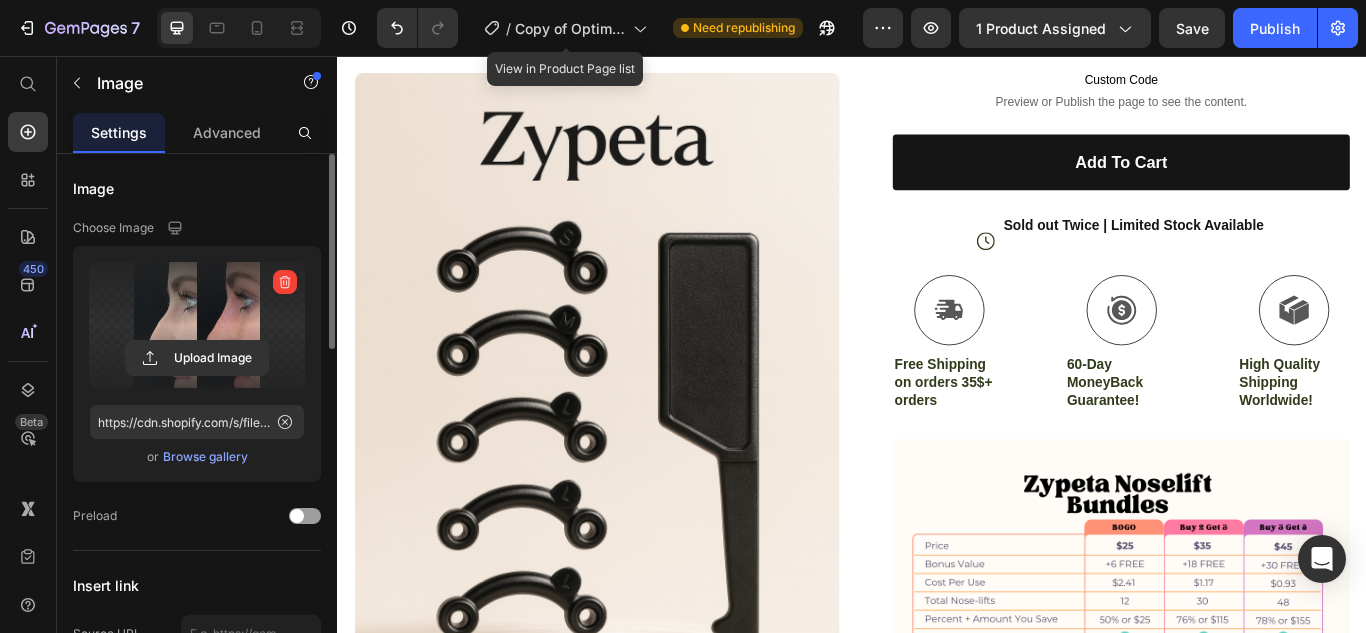 scroll, scrollTop: 0, scrollLeft: 0, axis: both 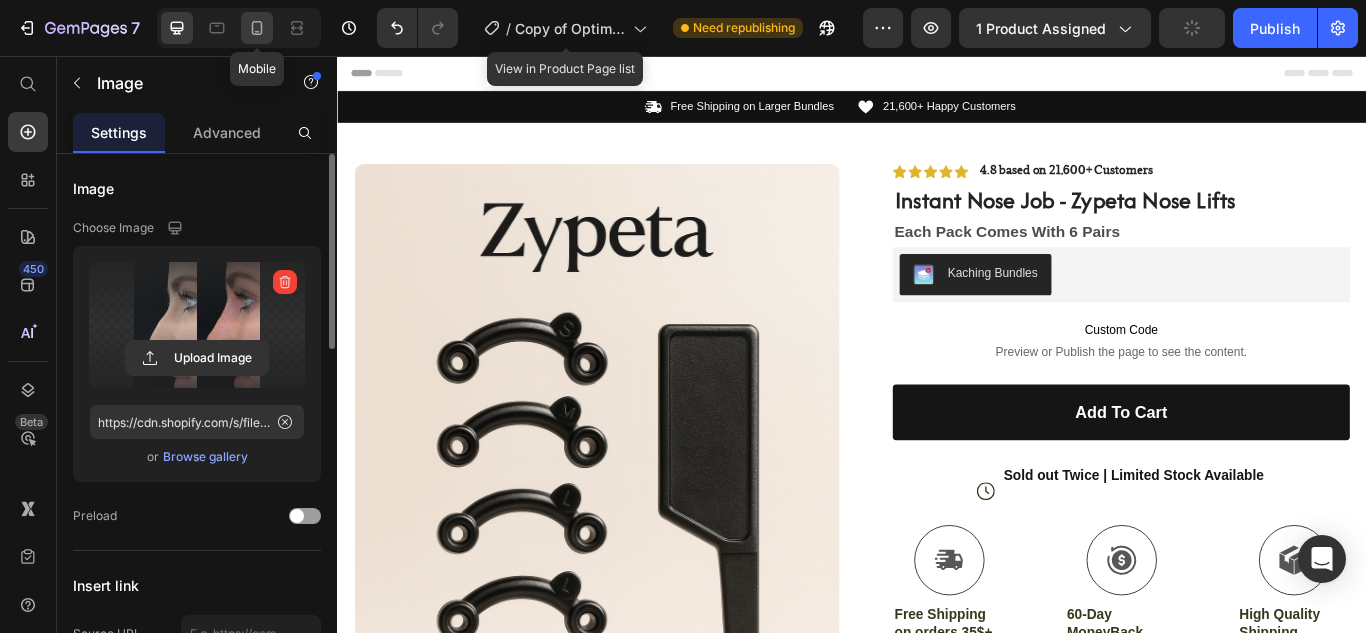 click 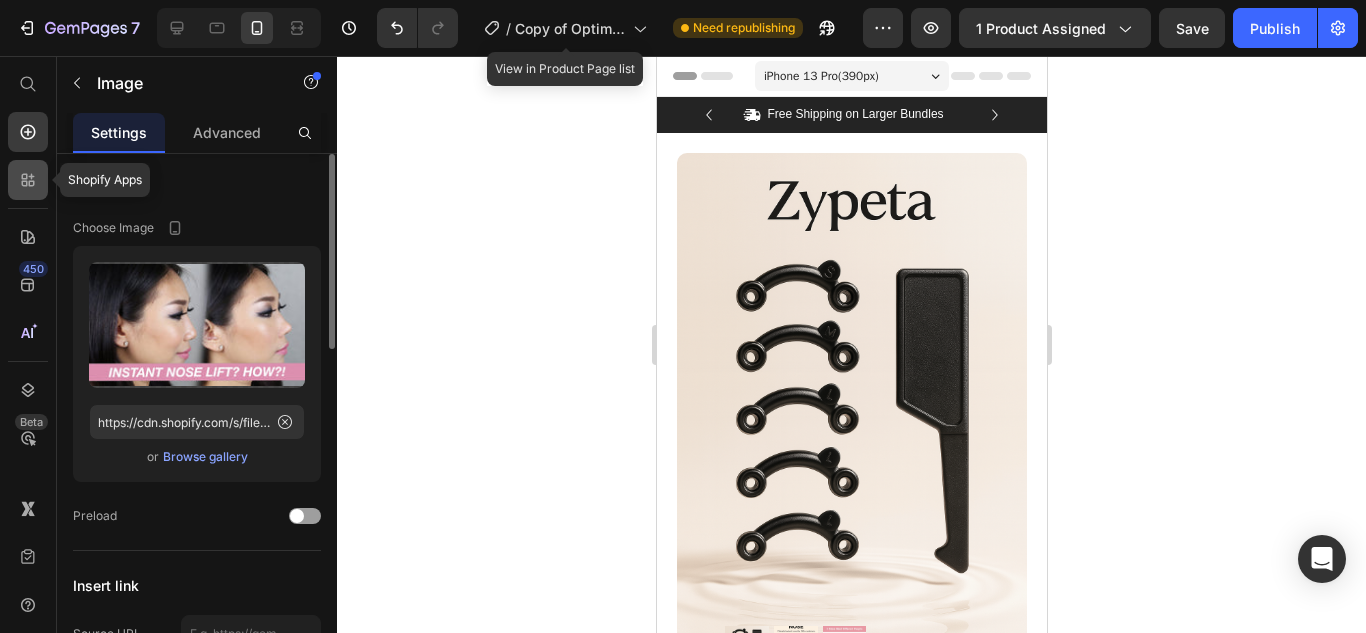 click 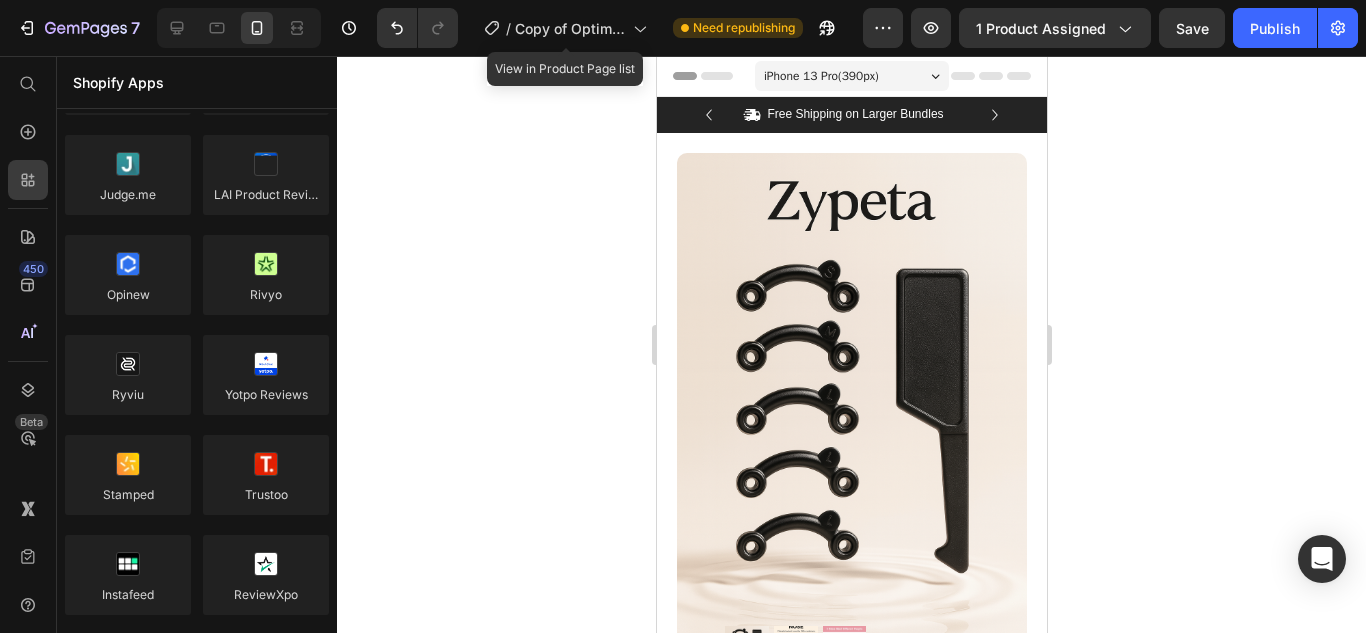 scroll, scrollTop: 0, scrollLeft: 0, axis: both 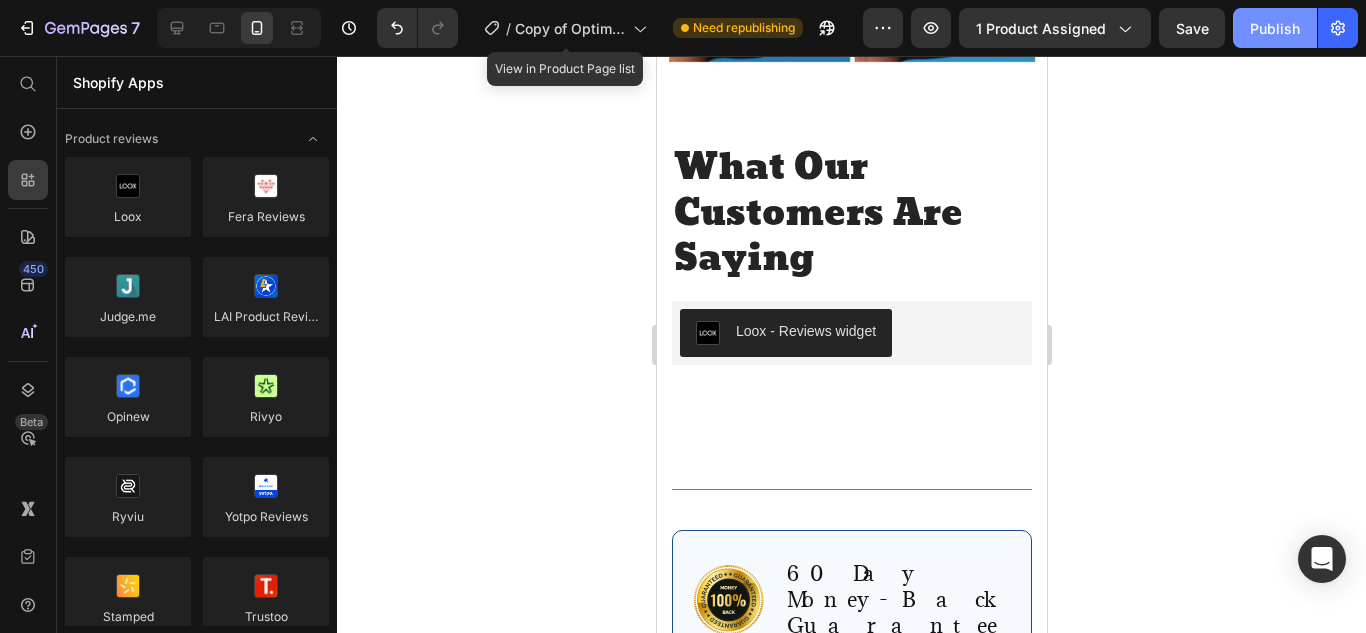 click on "Publish" at bounding box center [1275, 28] 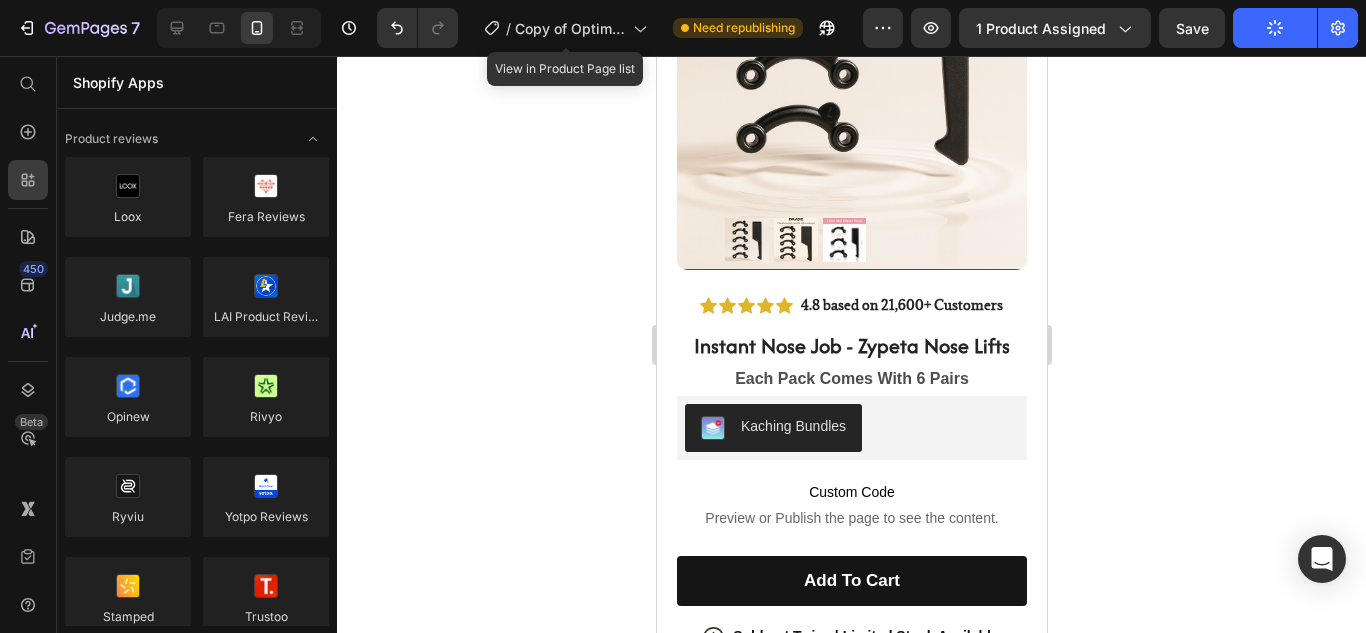 scroll, scrollTop: 409, scrollLeft: 0, axis: vertical 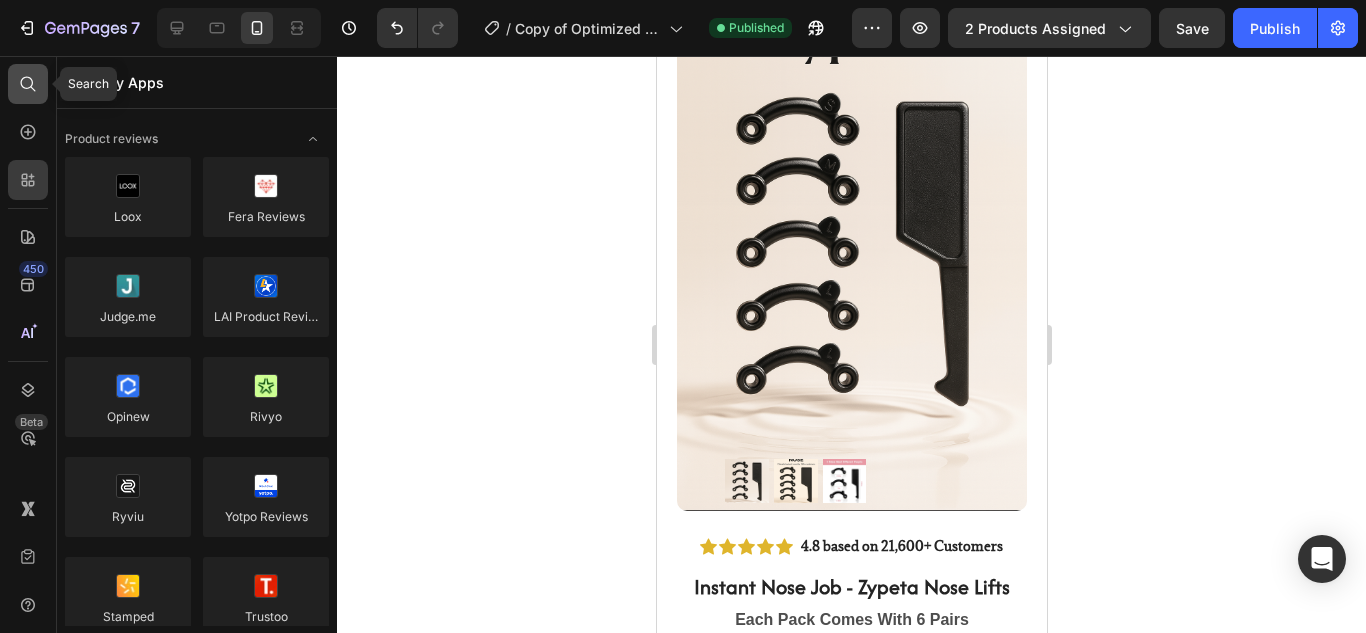 click 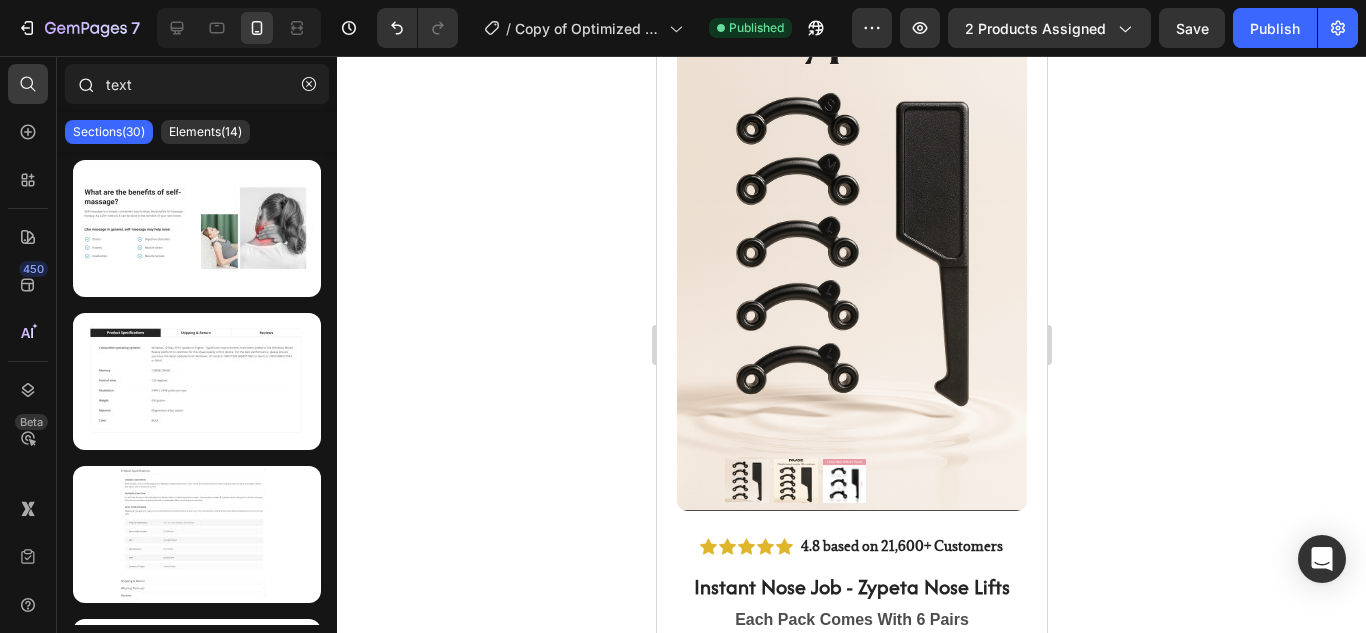 drag, startPoint x: 139, startPoint y: 78, endPoint x: 61, endPoint y: 86, distance: 78.40918 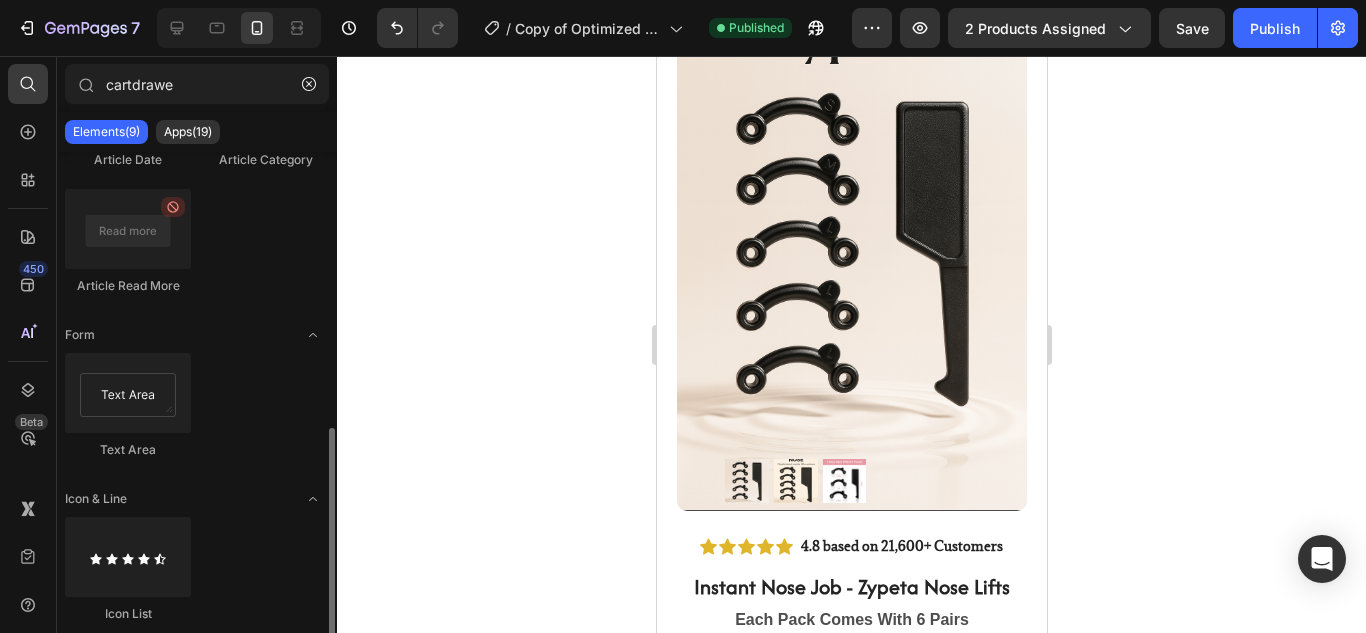 scroll, scrollTop: 0, scrollLeft: 0, axis: both 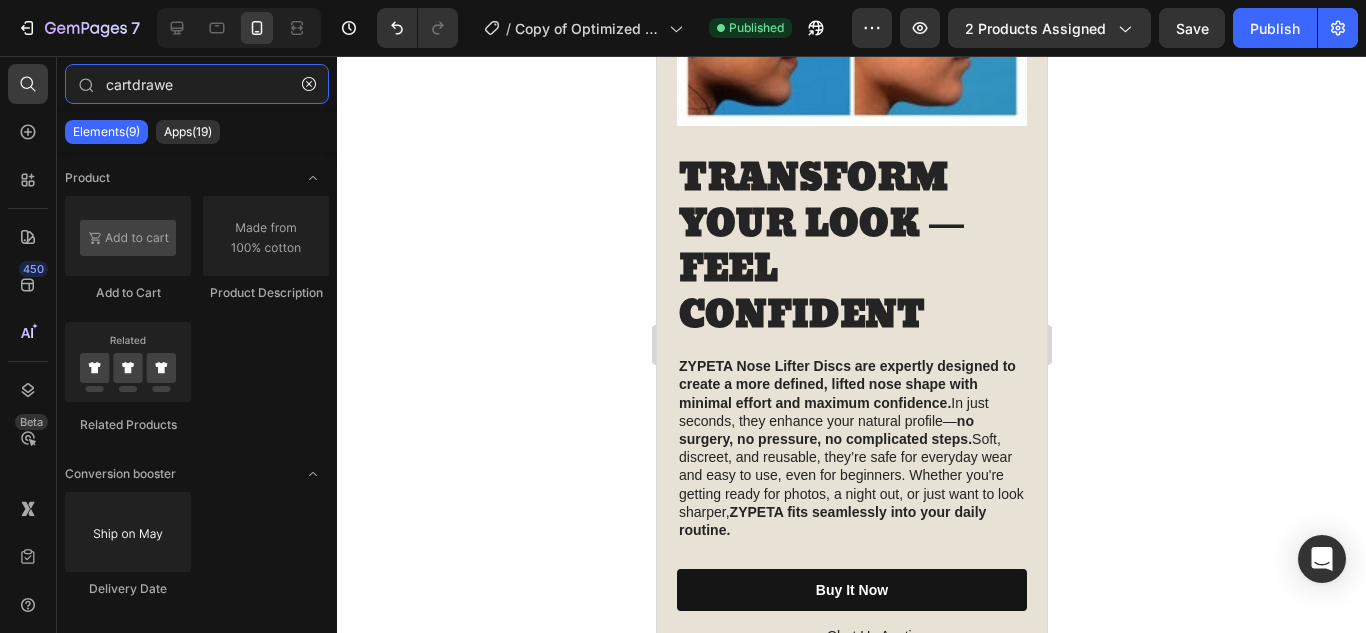 drag, startPoint x: 193, startPoint y: 97, endPoint x: 50, endPoint y: 73, distance: 145 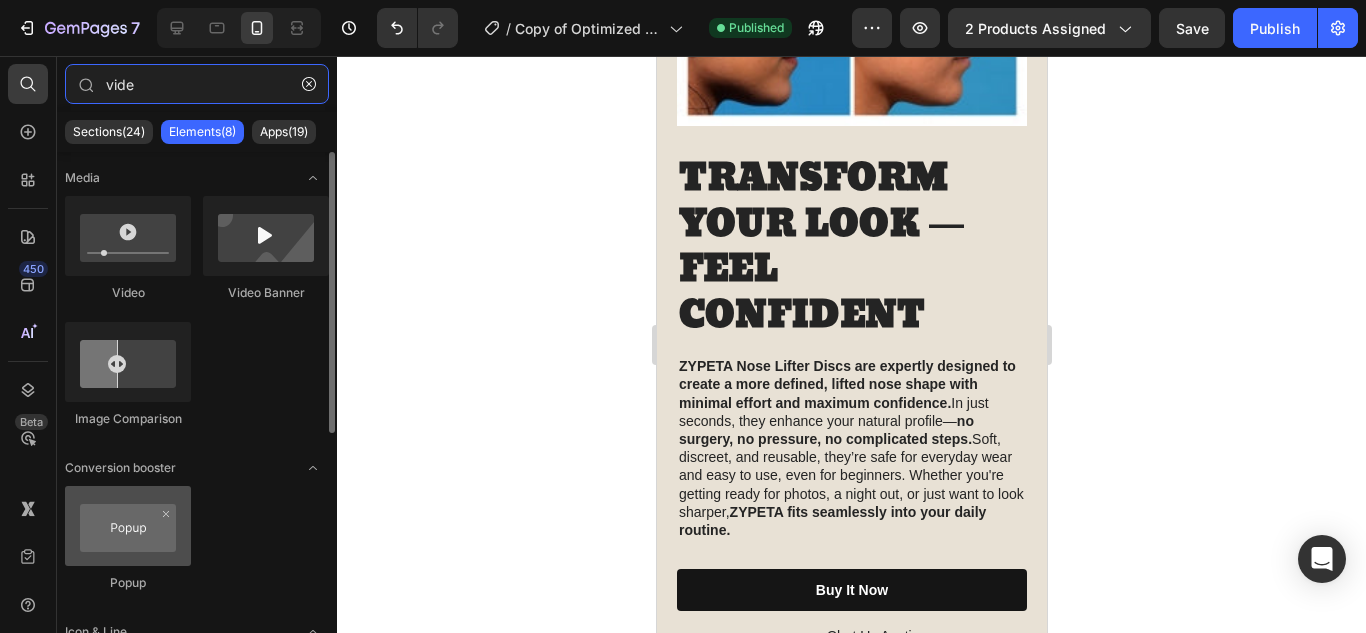 type on "vide" 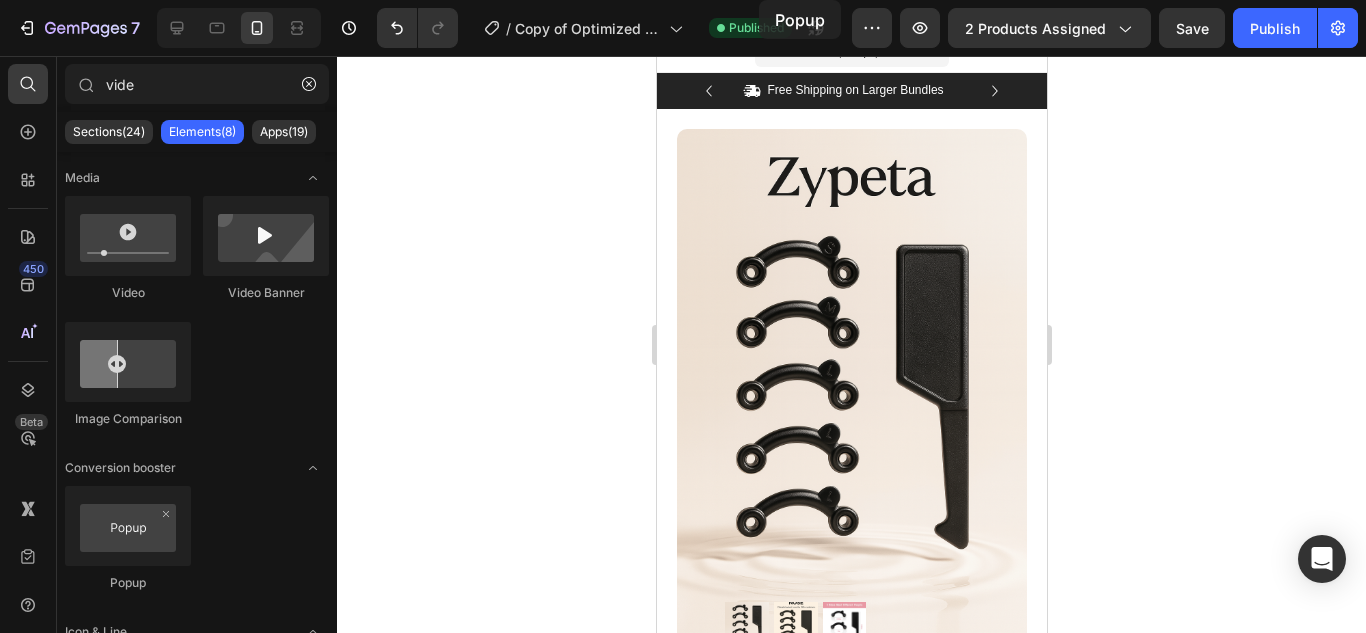 scroll, scrollTop: 0, scrollLeft: 0, axis: both 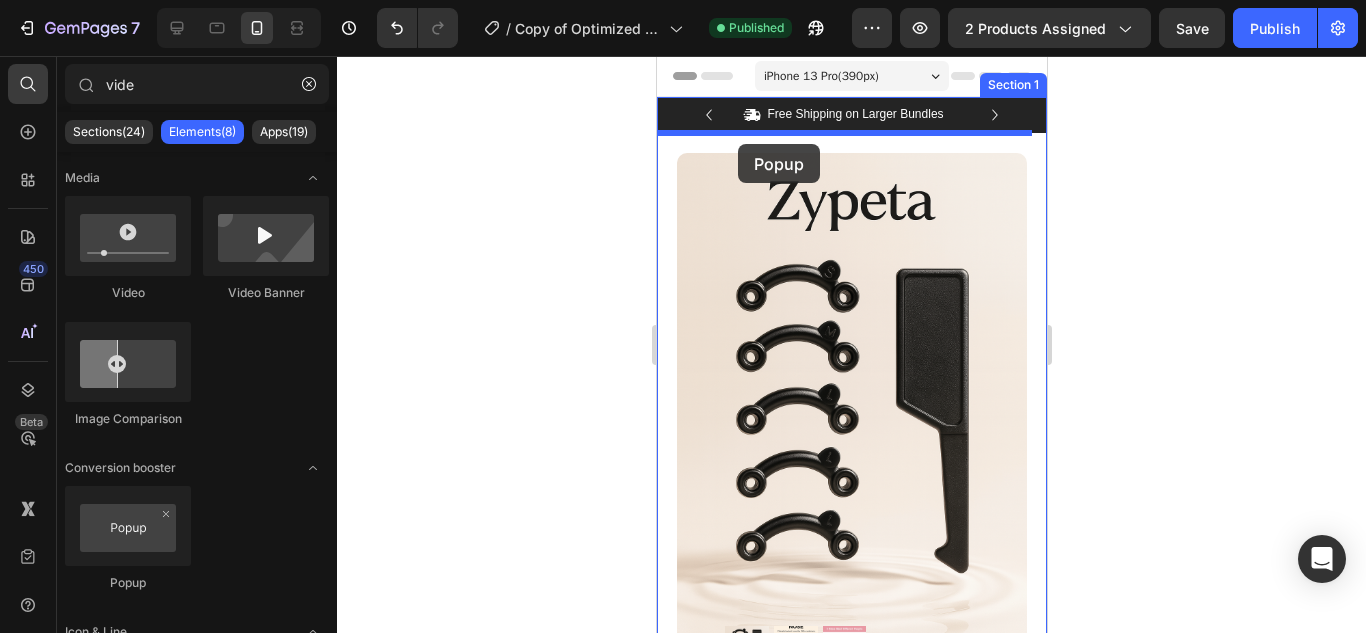 drag, startPoint x: 760, startPoint y: 600, endPoint x: 737, endPoint y: 144, distance: 456.57968 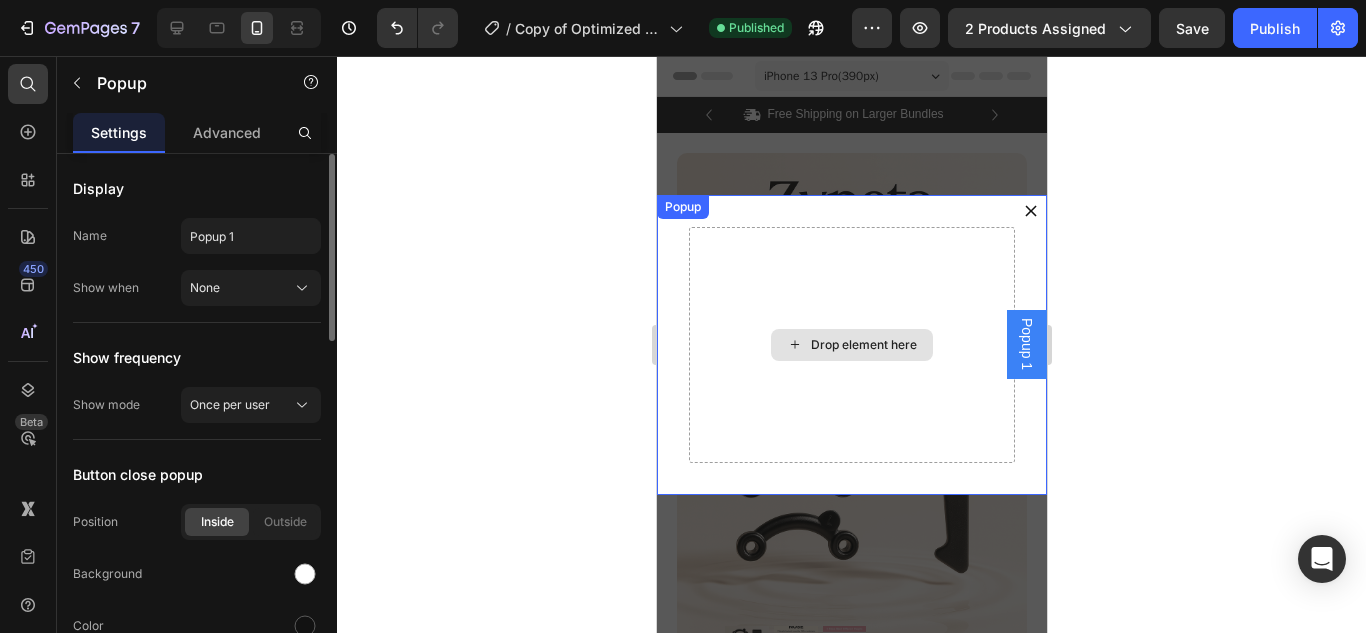 click on "Drop element here" at bounding box center [851, 345] 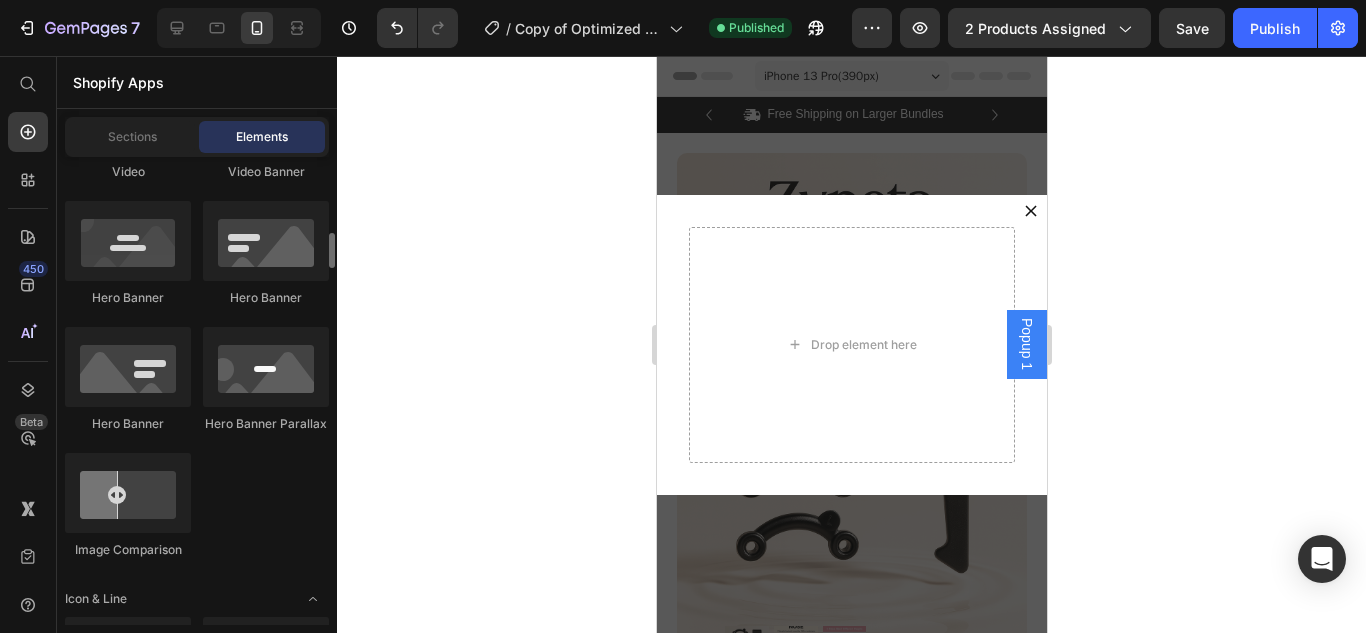 scroll, scrollTop: 997, scrollLeft: 0, axis: vertical 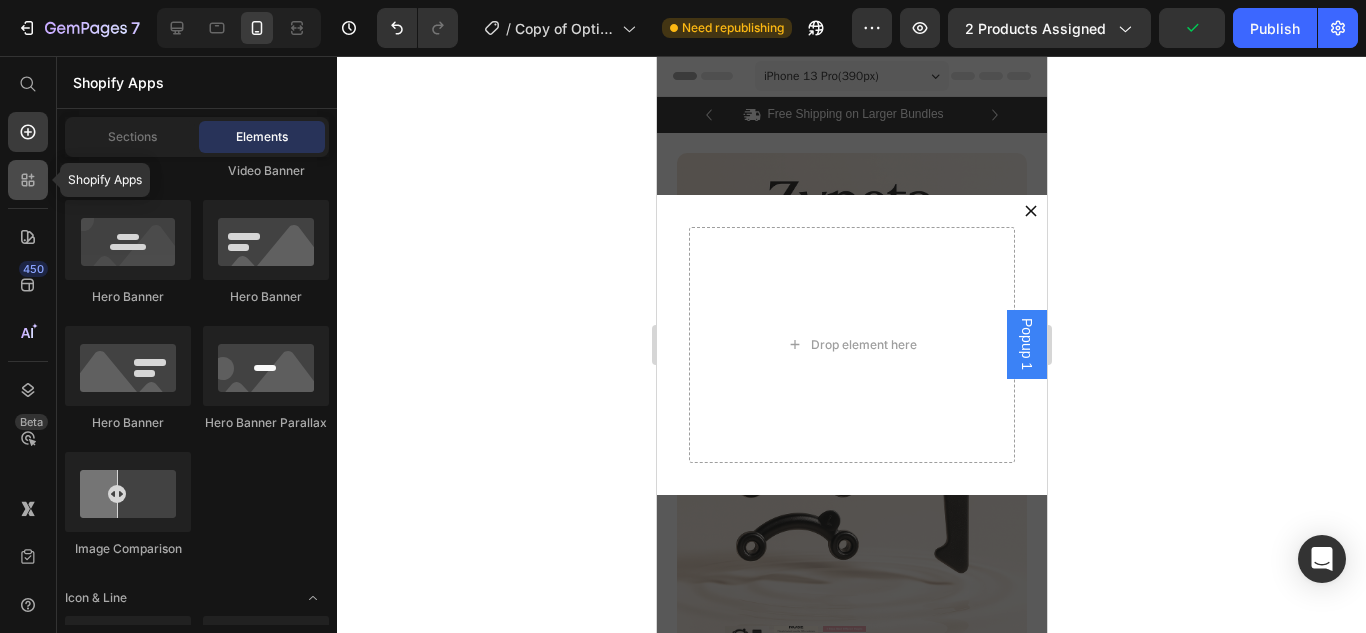 click 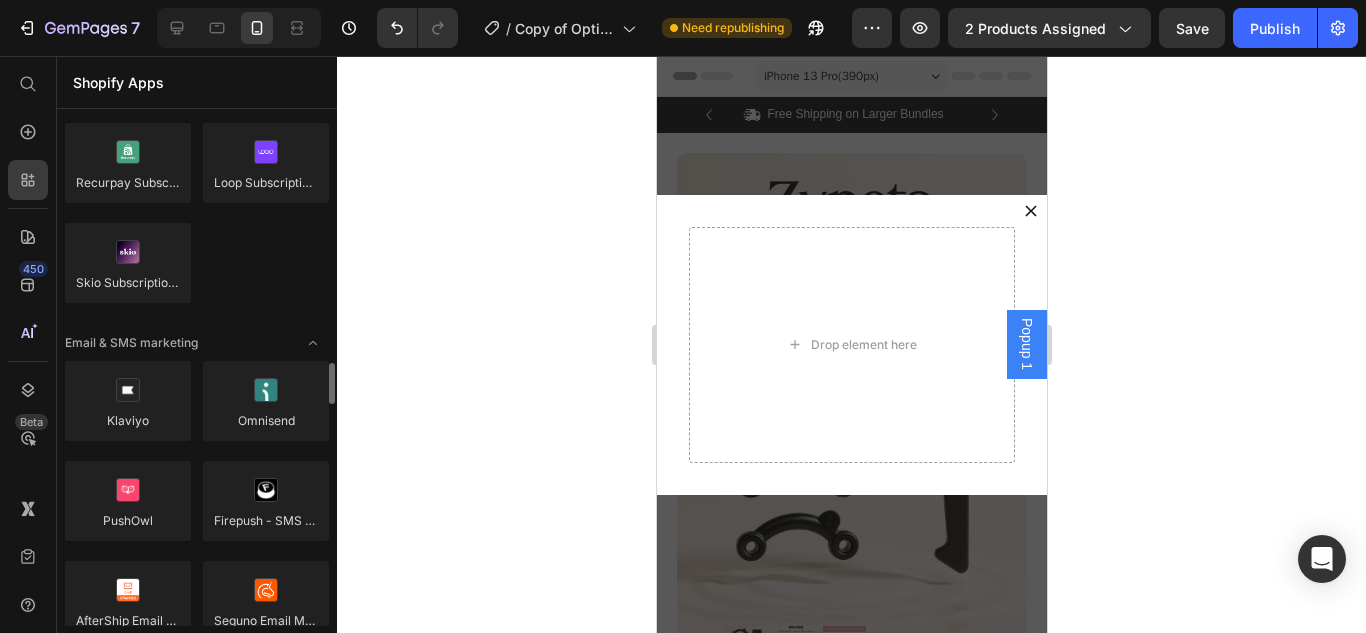 scroll, scrollTop: 3087, scrollLeft: 0, axis: vertical 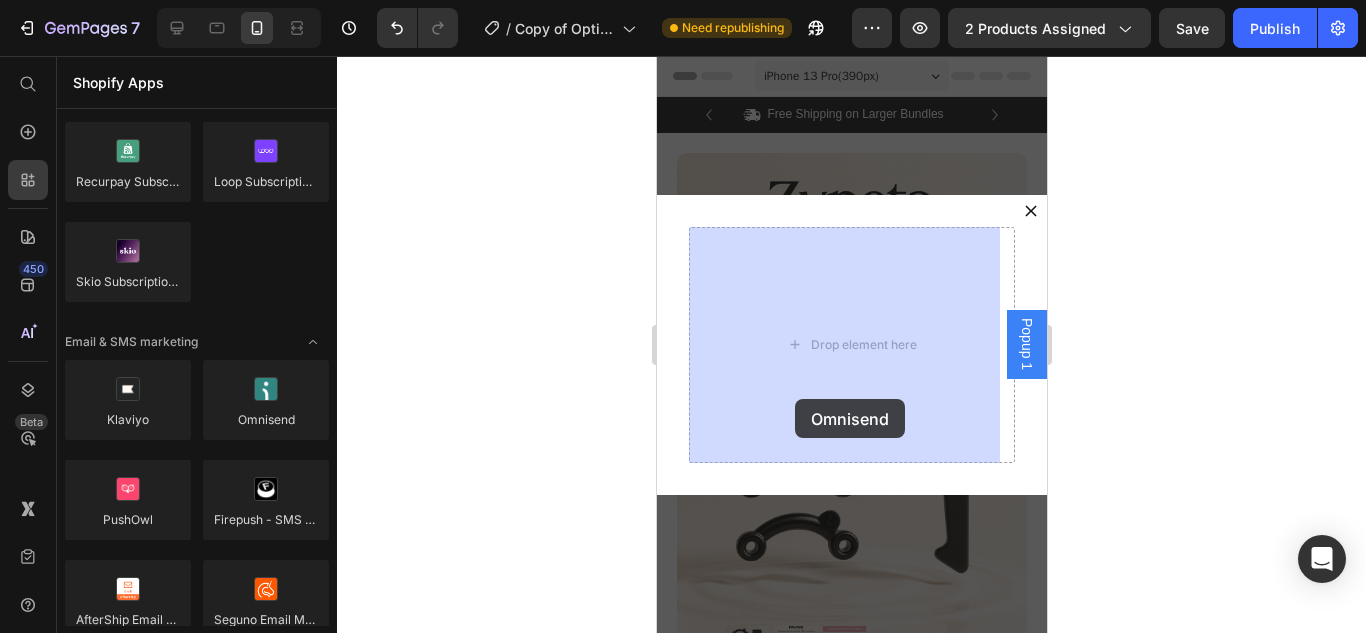 drag, startPoint x: 920, startPoint y: 472, endPoint x: 802, endPoint y: 388, distance: 144.84474 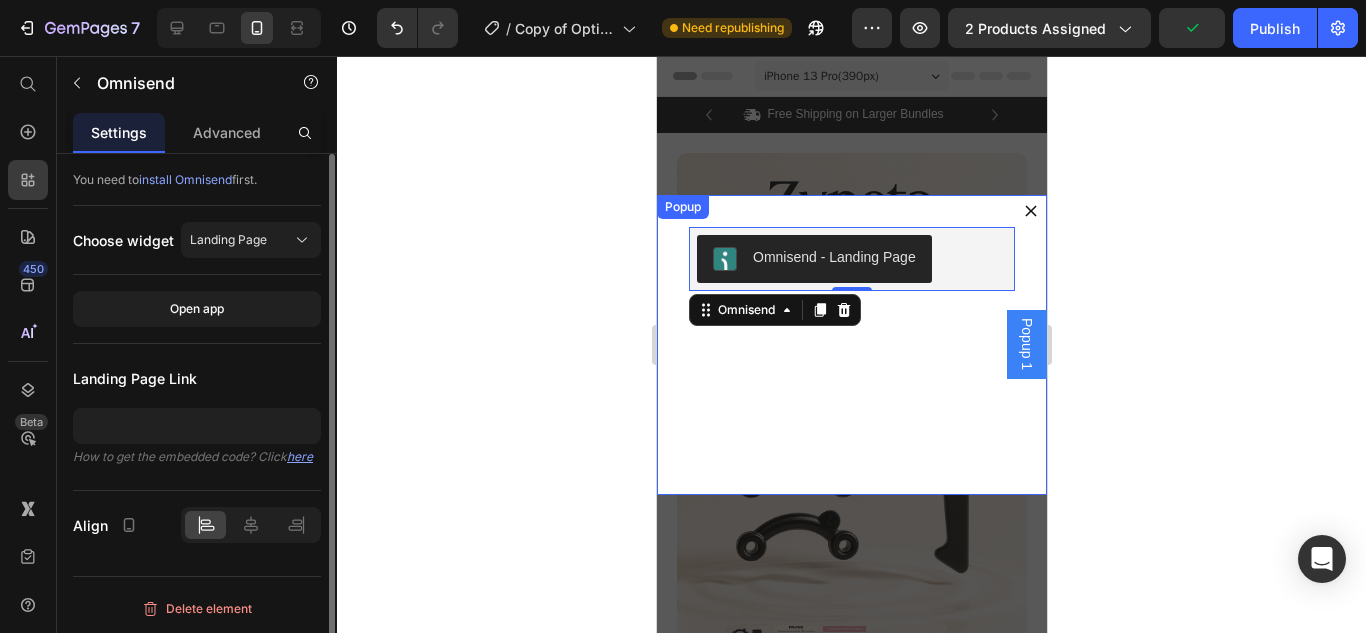 click at bounding box center [1030, 211] 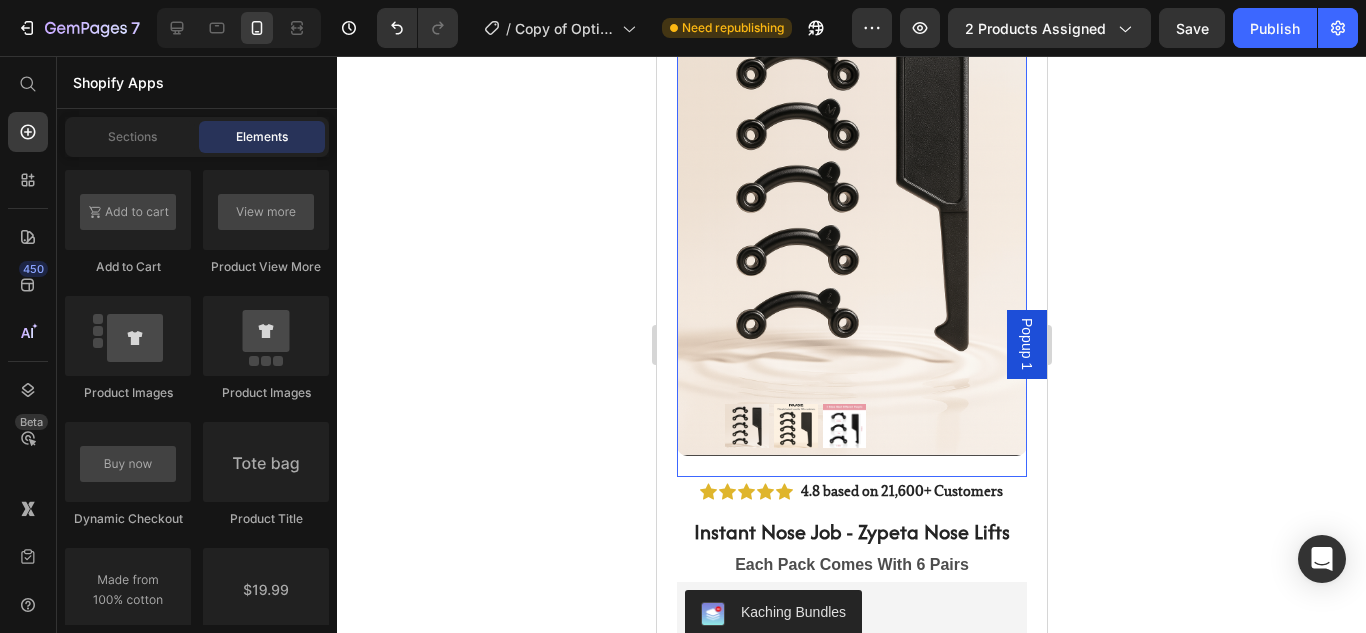 scroll, scrollTop: 209, scrollLeft: 0, axis: vertical 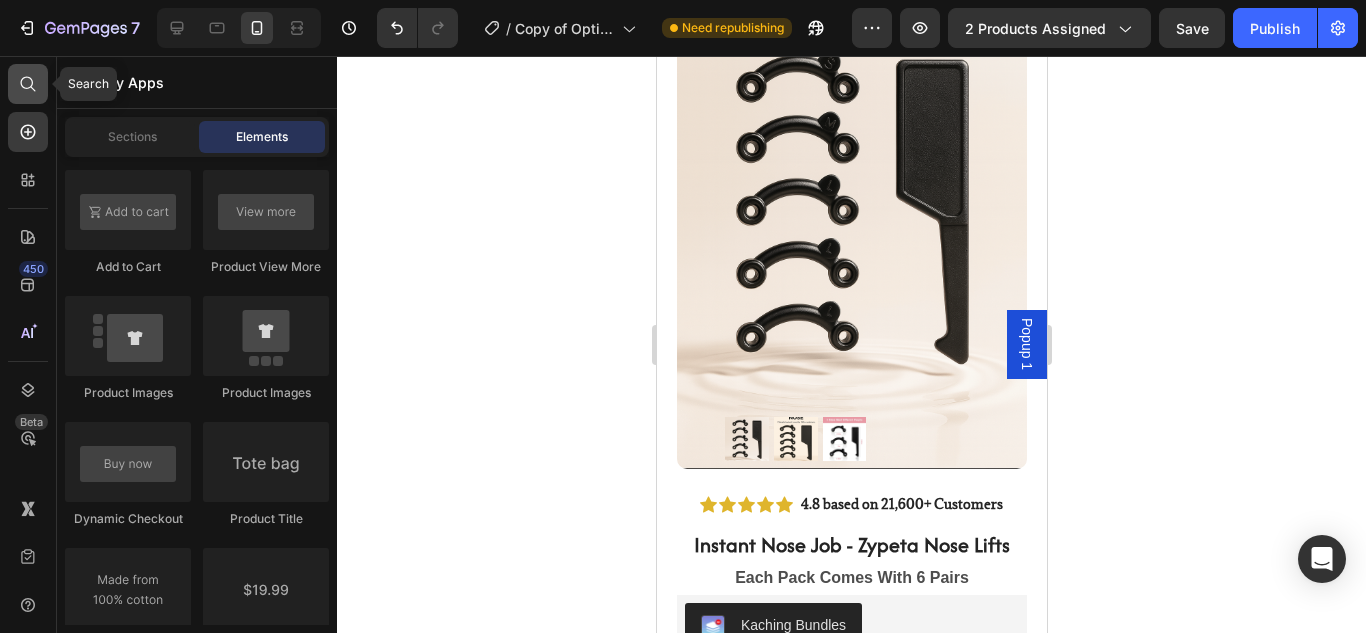 click 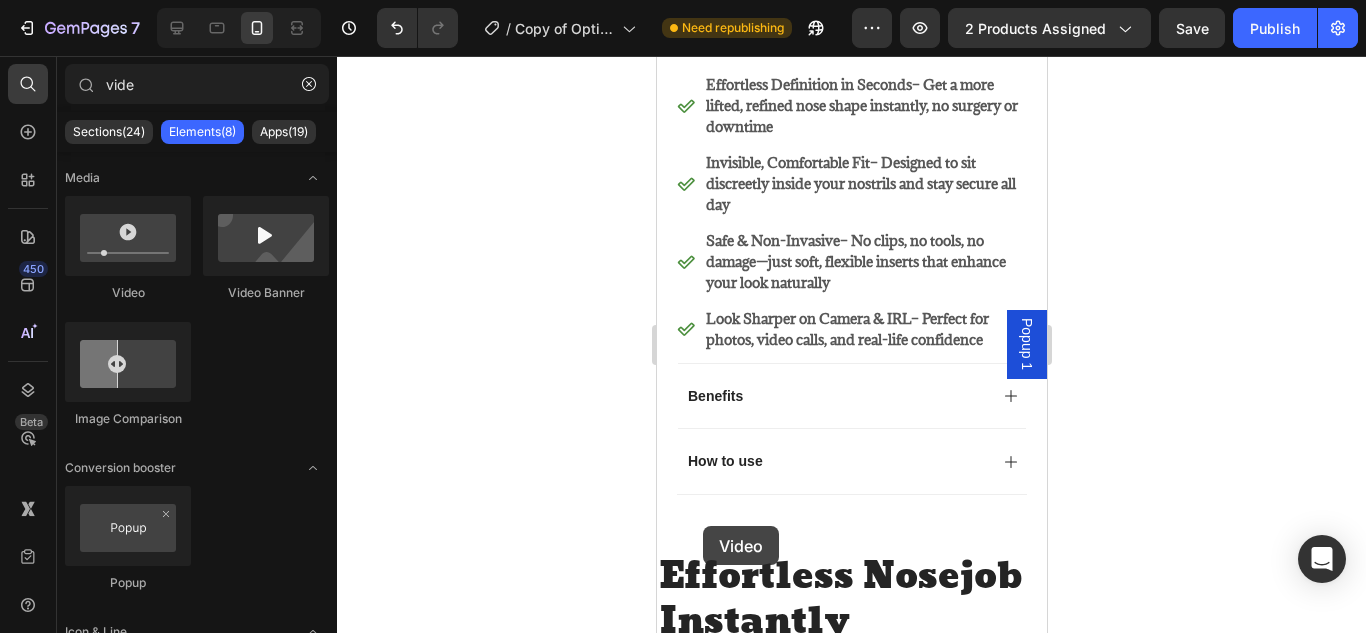 scroll, scrollTop: 1516, scrollLeft: 0, axis: vertical 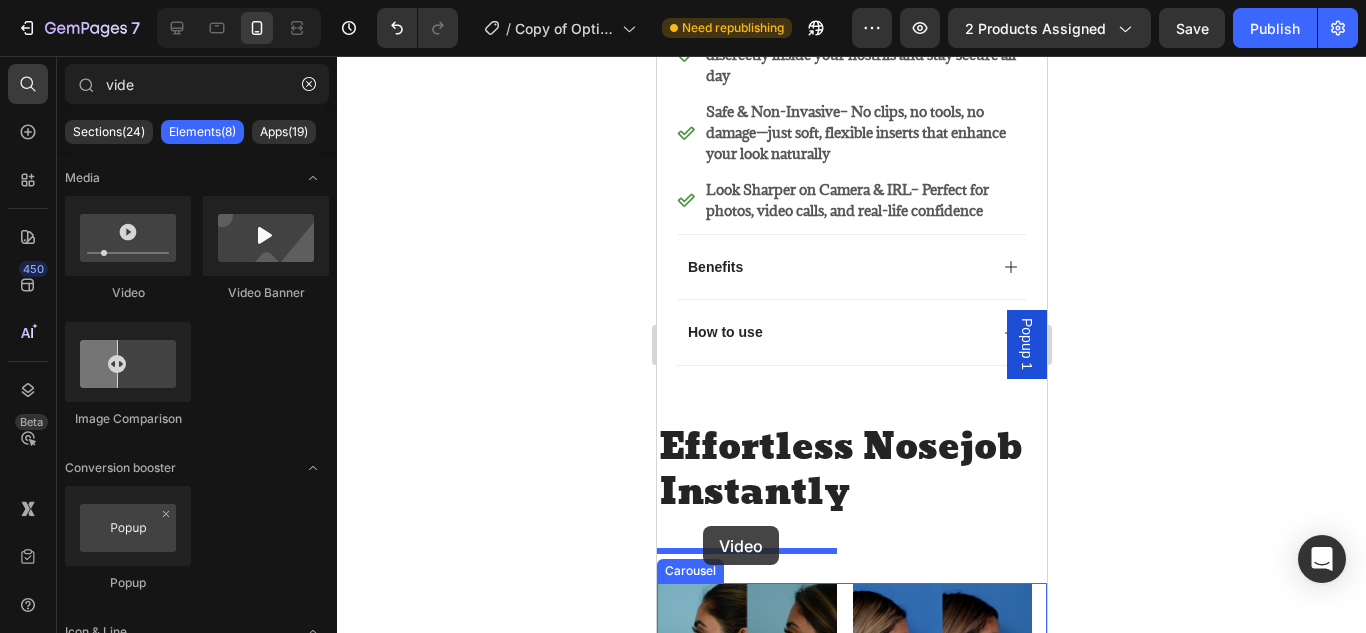 drag, startPoint x: 787, startPoint y: 284, endPoint x: 702, endPoint y: 526, distance: 256.49365 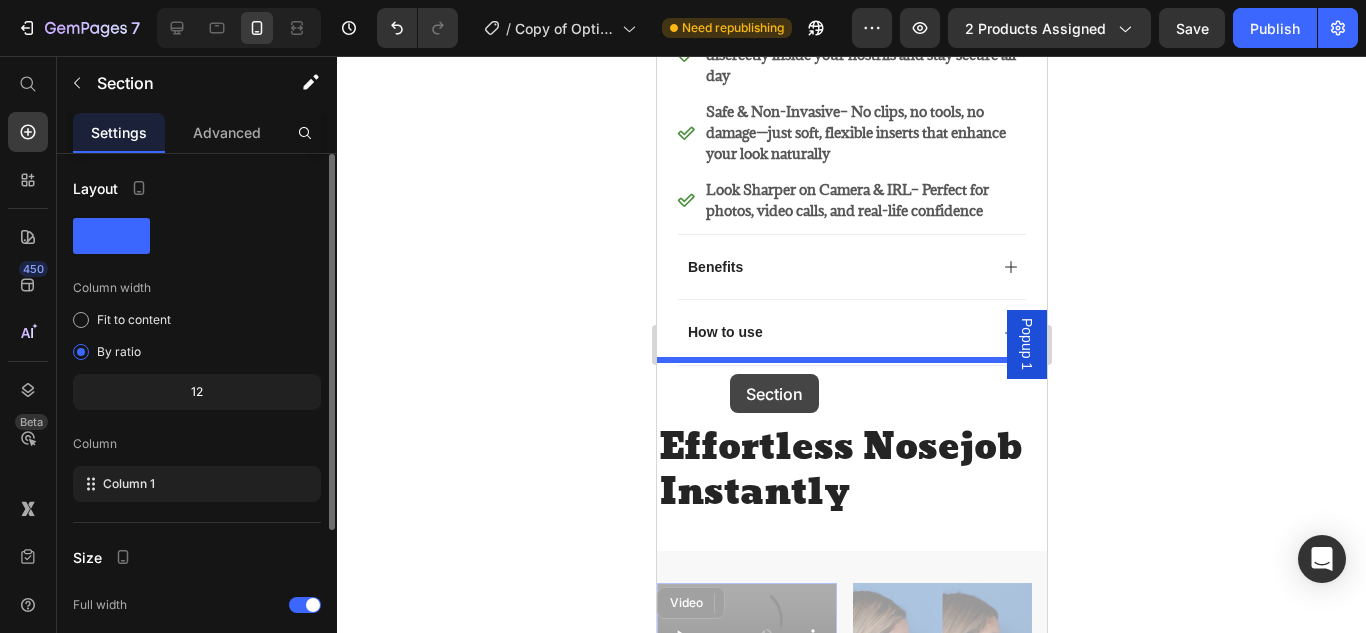 drag, startPoint x: 715, startPoint y: 380, endPoint x: 729, endPoint y: 374, distance: 15.231546 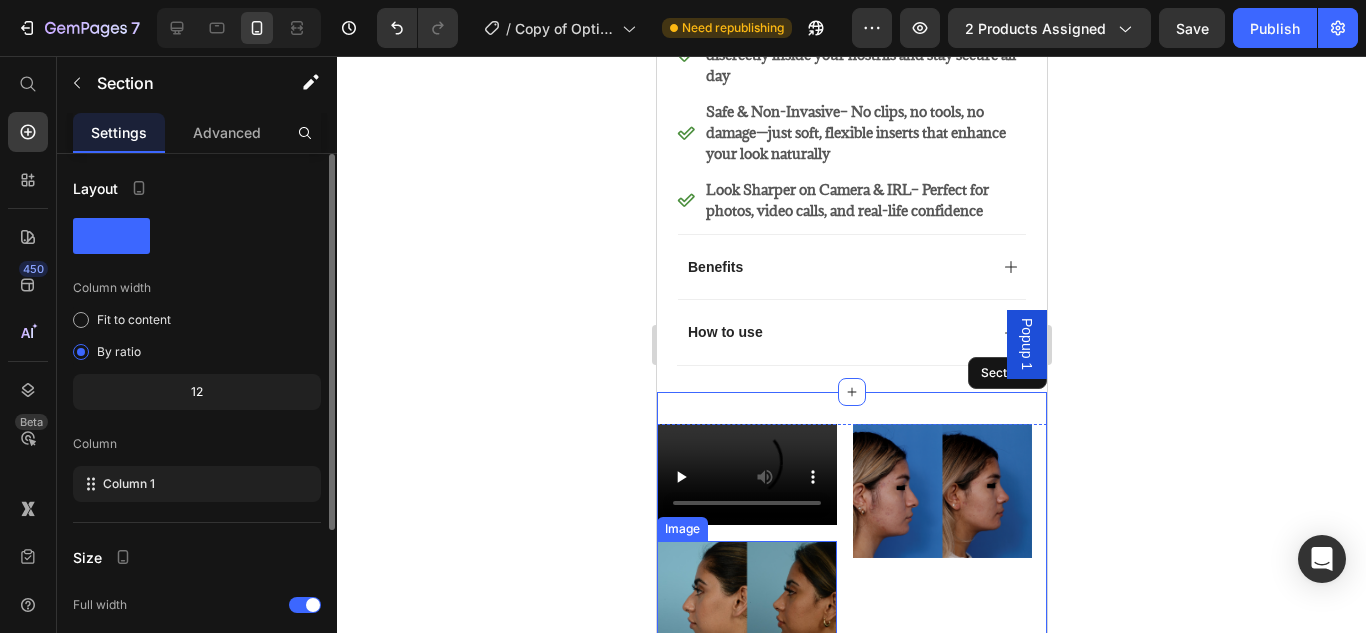 scroll, scrollTop: 1649, scrollLeft: 0, axis: vertical 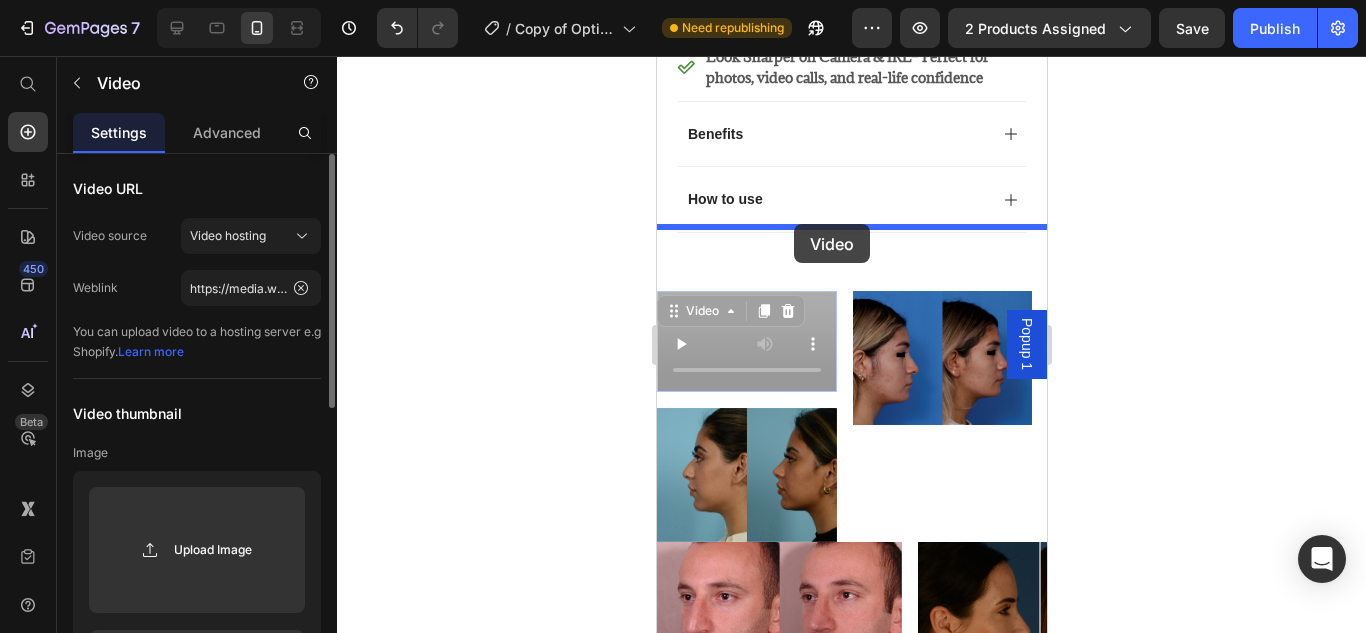 drag, startPoint x: 743, startPoint y: 286, endPoint x: 793, endPoint y: 224, distance: 79.64923 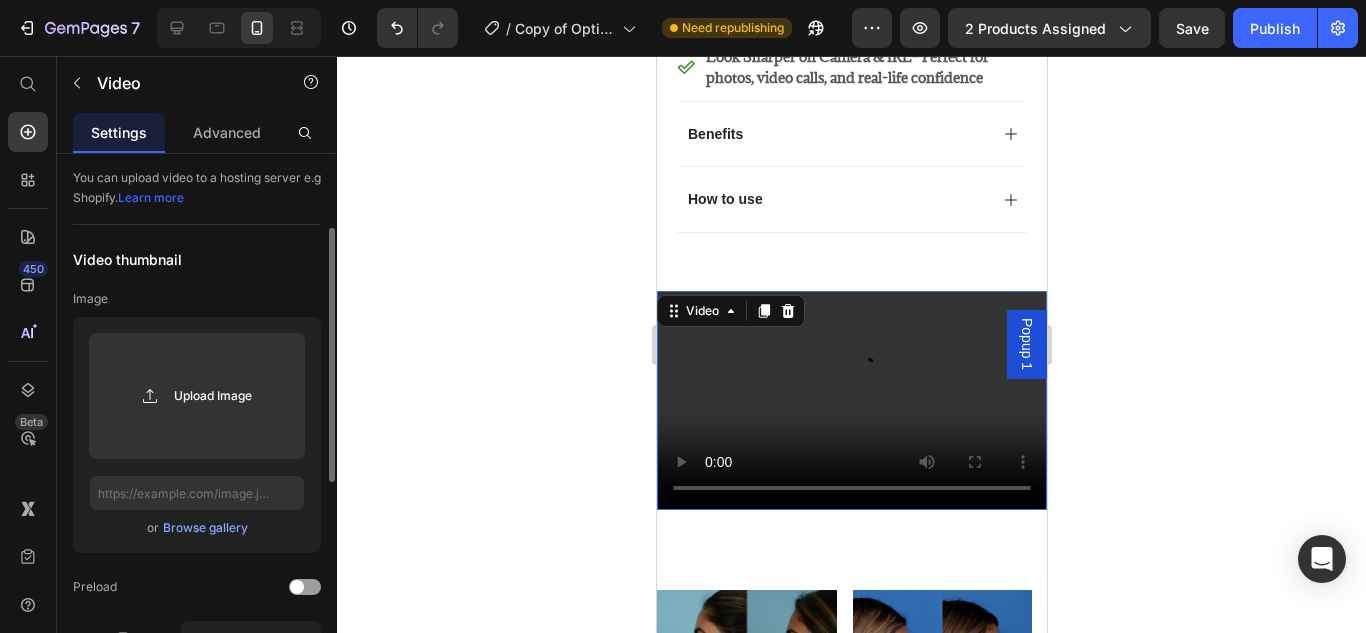 scroll, scrollTop: 155, scrollLeft: 0, axis: vertical 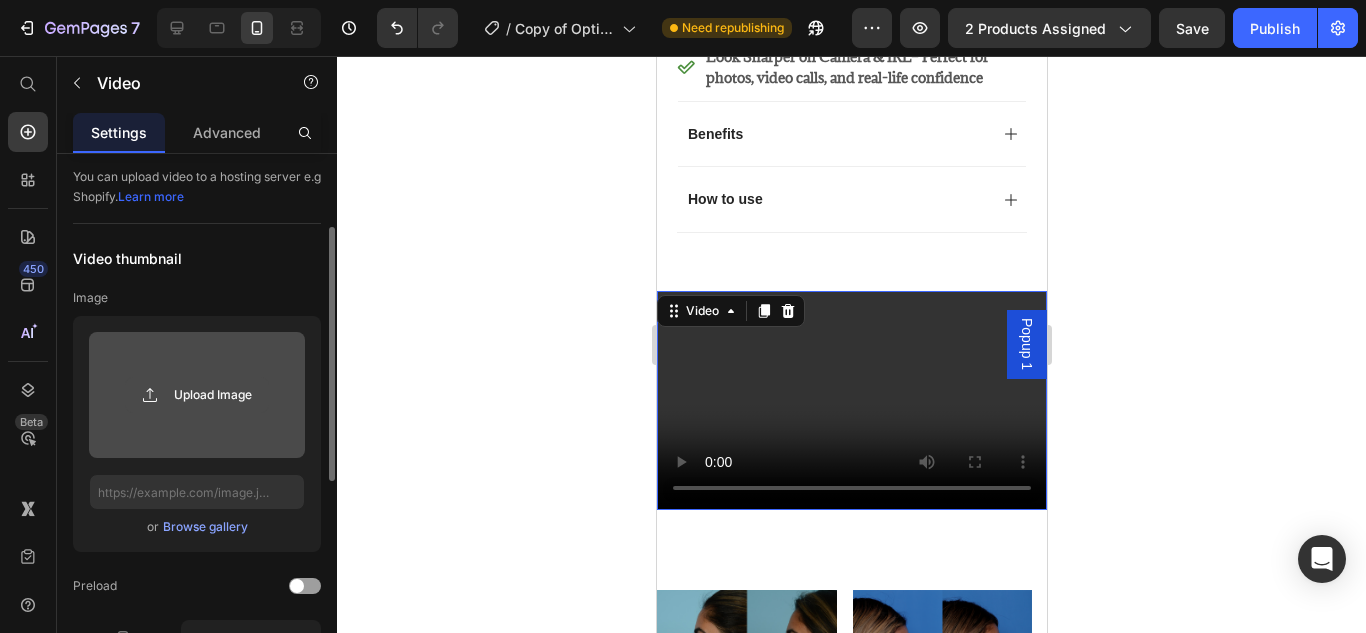 click 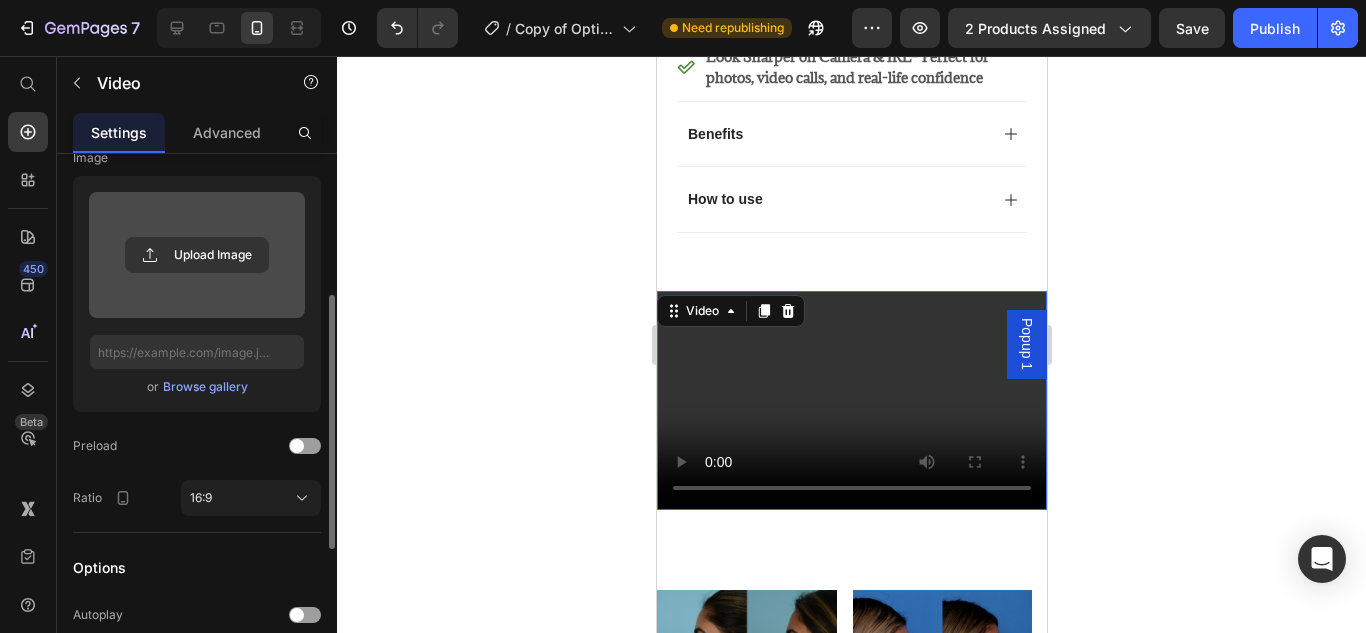 scroll, scrollTop: 296, scrollLeft: 0, axis: vertical 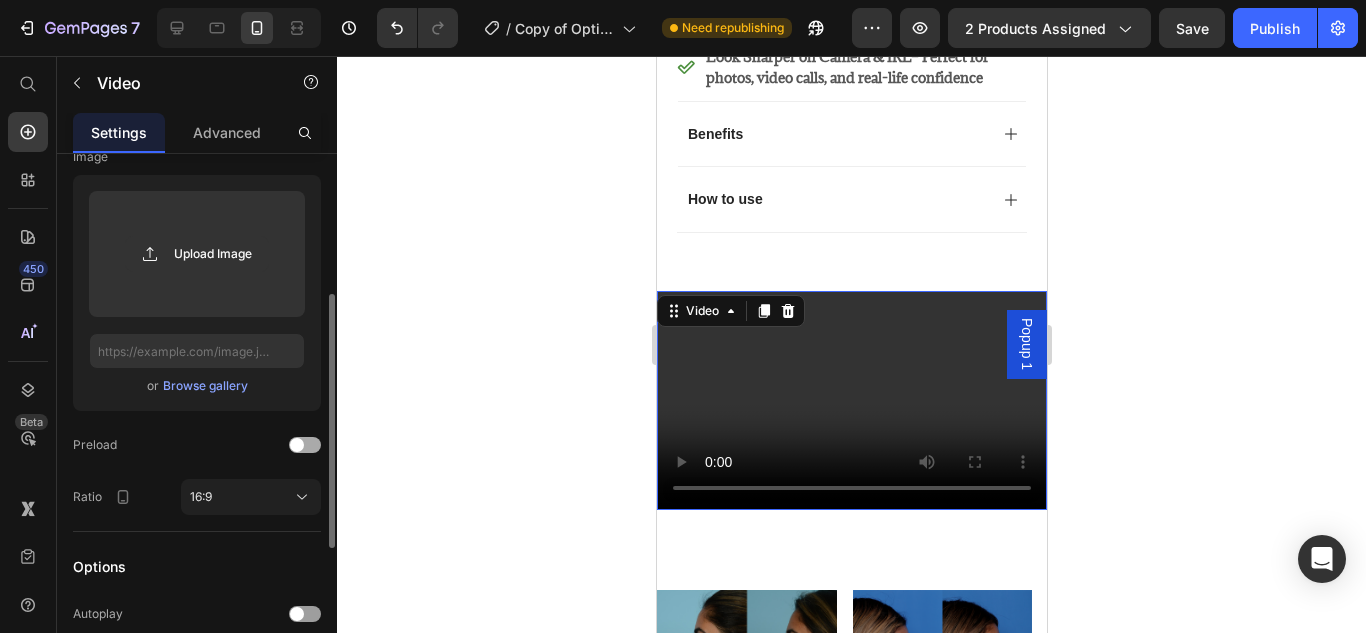 click on "Preload" 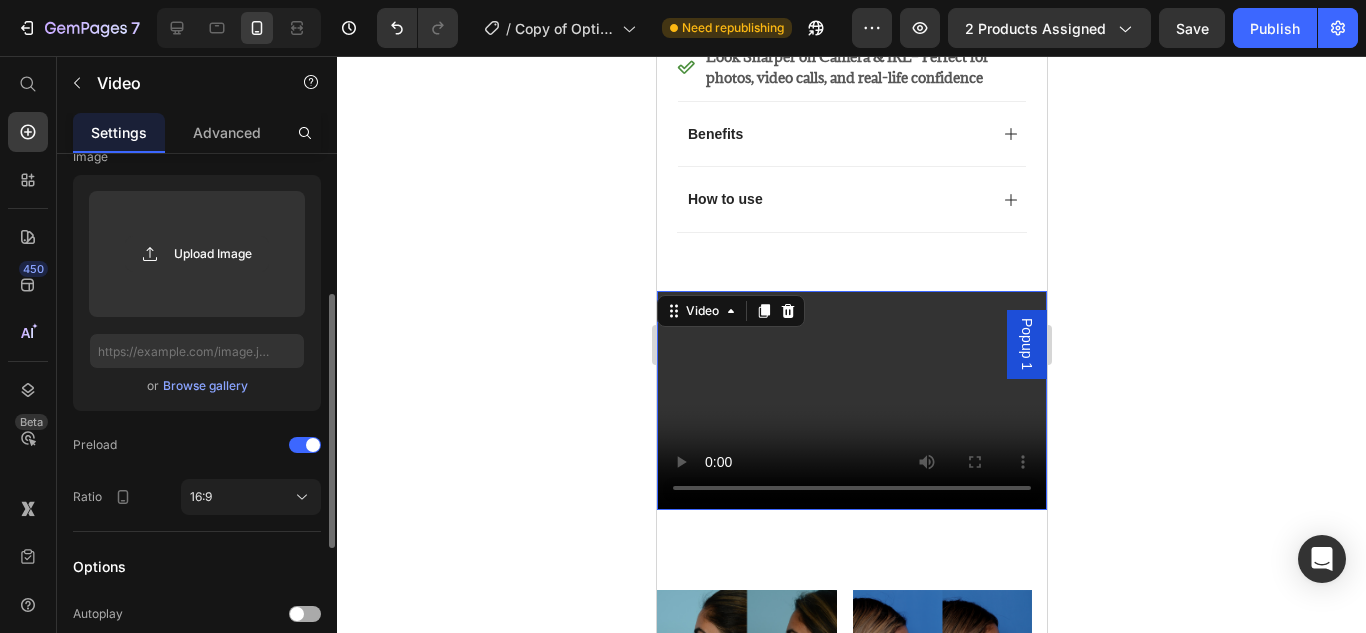 click at bounding box center (297, 614) 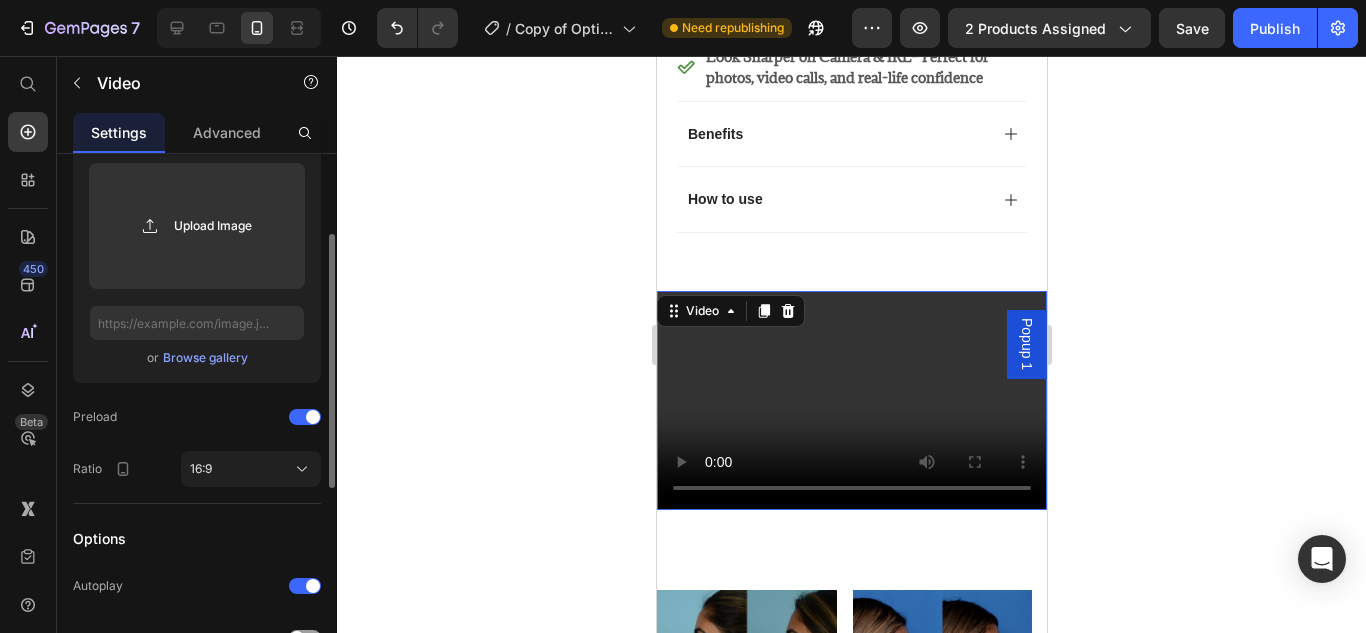 scroll, scrollTop: 251, scrollLeft: 0, axis: vertical 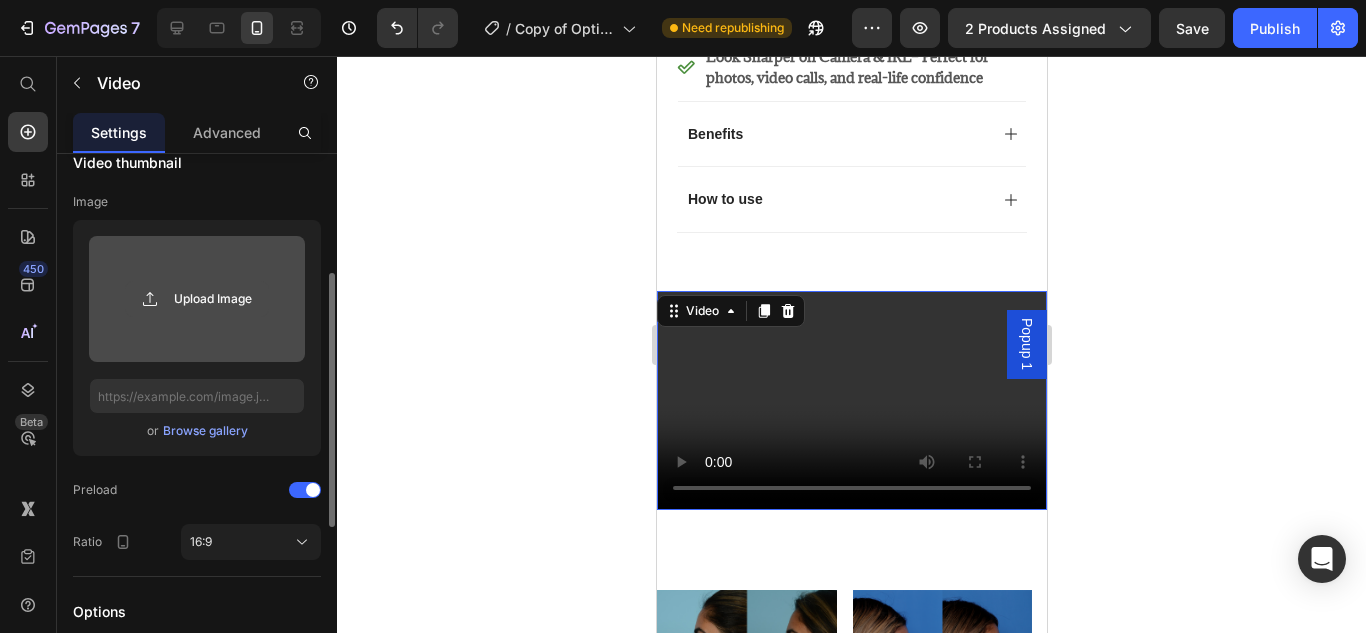 click 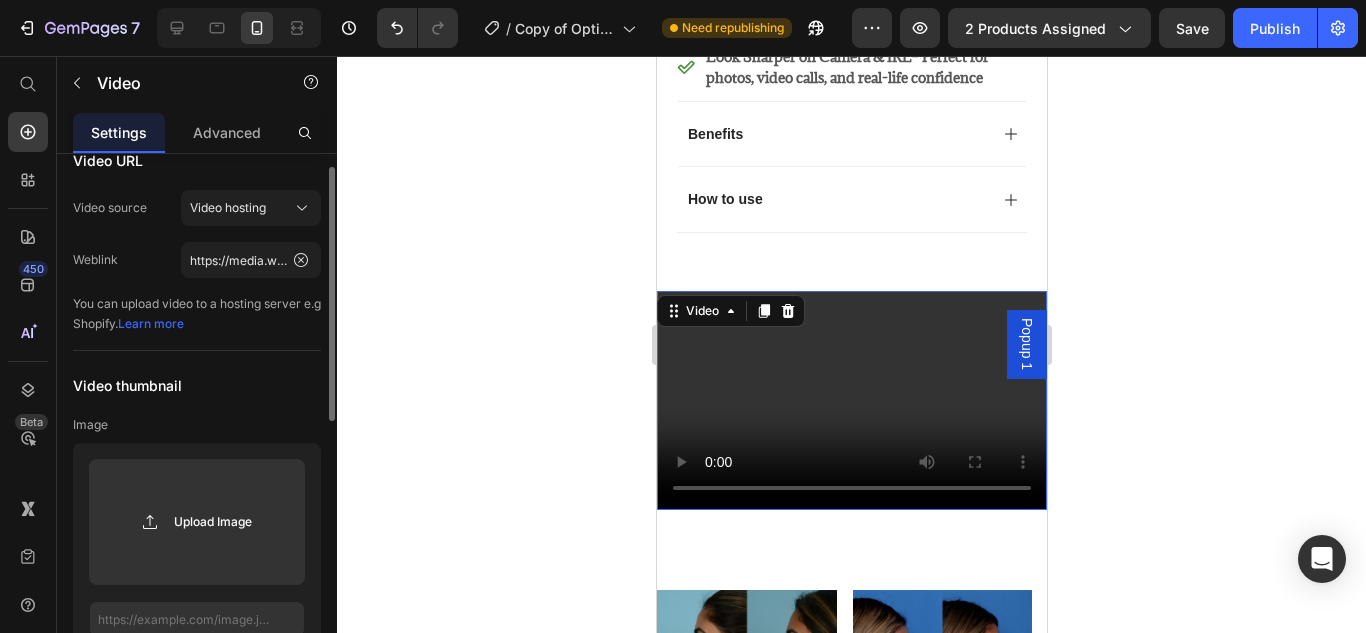 scroll, scrollTop: 0, scrollLeft: 0, axis: both 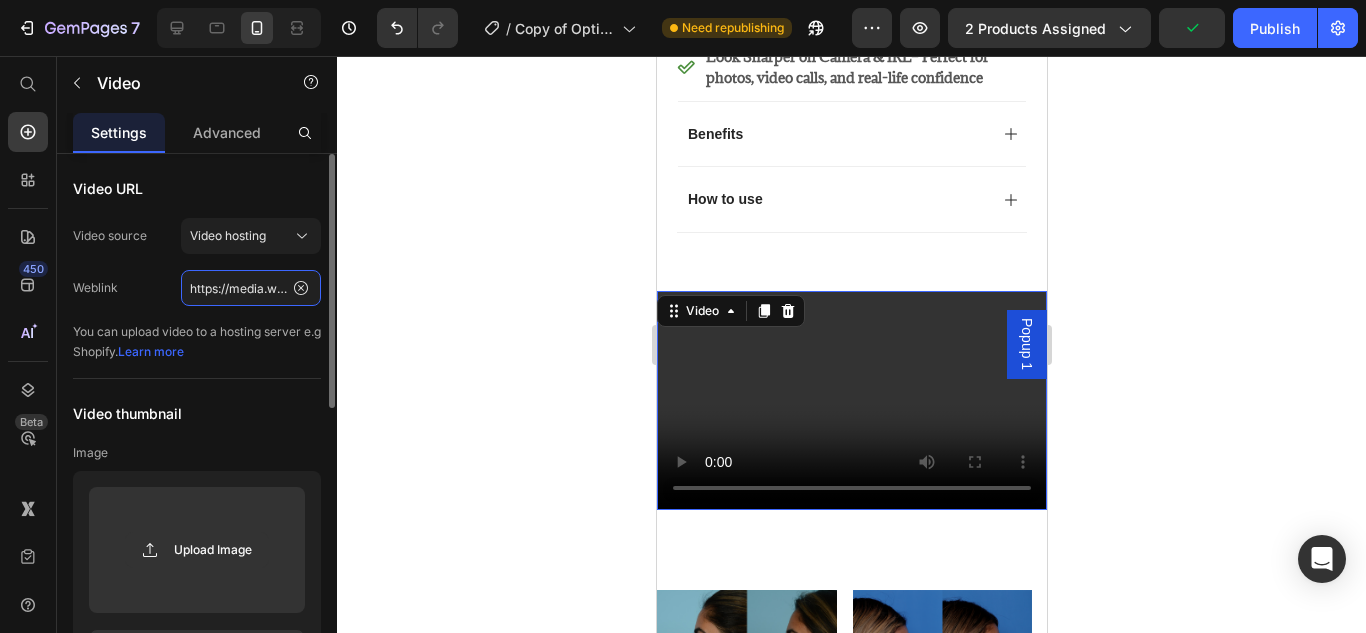 click on "https://media.w3.org/2010/05/sintel/trailer.mp4" 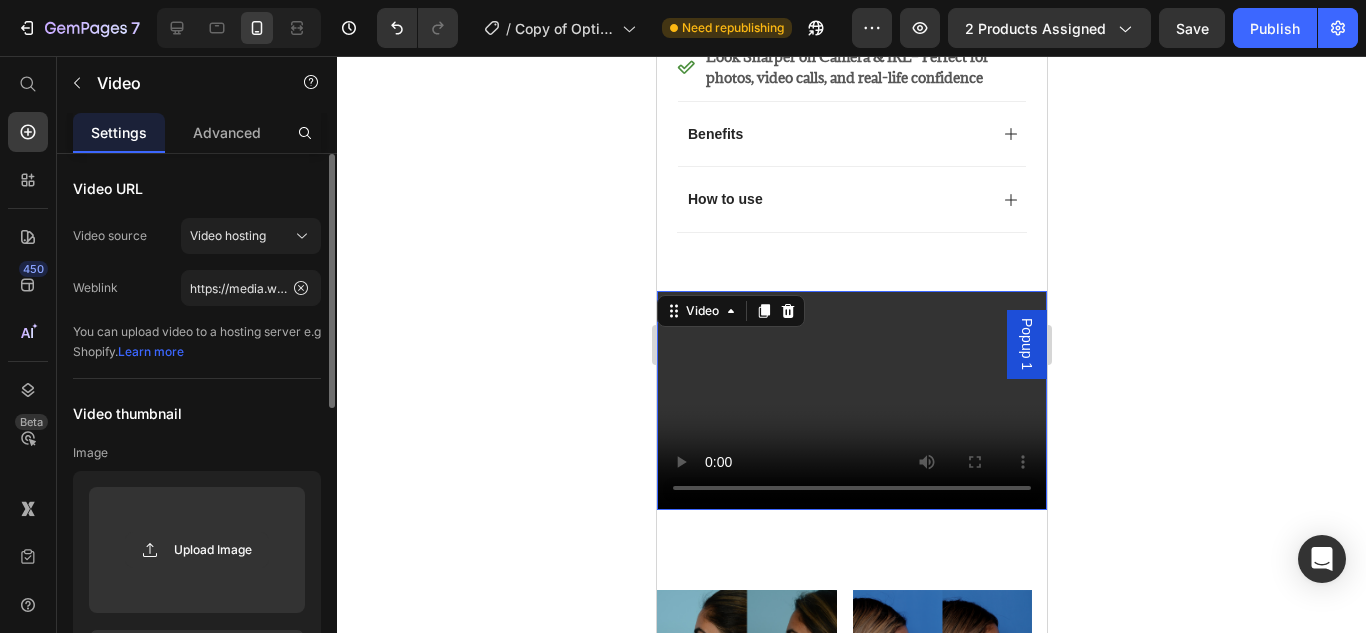 click on "Video URL Video source Video hosting Weblink https://media.w3.org/2010/05/sintel/trailer.mp4 You can upload video to a hosting server e.g Shopify.   Learn more" 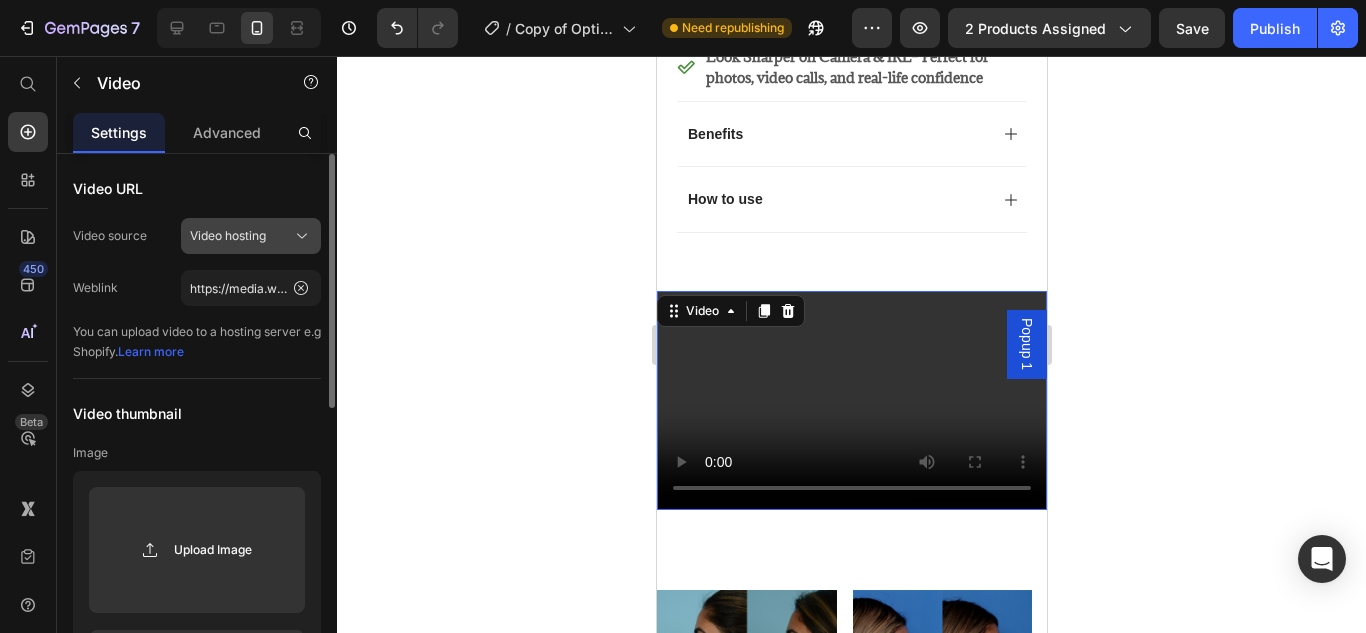 click on "Video hosting" at bounding box center (228, 236) 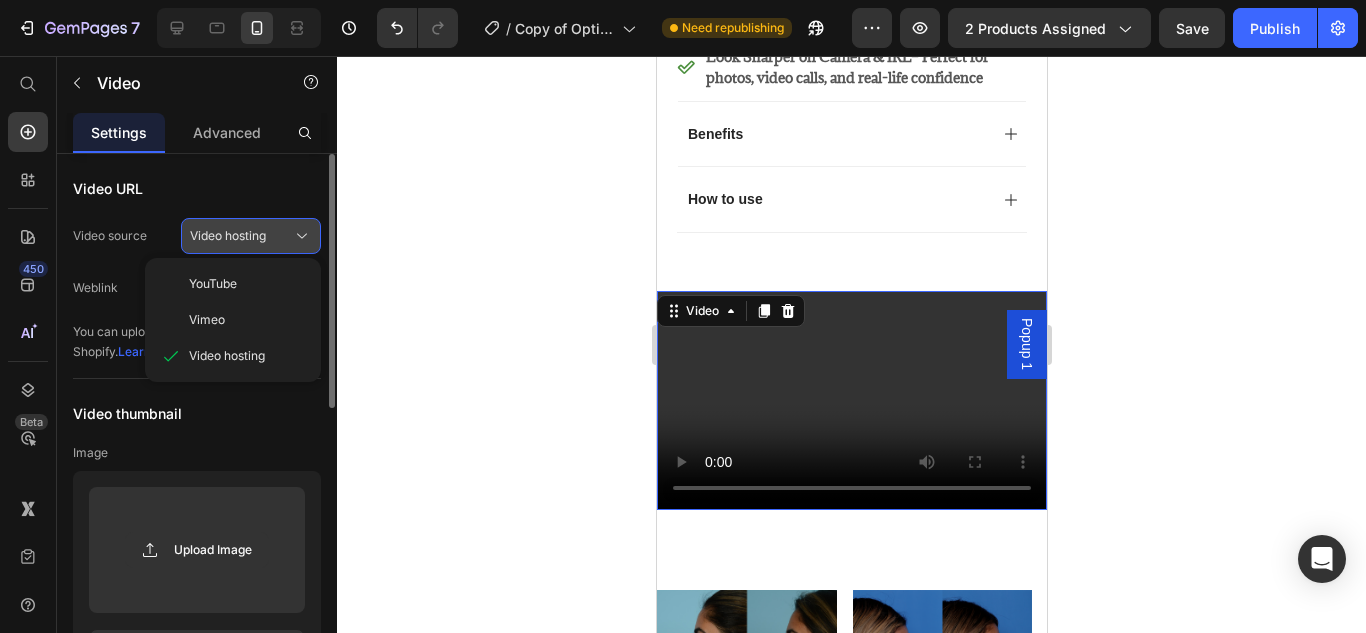 click on "Video hosting" at bounding box center (228, 236) 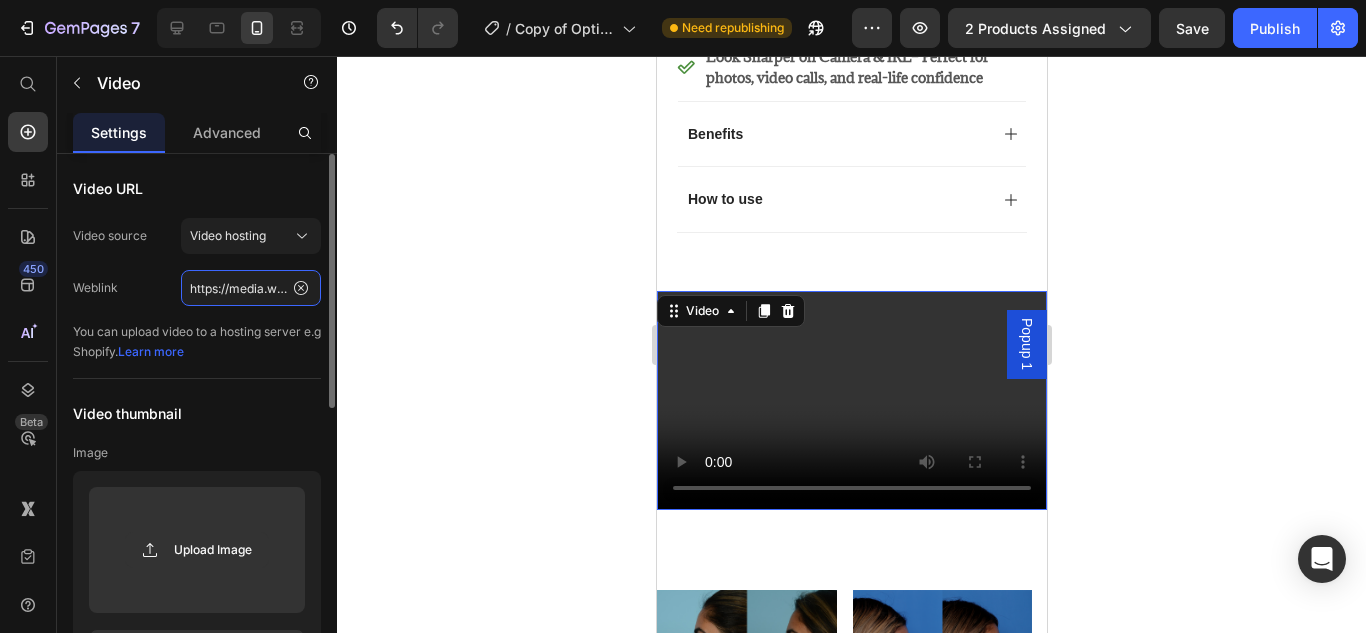 click on "https://media.w3.org/2010/05/sintel/trailer.mp4" 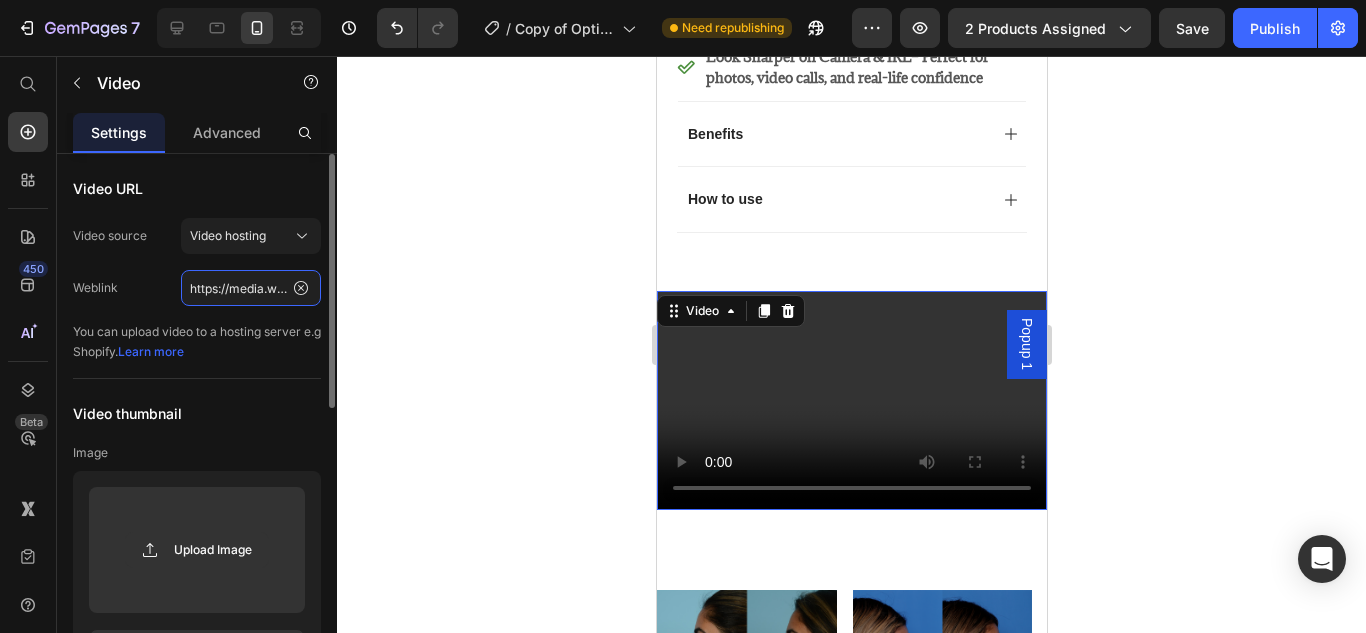 paste on "https://www.tiktok.com/@aracel_0108/video/7370845785291771178?q=nose%20shaper&t=1752453966238" 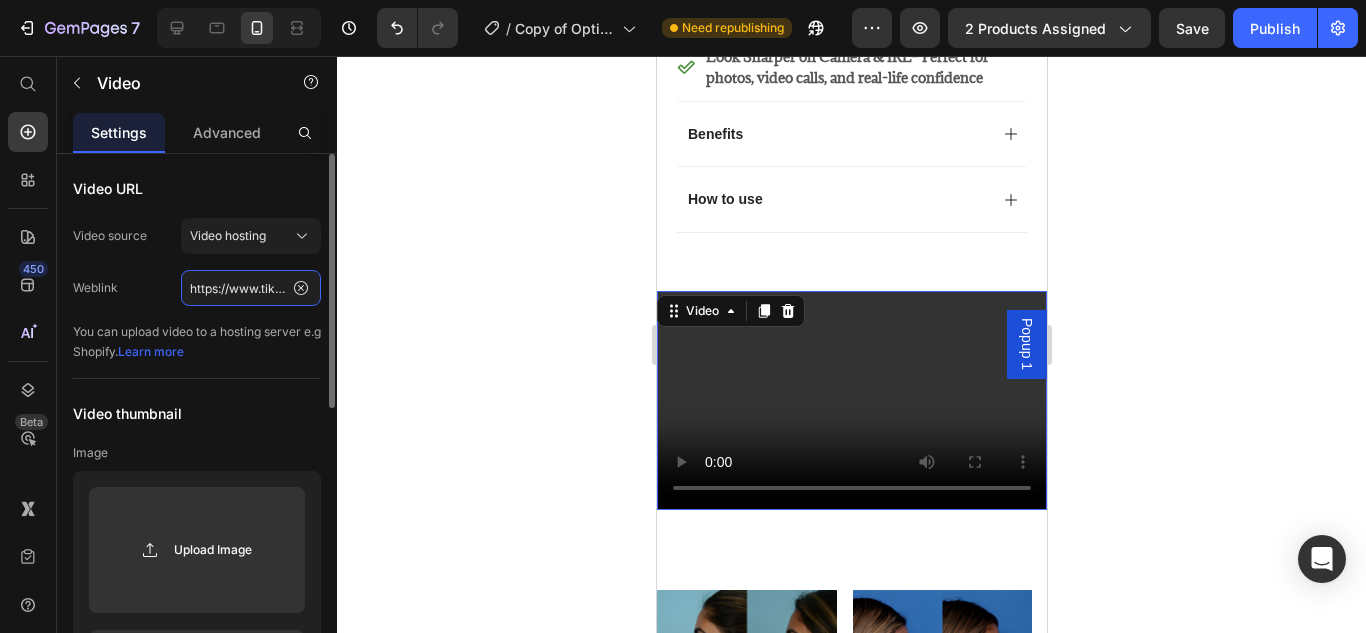 scroll, scrollTop: 0, scrollLeft: 512, axis: horizontal 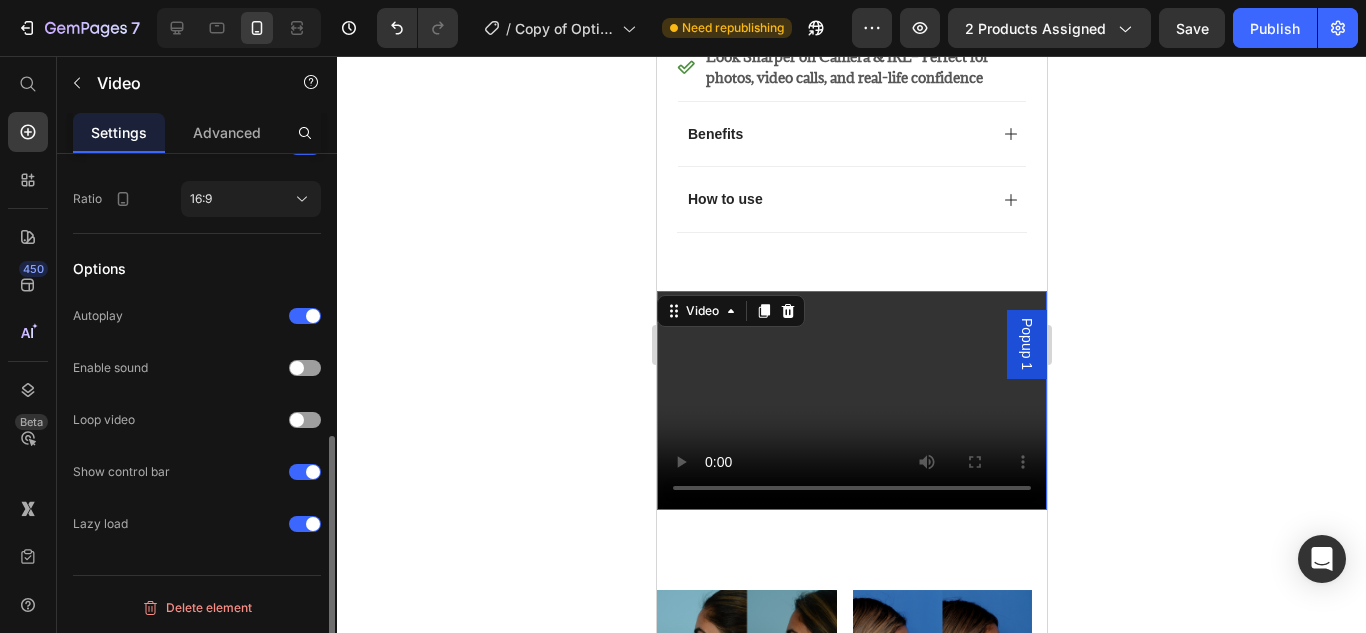 click 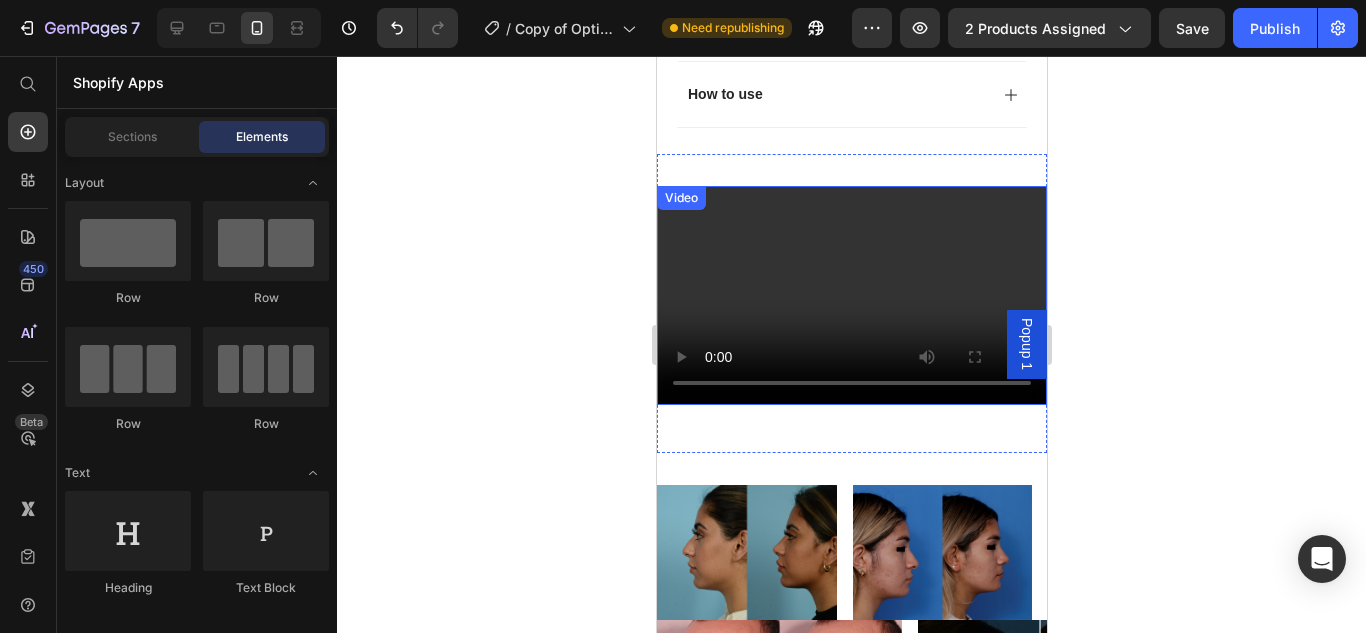 scroll, scrollTop: 1756, scrollLeft: 0, axis: vertical 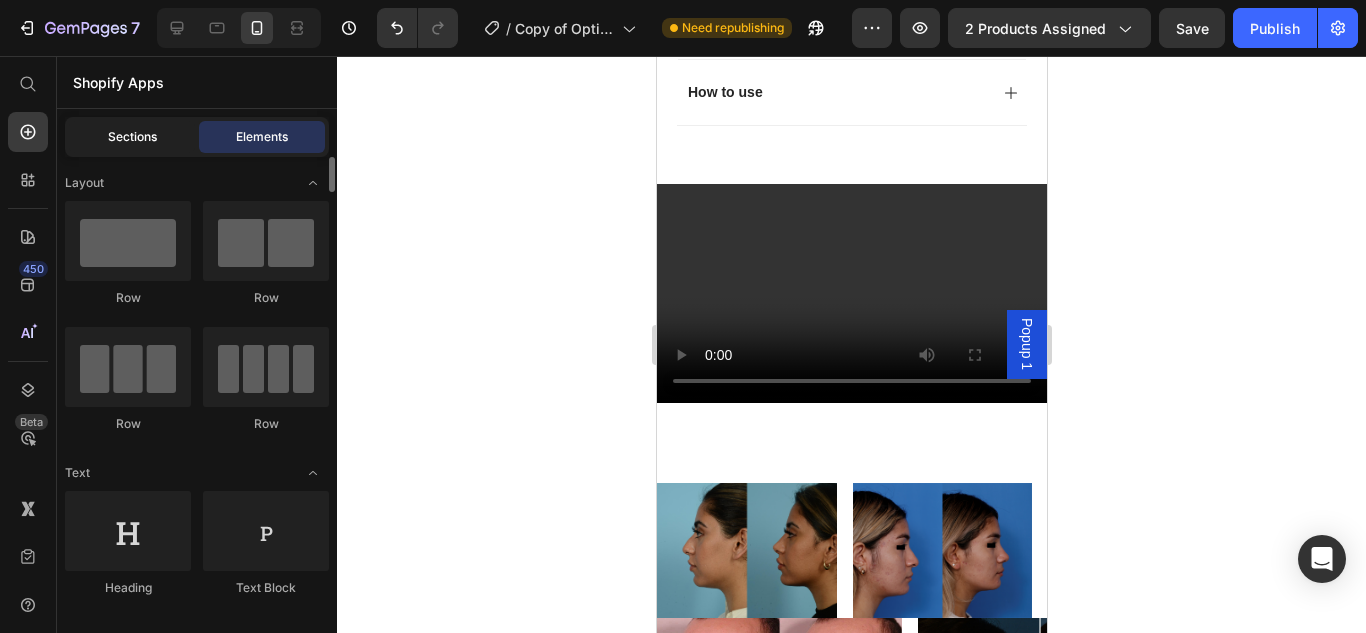 click on "Sections" 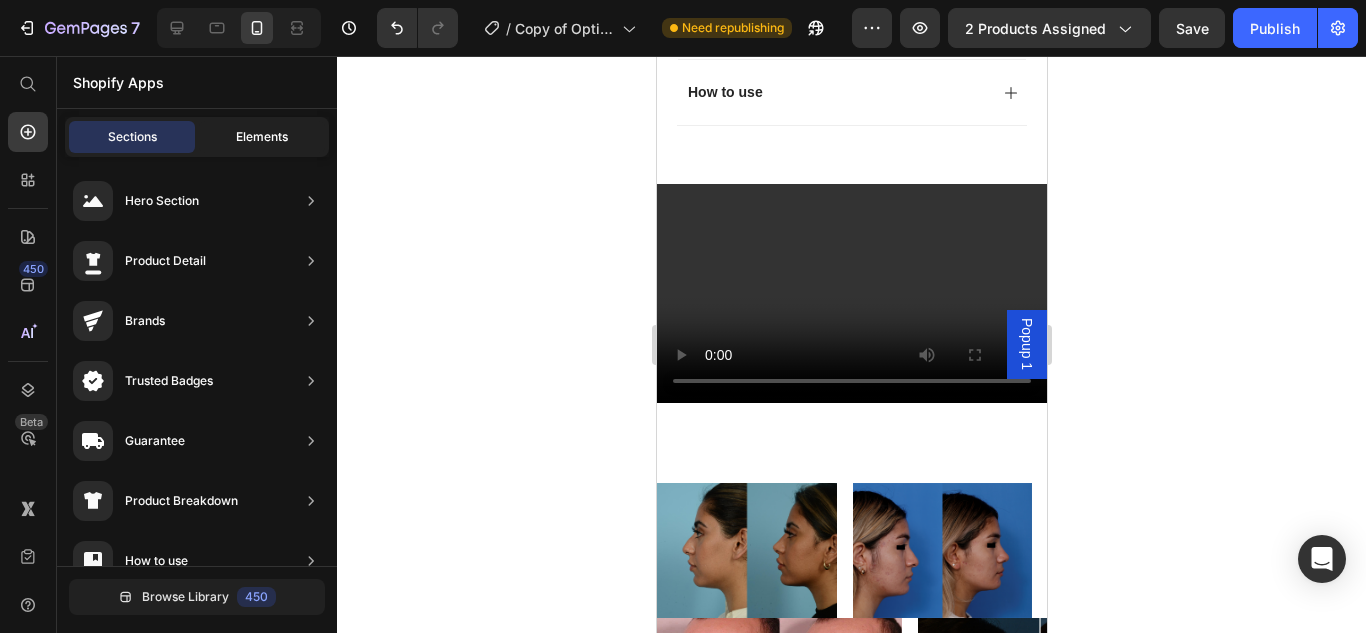 click on "Elements" 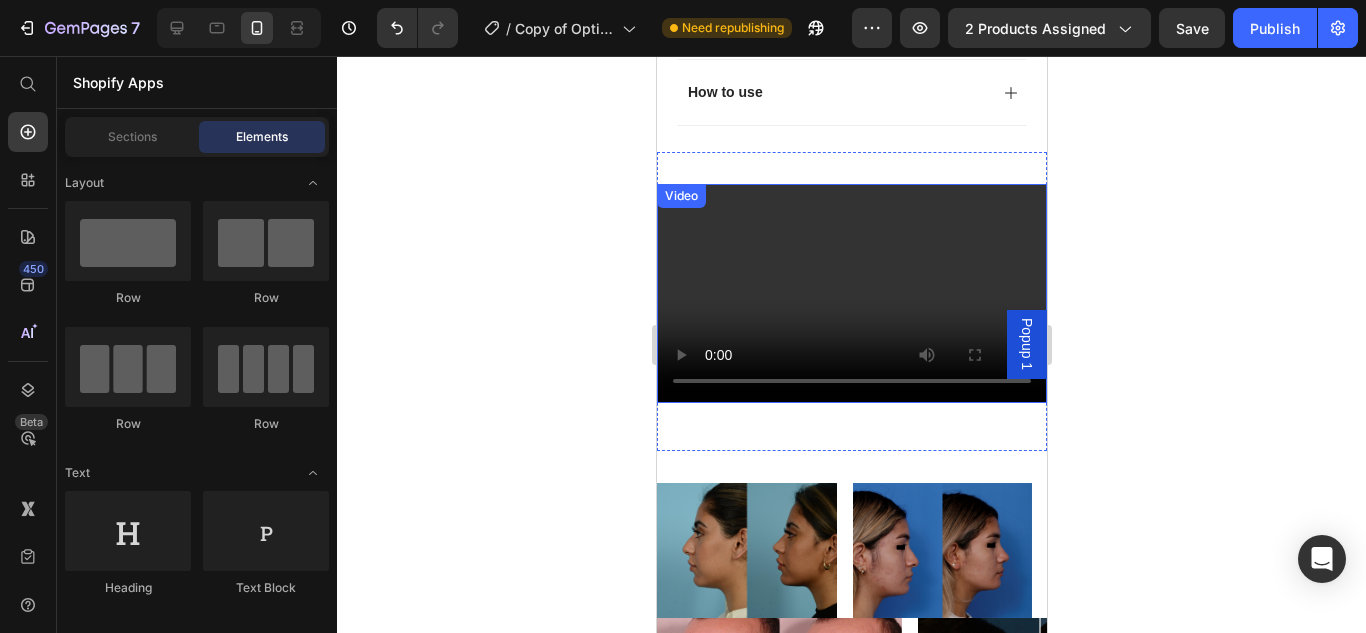 click at bounding box center [851, 293] 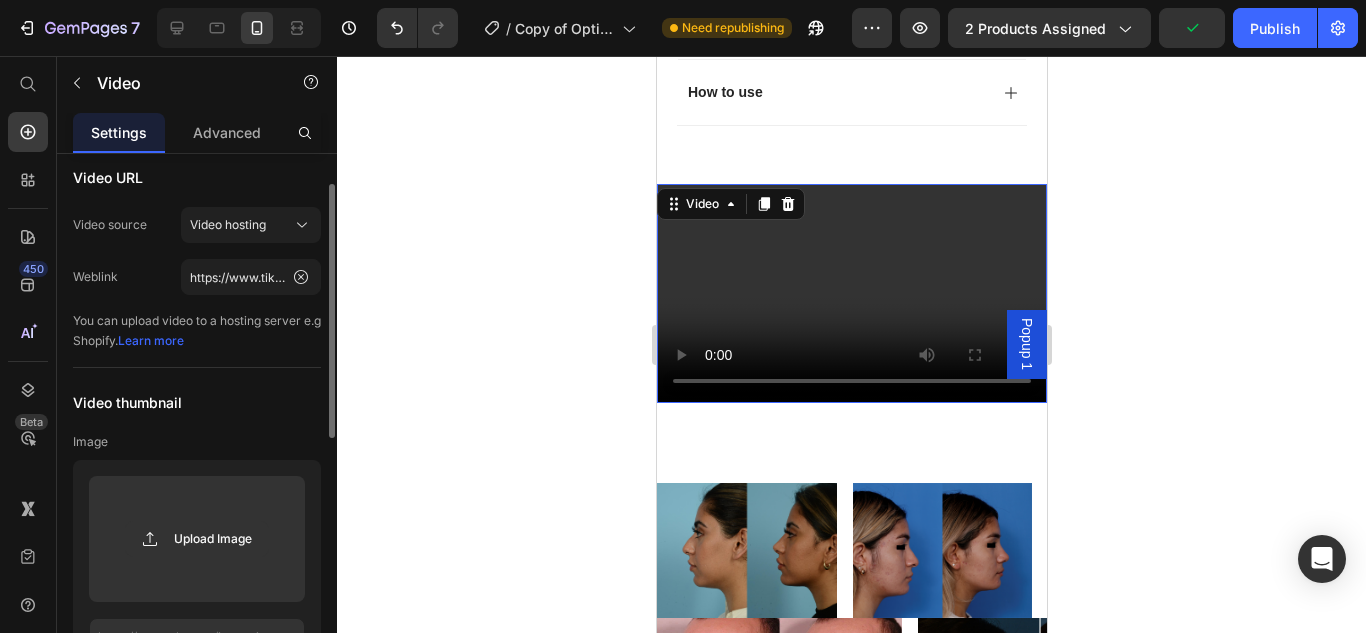 scroll, scrollTop: 0, scrollLeft: 0, axis: both 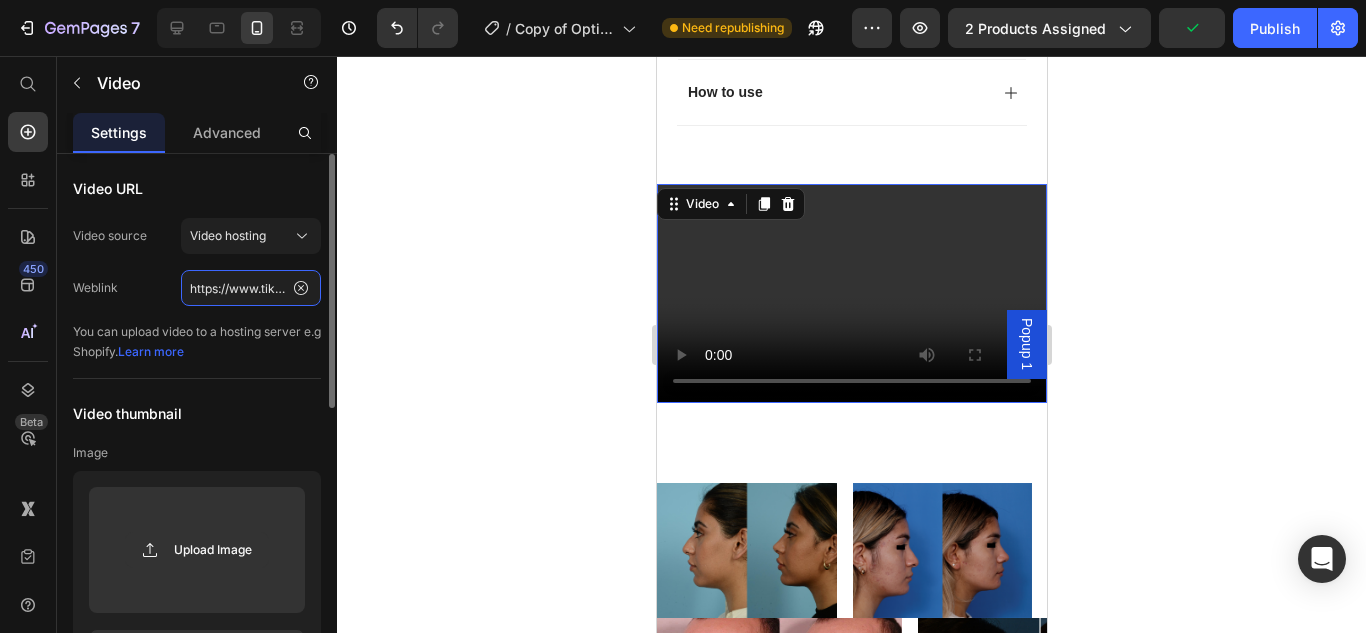 click on "https://www.tiktok.com/@aracel_0108/video/7370845785291771178?q=nose%20shaper&t=1752453966238" 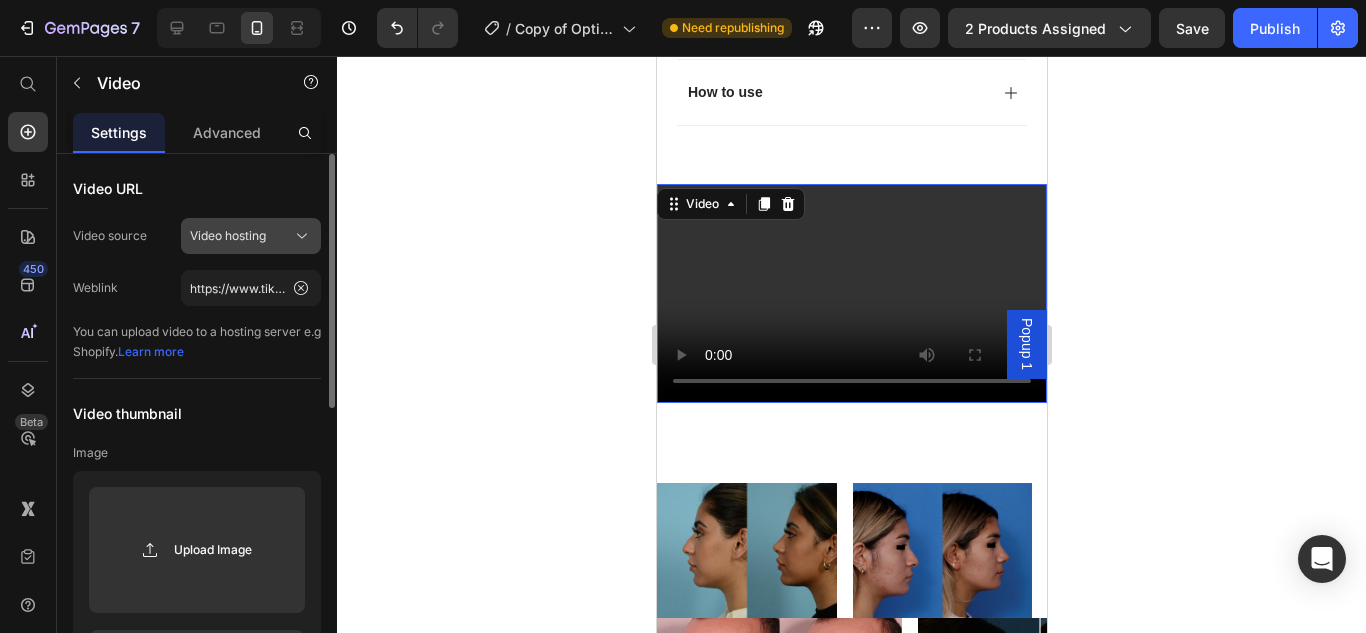 click on "Video hosting" at bounding box center (228, 236) 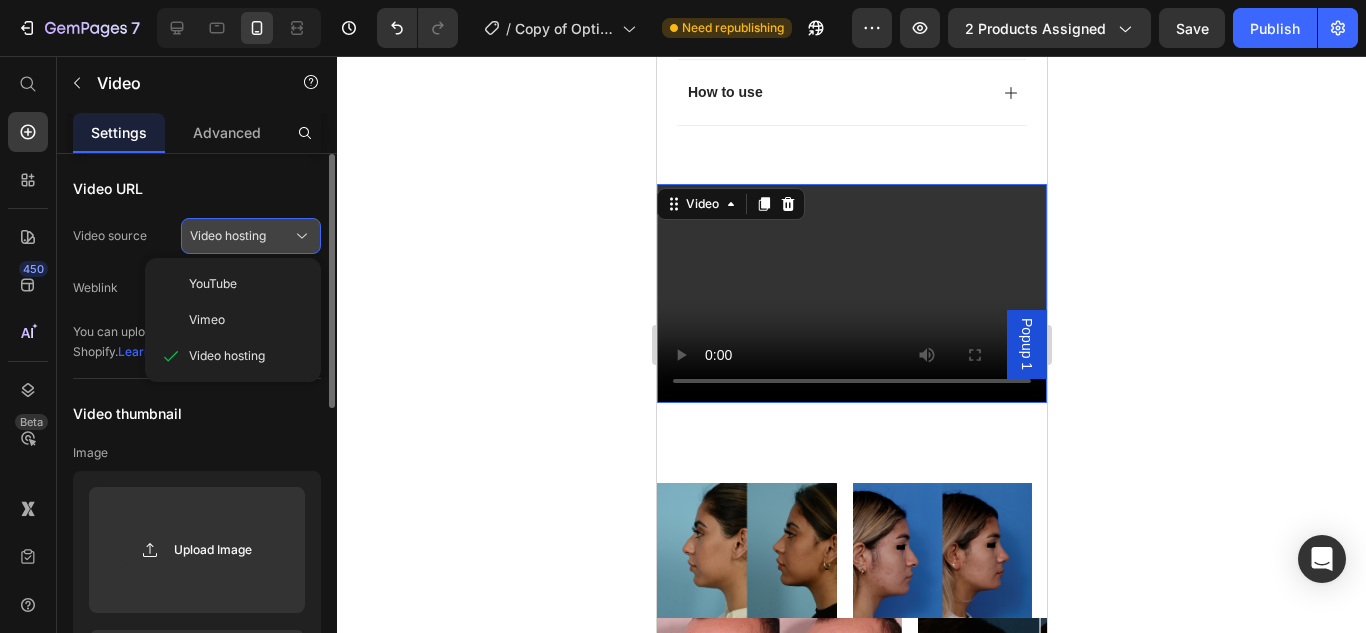 click on "Video hosting" at bounding box center (228, 236) 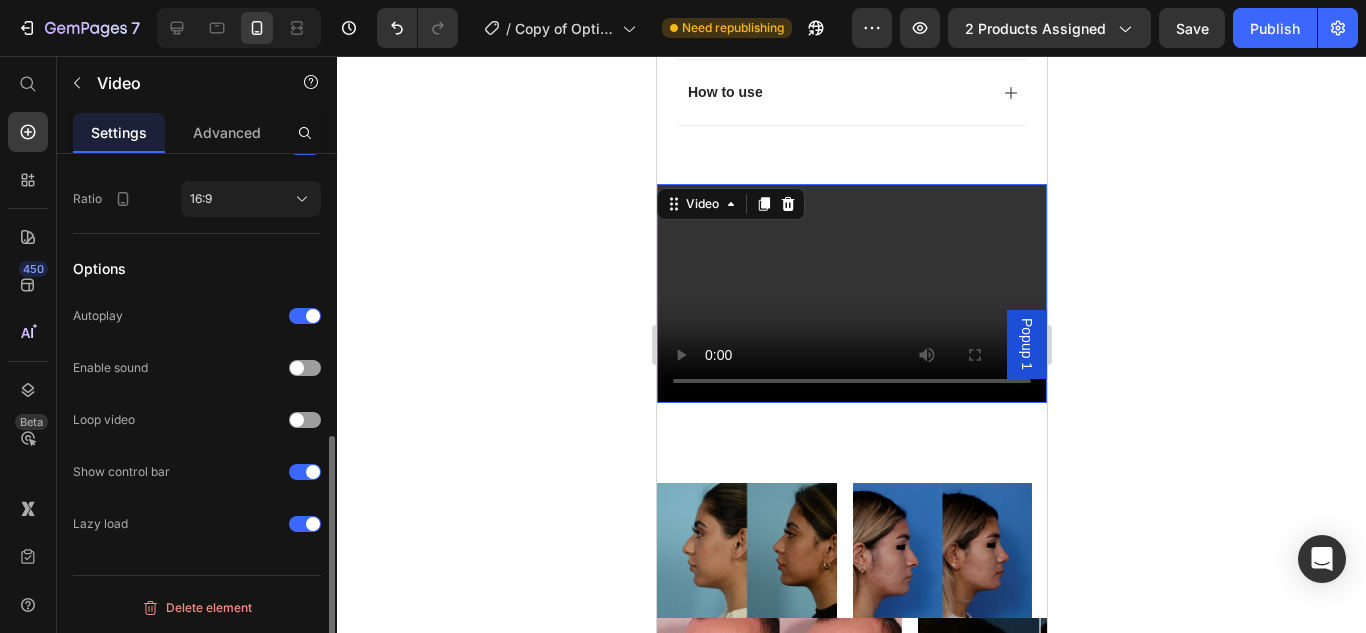 scroll, scrollTop: 0, scrollLeft: 0, axis: both 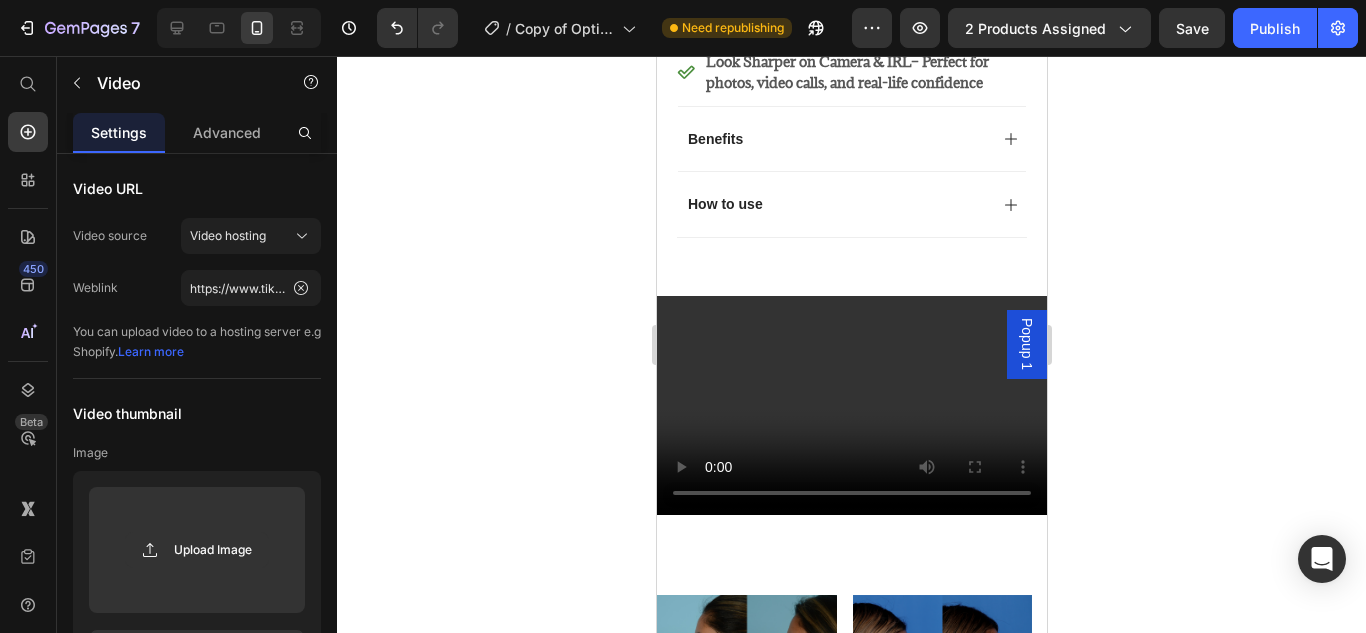click at bounding box center [851, 405] 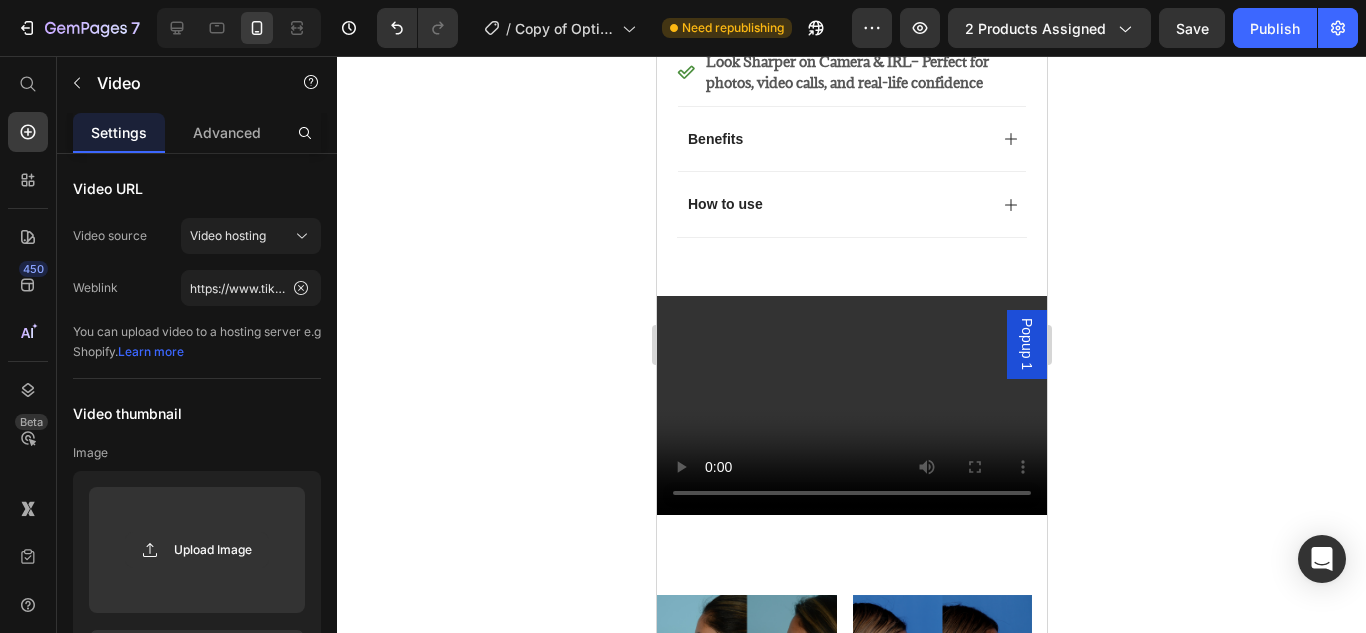 click at bounding box center (851, 405) 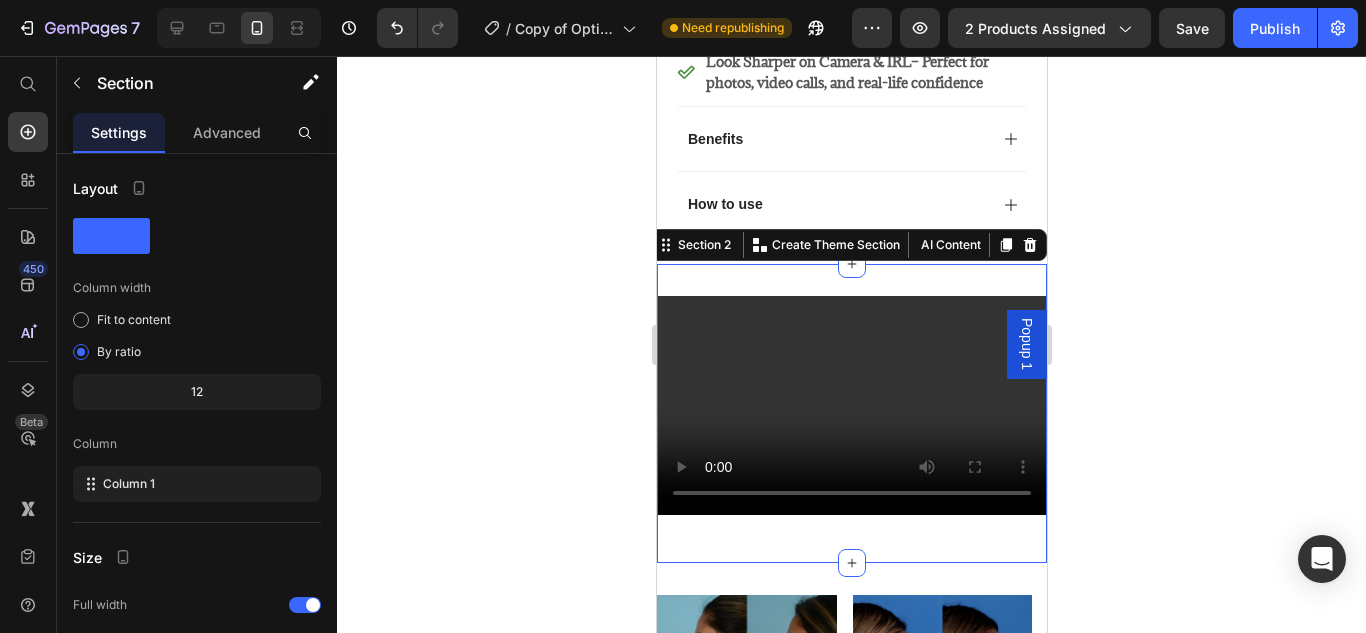 click on "Video Section 2   You can create reusable sections Create Theme Section AI Content Write with GemAI What would you like to describe here? Tone and Voice Persuasive Product Show more Generate" at bounding box center (851, 413) 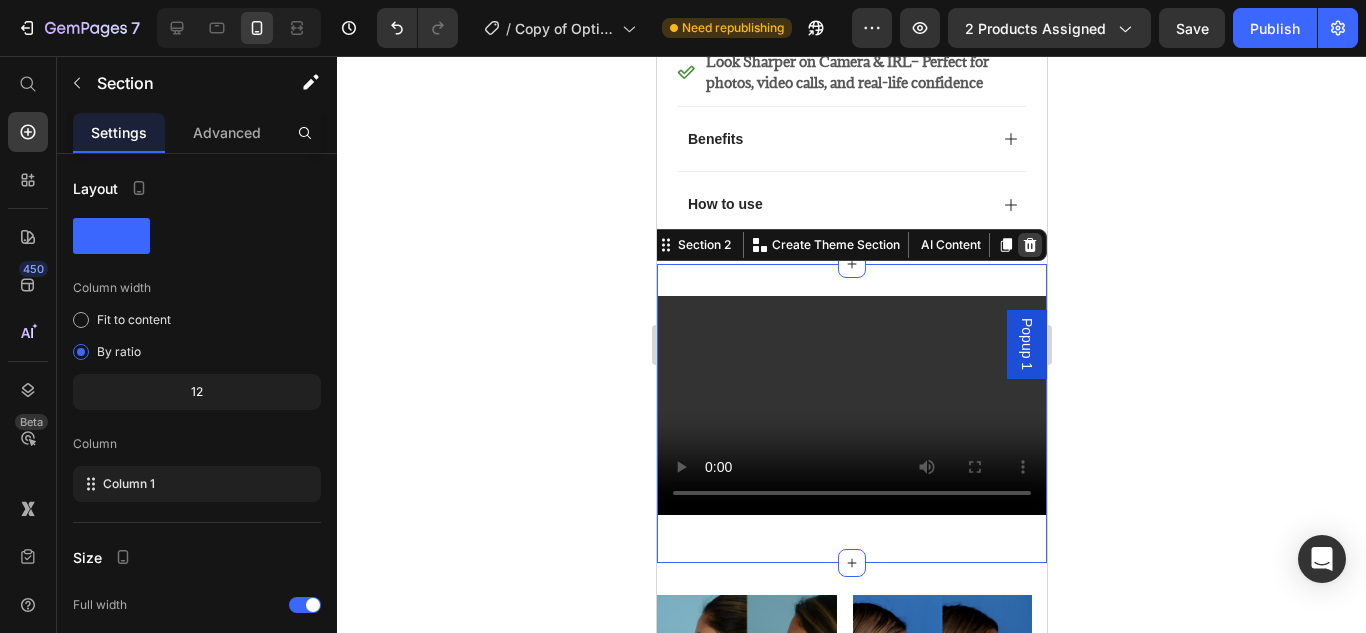 click 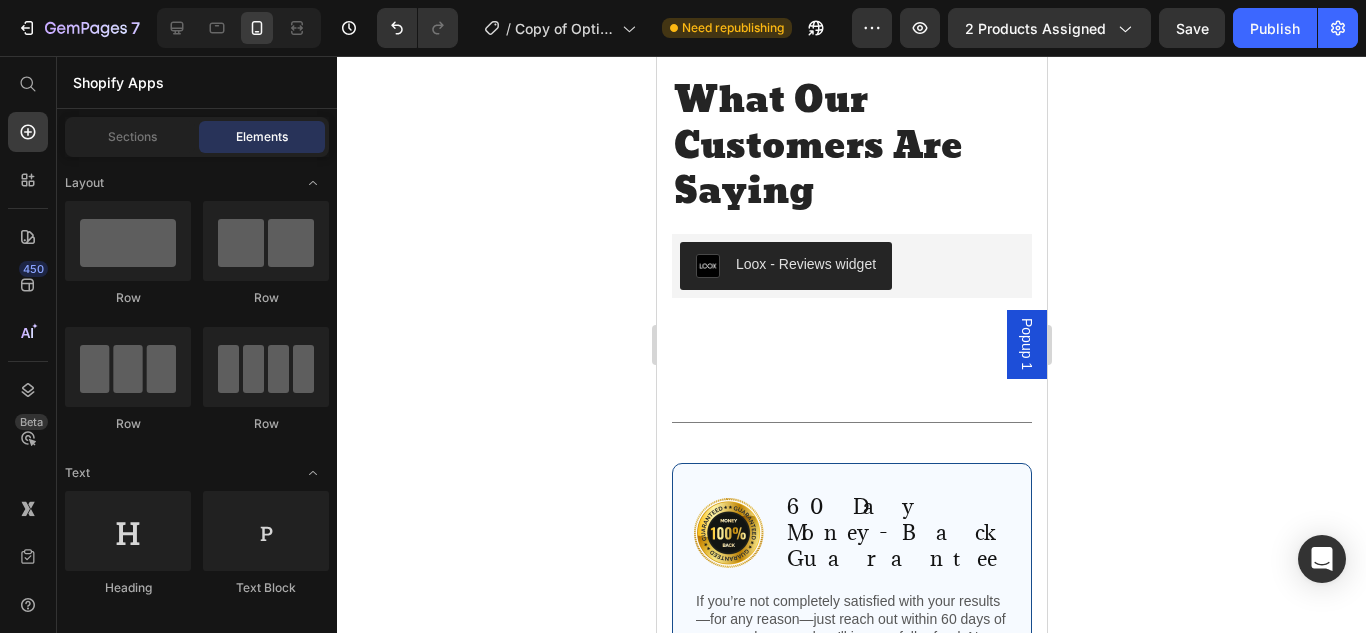 scroll, scrollTop: 4909, scrollLeft: 0, axis: vertical 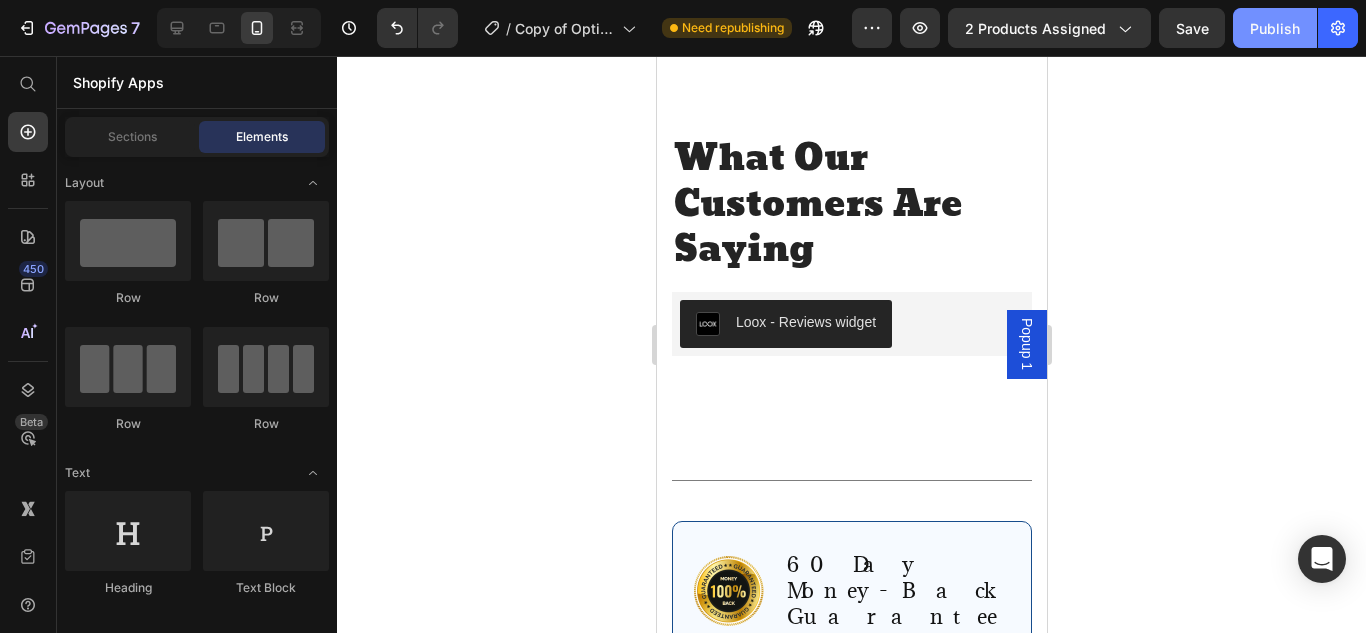 click on "Publish" 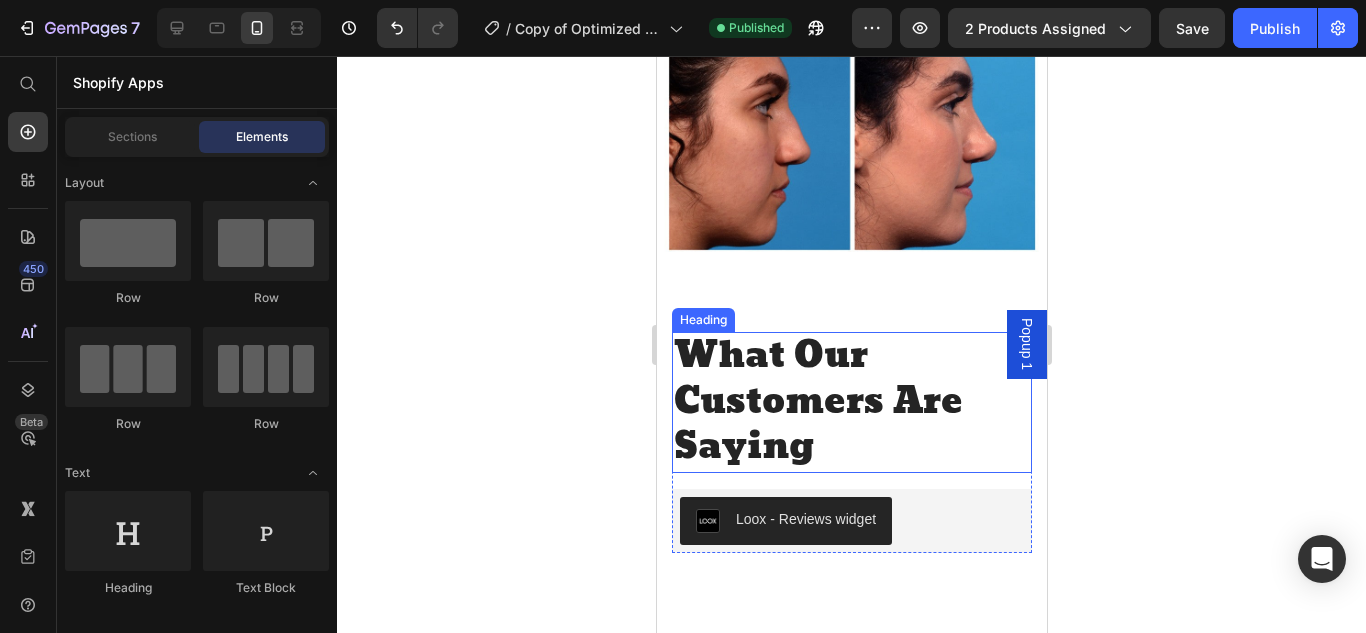 scroll, scrollTop: 4713, scrollLeft: 0, axis: vertical 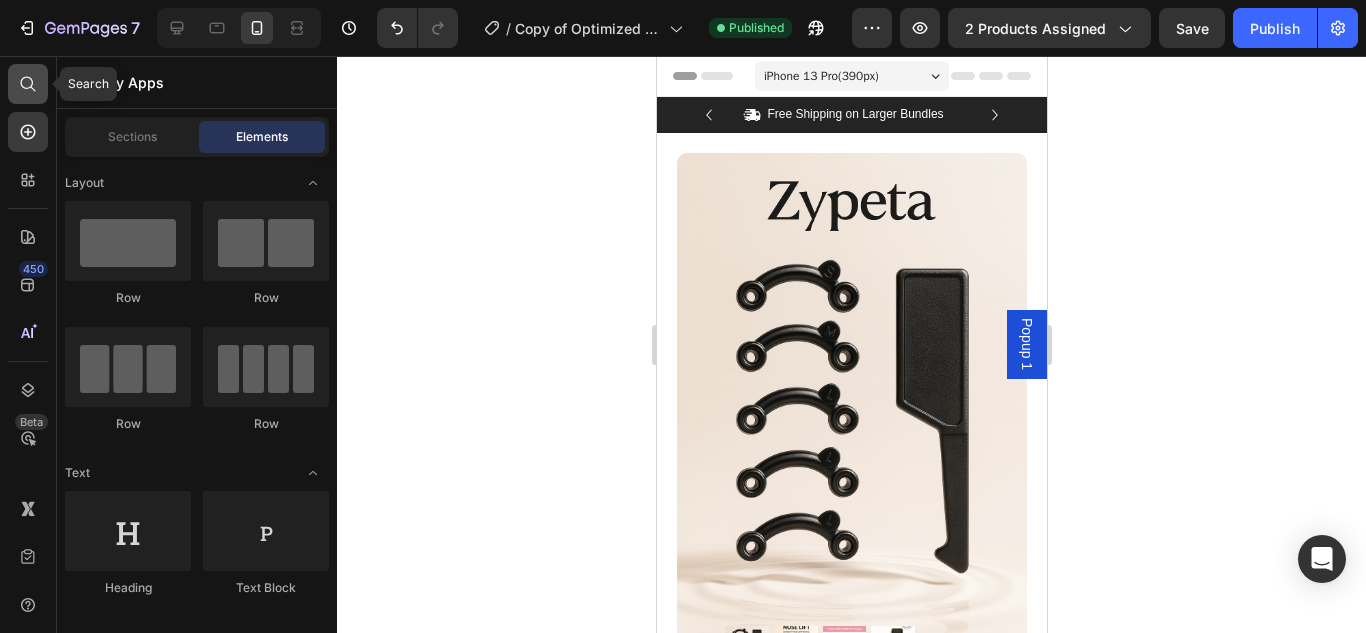 click 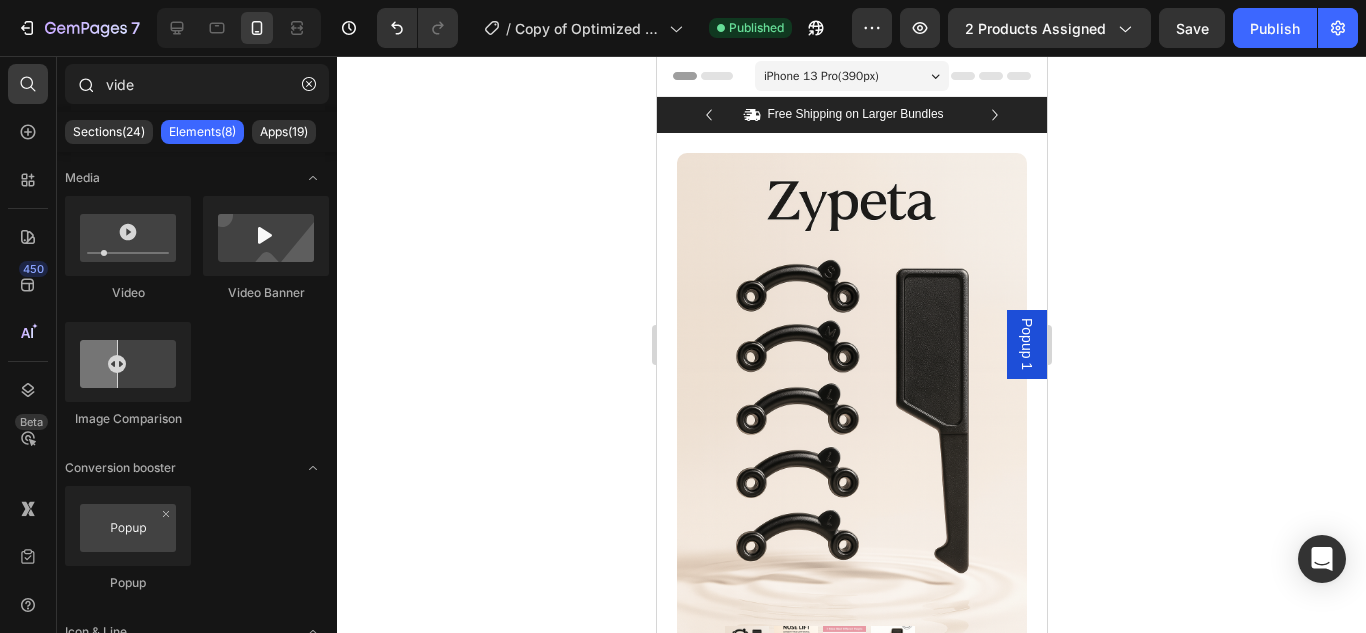 drag, startPoint x: 159, startPoint y: 87, endPoint x: 86, endPoint y: 84, distance: 73.061615 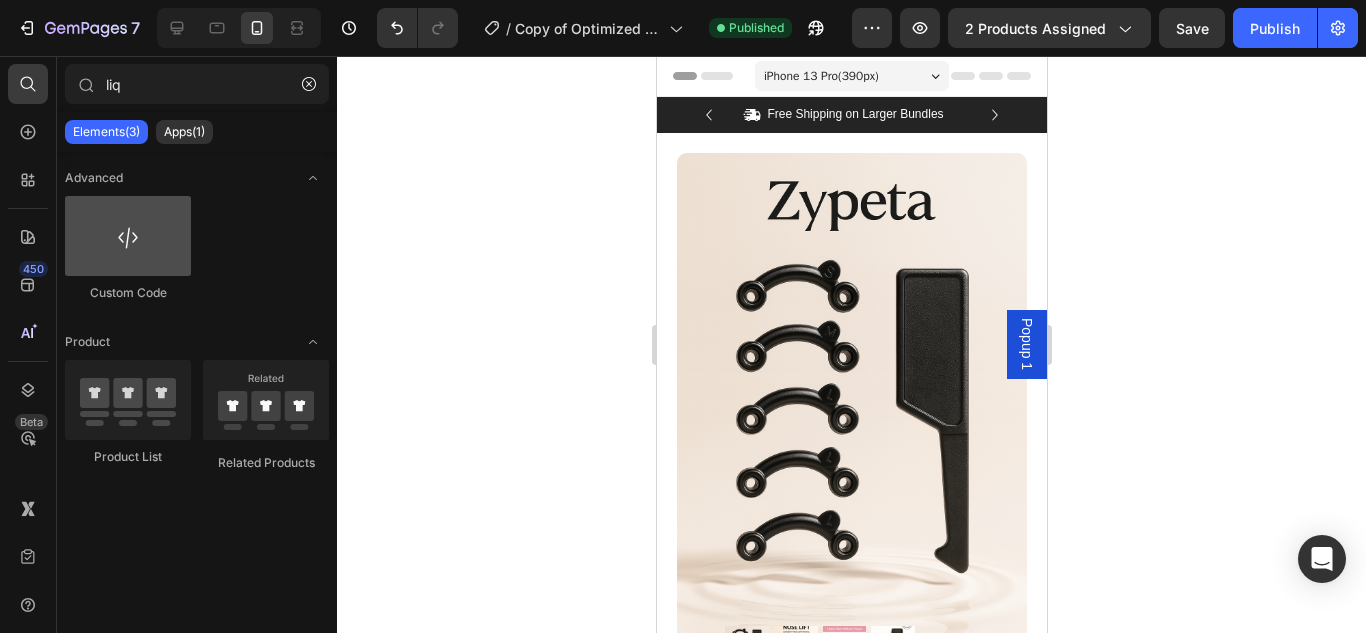 type on "liq" 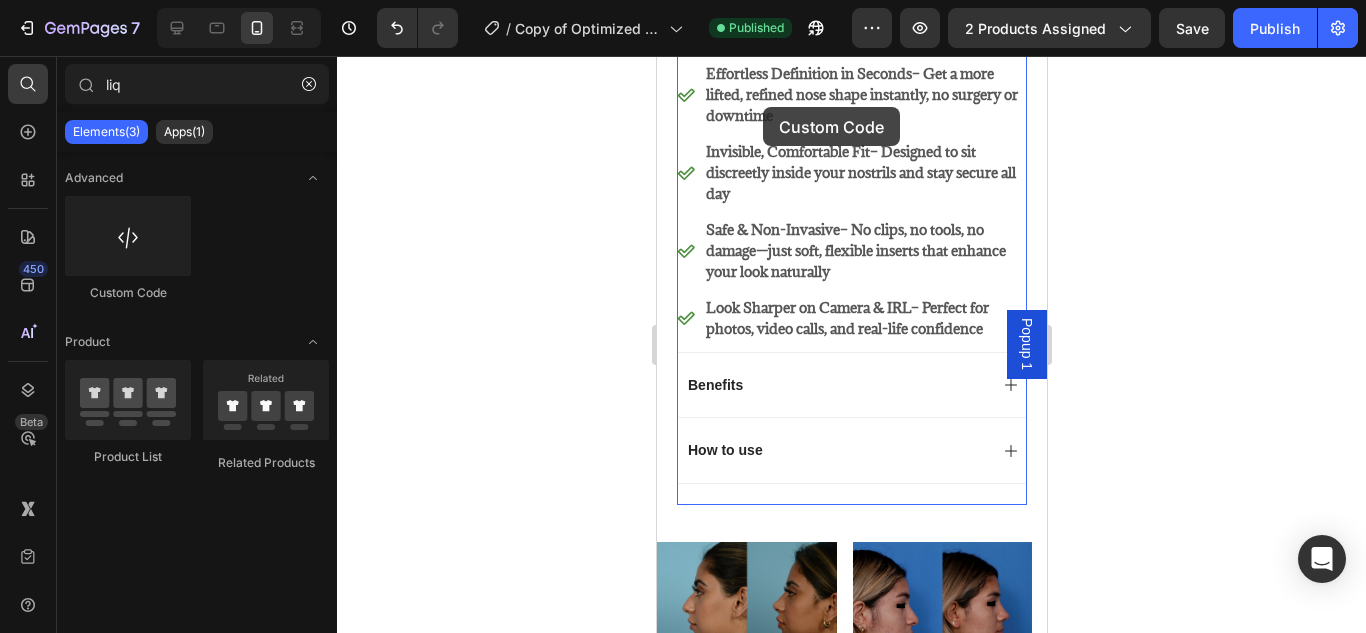 scroll, scrollTop: 1349, scrollLeft: 0, axis: vertical 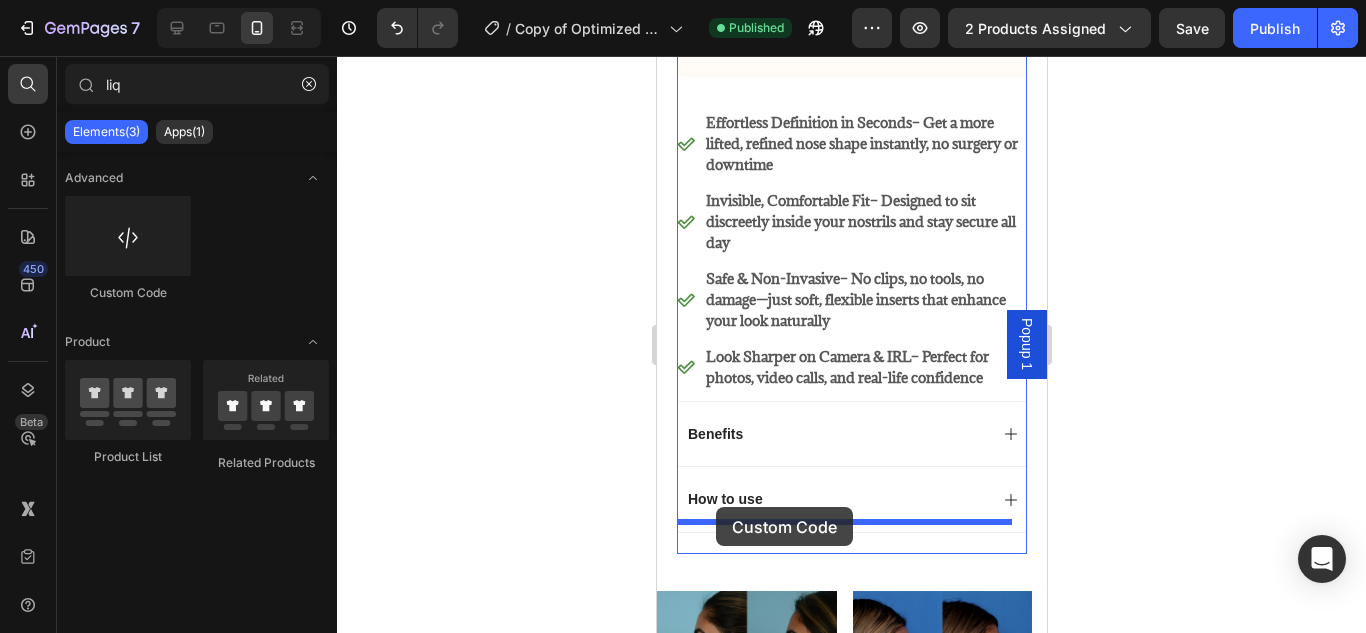 drag, startPoint x: 823, startPoint y: 312, endPoint x: 715, endPoint y: 507, distance: 222.9103 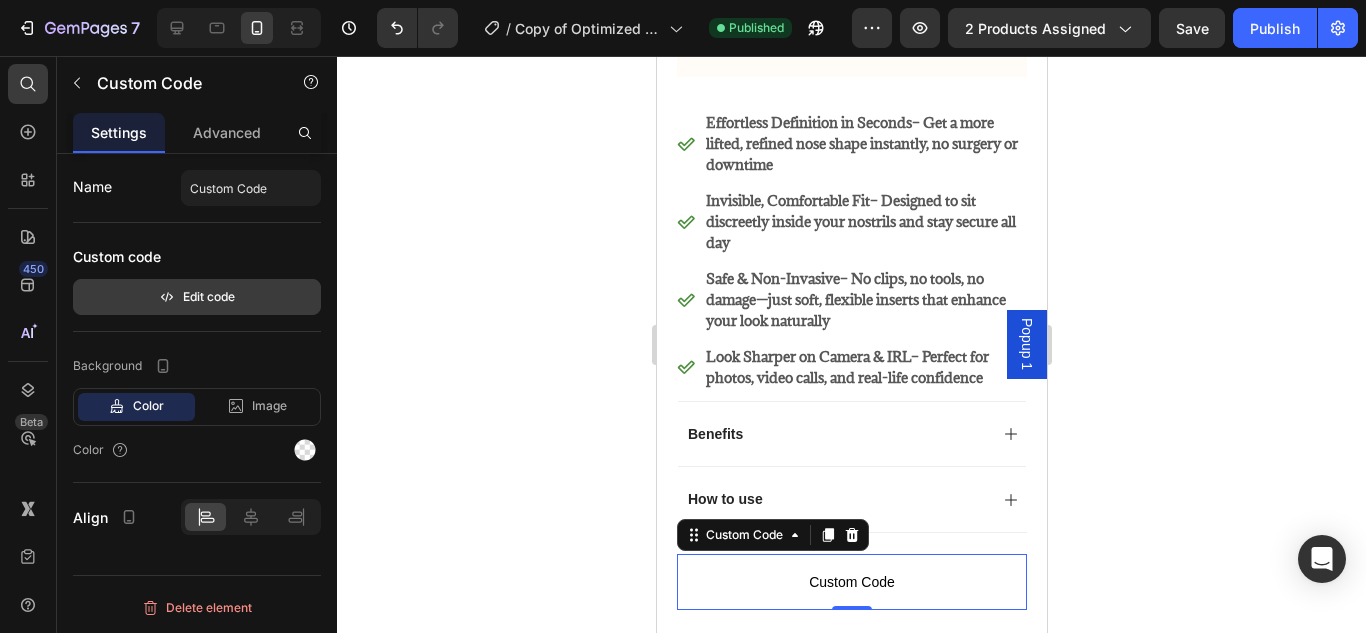 click on "Edit code" at bounding box center [197, 297] 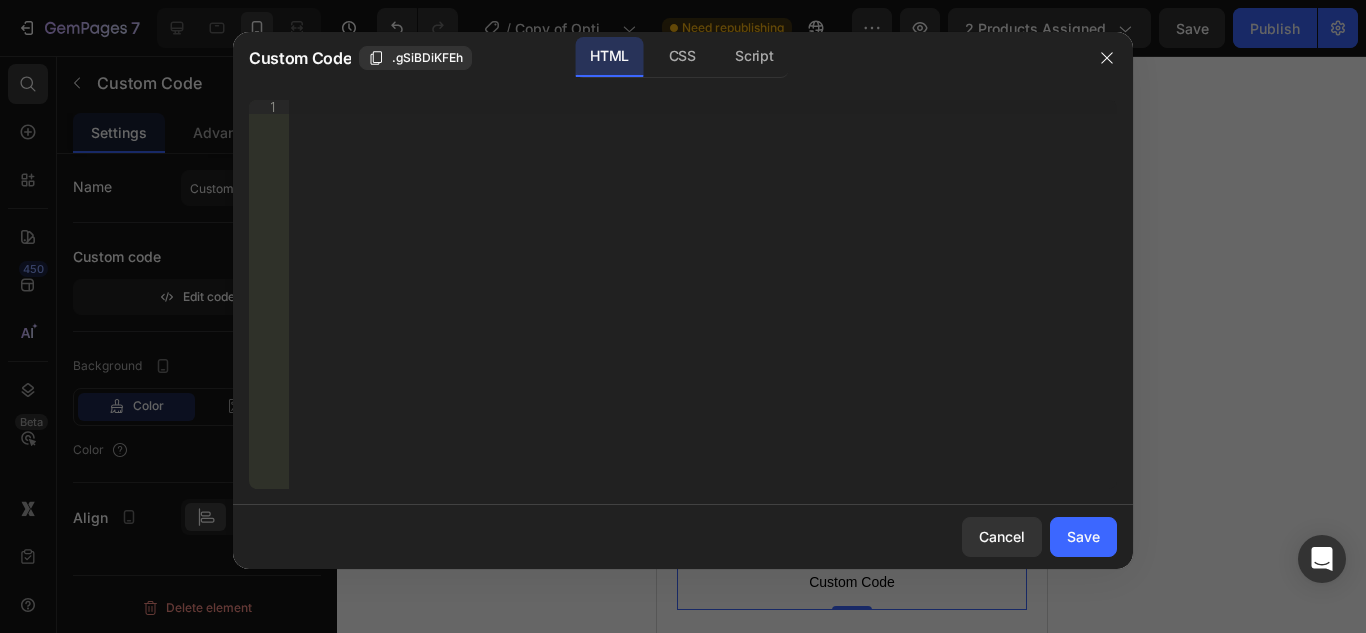 click on "Insert the 3rd-party installation code, HTML code, or Liquid code to display custom content." at bounding box center [703, 308] 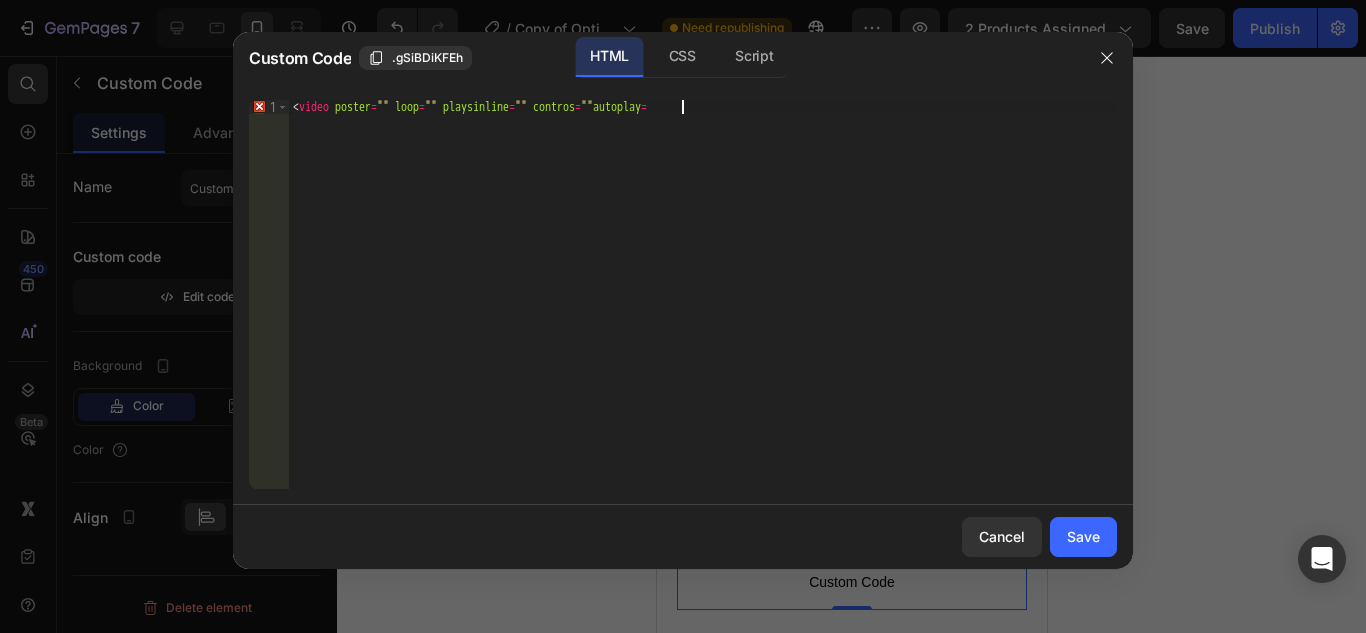 scroll, scrollTop: 0, scrollLeft: 31, axis: horizontal 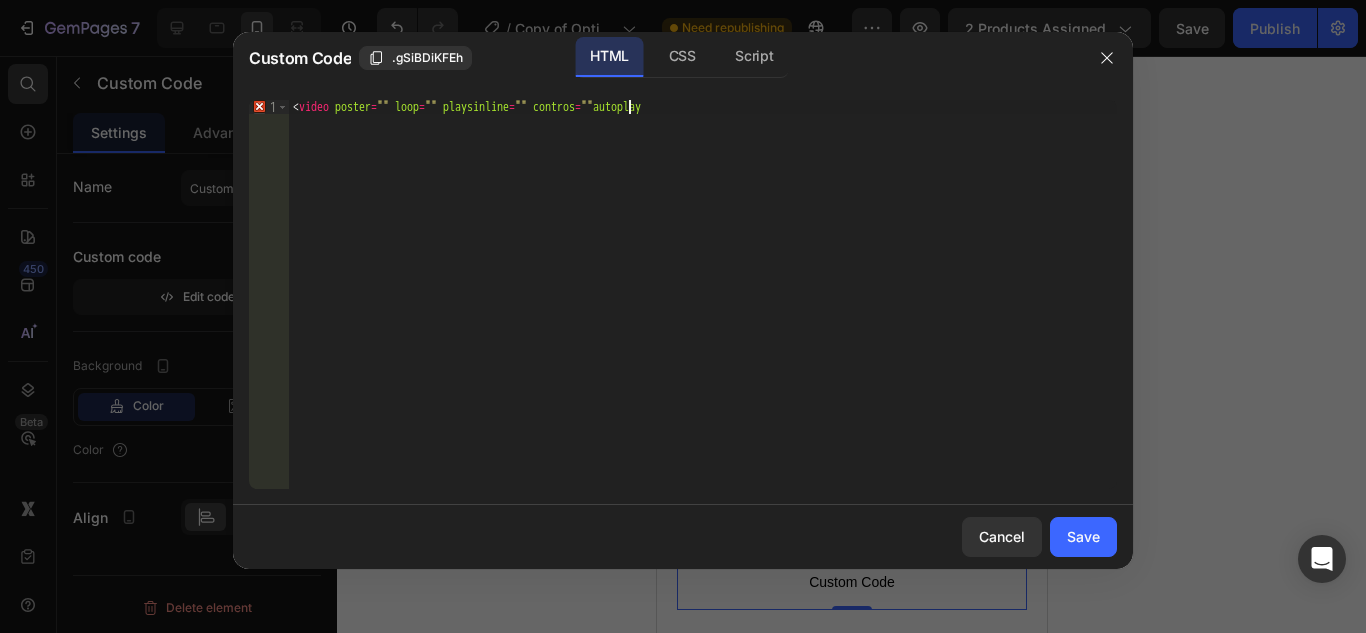 click on "[ video   poster = ""   loop = ""   playsinline = ""   contros = "" autoplay]" at bounding box center (703, 308) 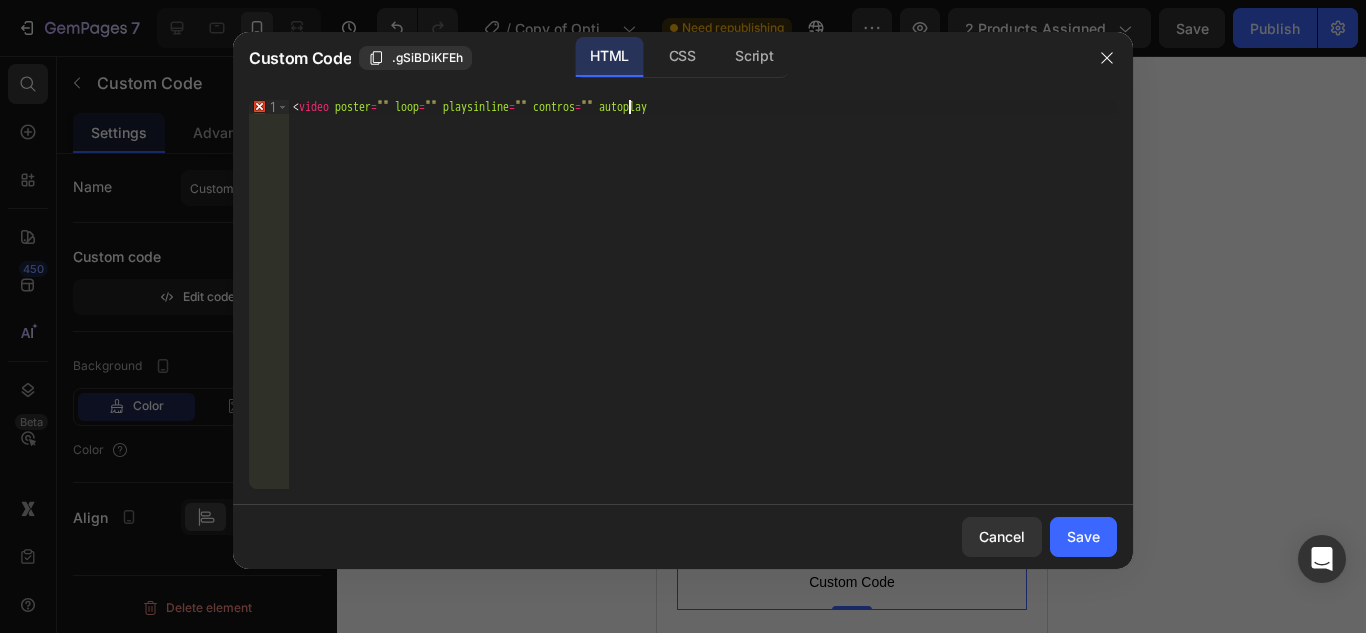 scroll, scrollTop: 0, scrollLeft: 29, axis: horizontal 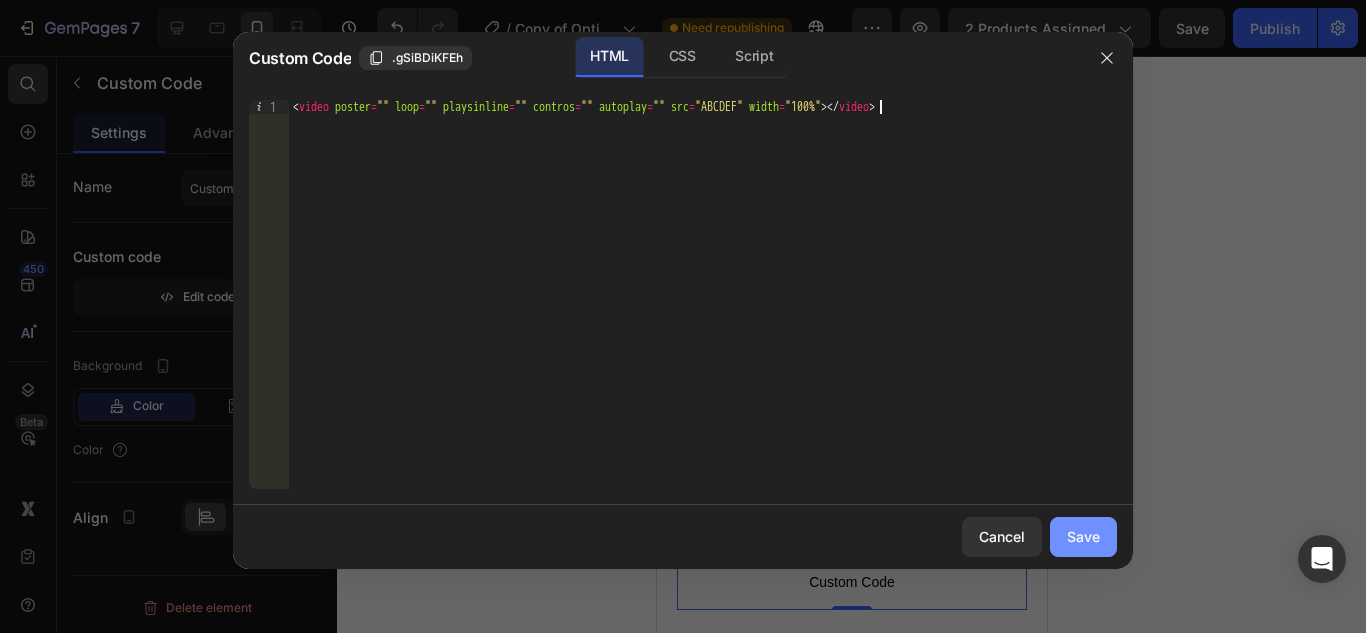 type on "[video poster="" loop="" playsinline="" contros="" autoplay="" src="ABCDEF" width="100%"]" 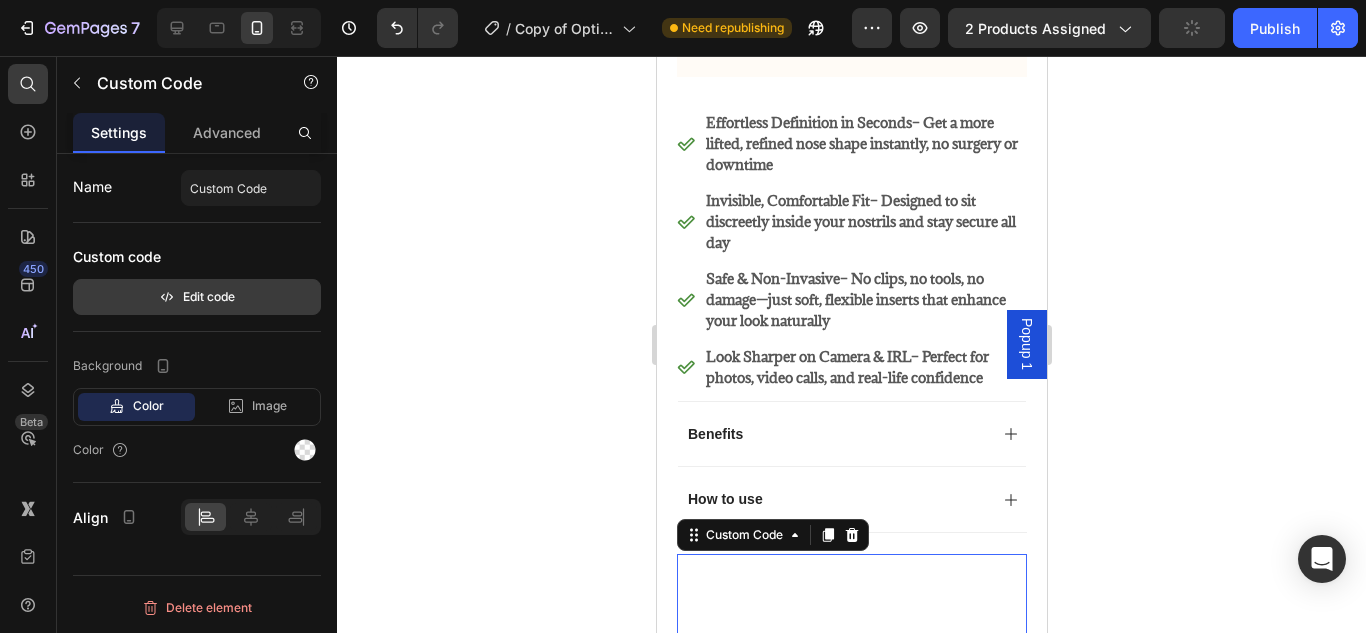 click on "Edit code" at bounding box center (197, 297) 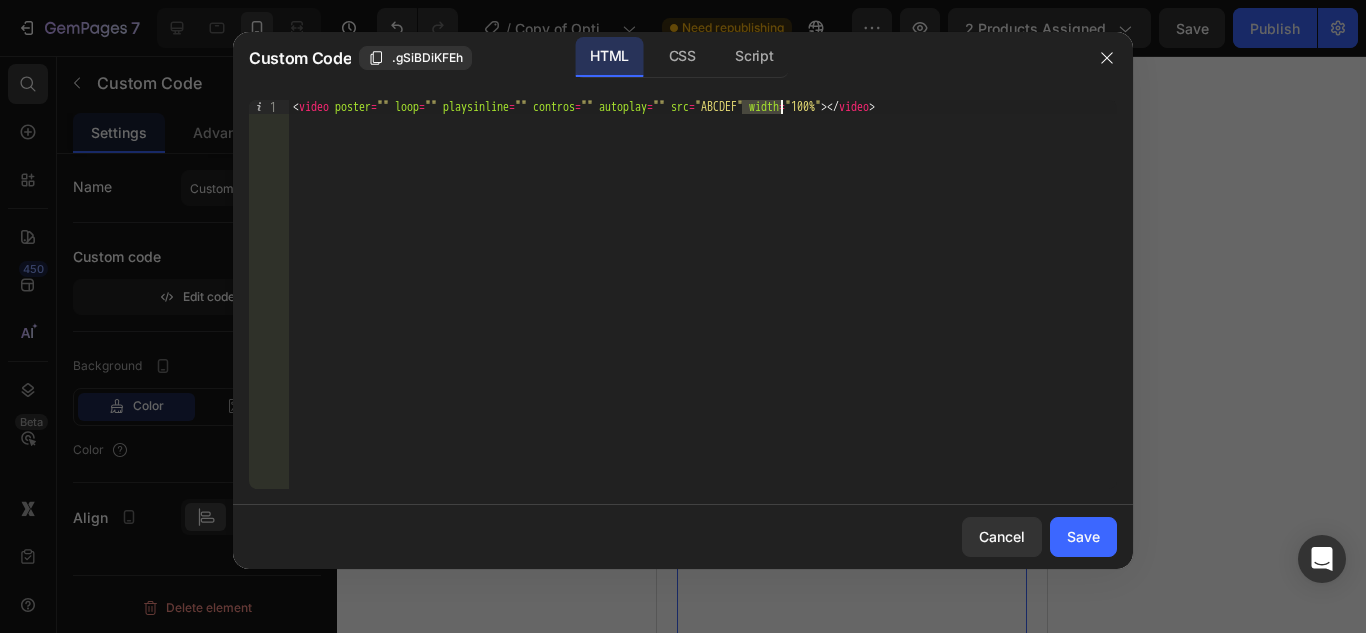 drag, startPoint x: 741, startPoint y: 108, endPoint x: 779, endPoint y: 113, distance: 38.327538 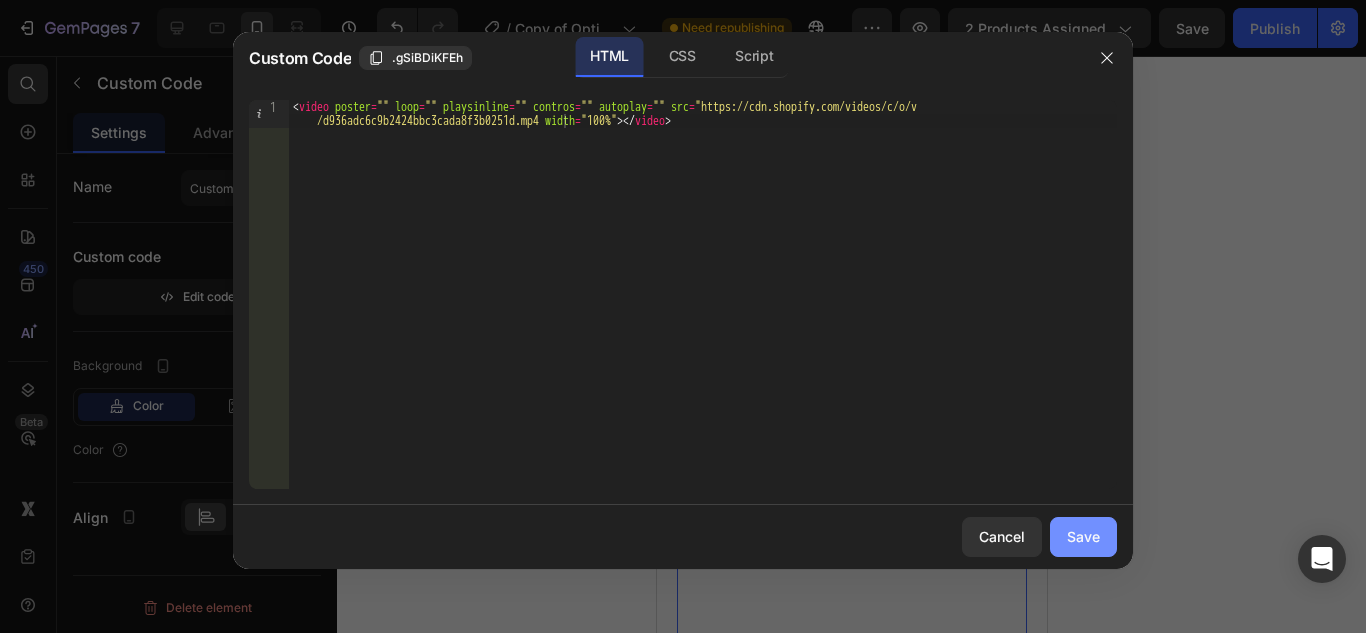 click on "Save" at bounding box center (1083, 536) 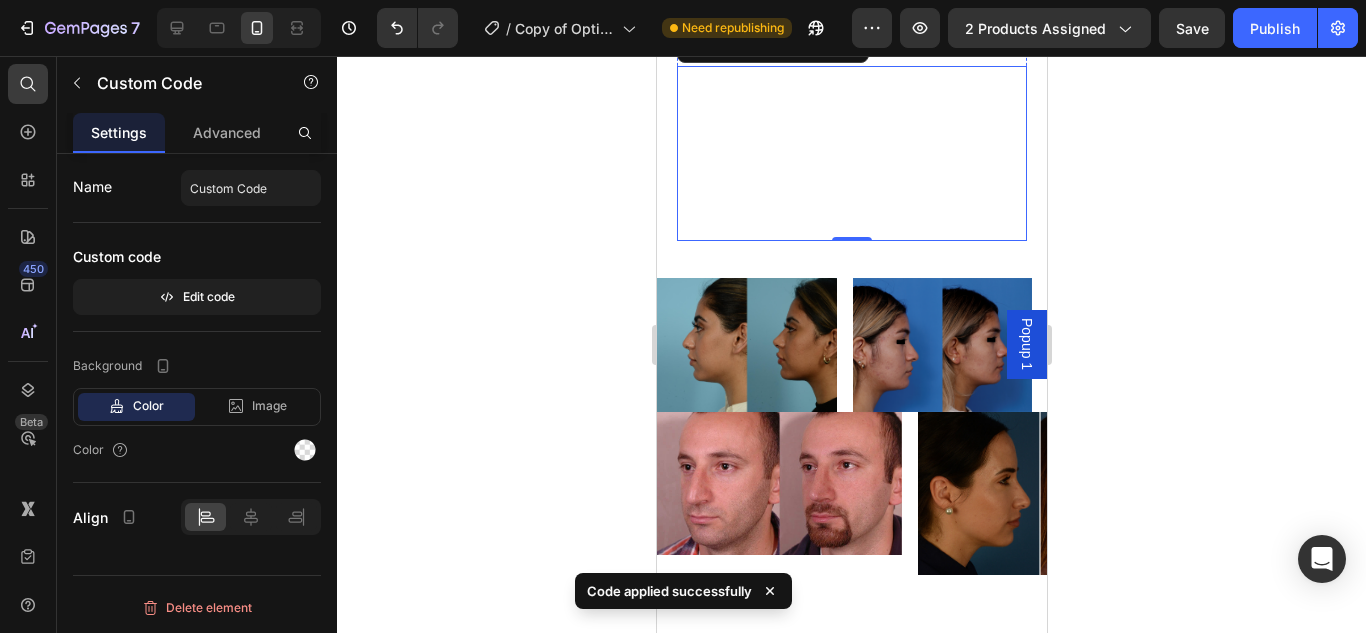 scroll, scrollTop: 1838, scrollLeft: 0, axis: vertical 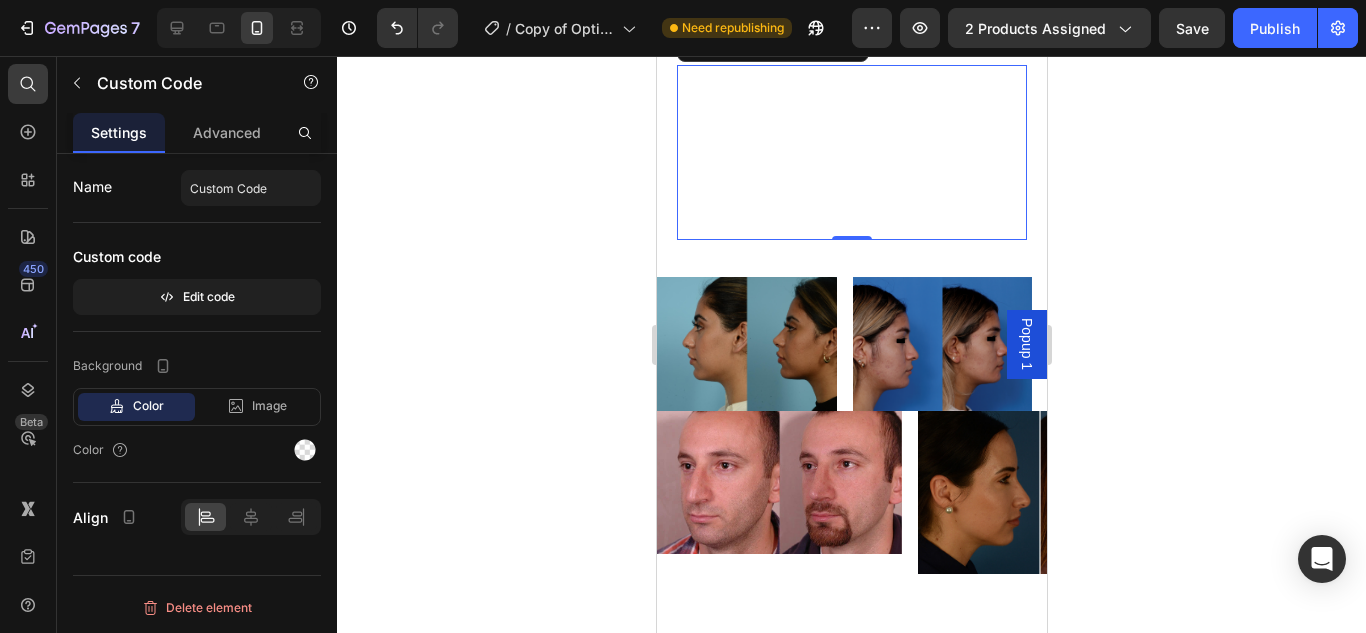 click at bounding box center [851, 152] 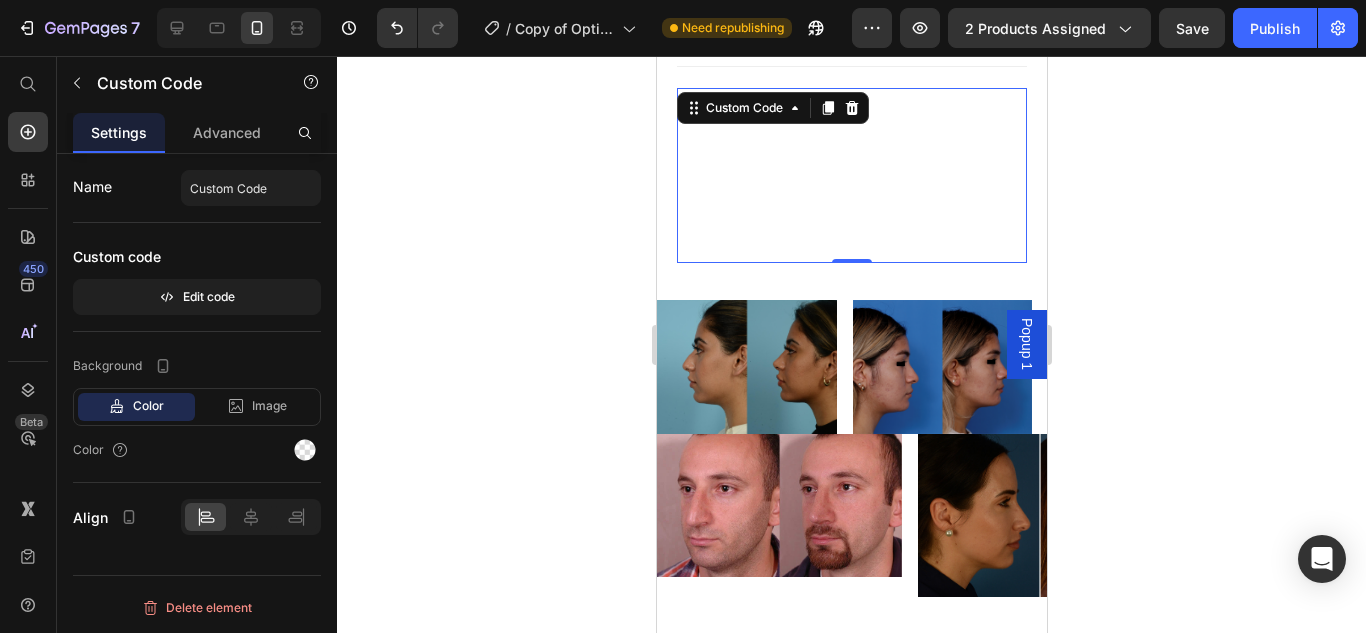 scroll, scrollTop: 1813, scrollLeft: 0, axis: vertical 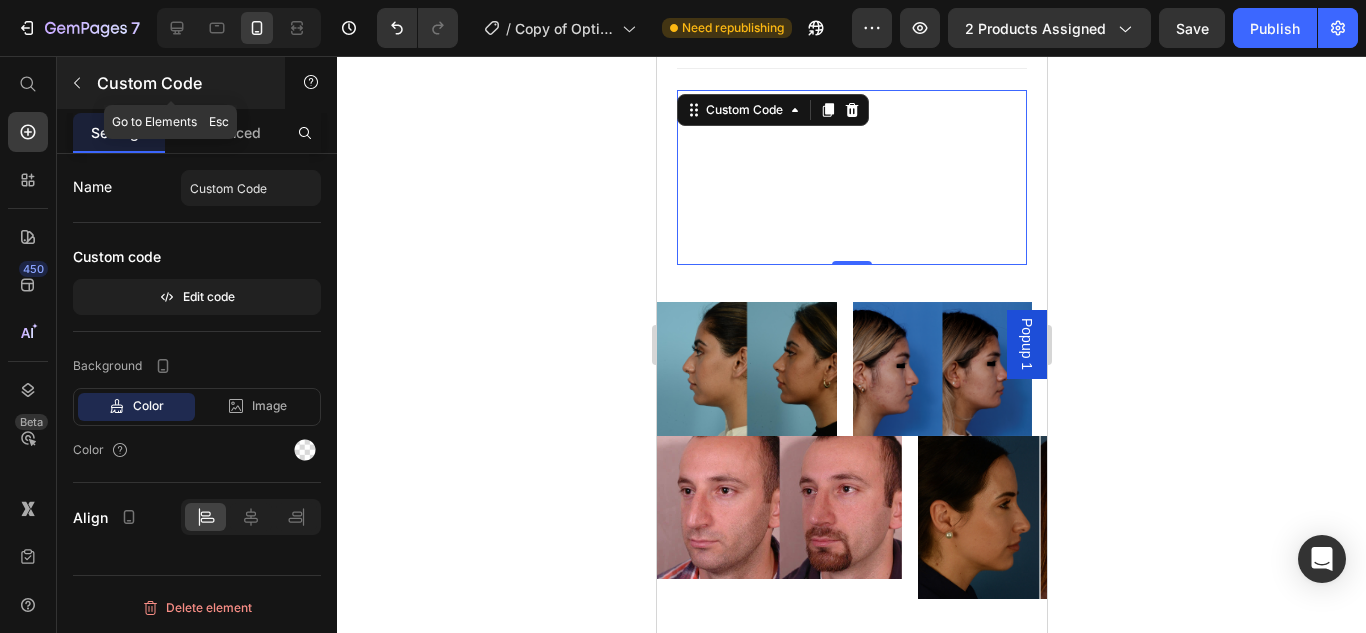 click 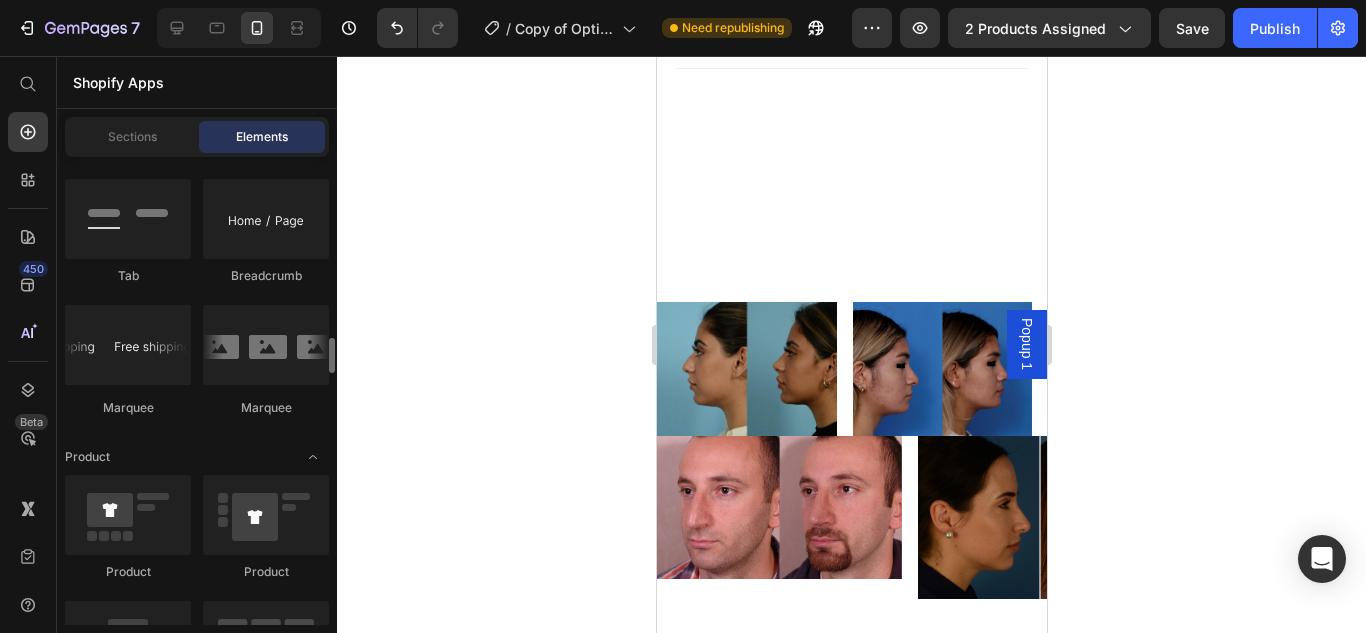 scroll, scrollTop: 2399, scrollLeft: 0, axis: vertical 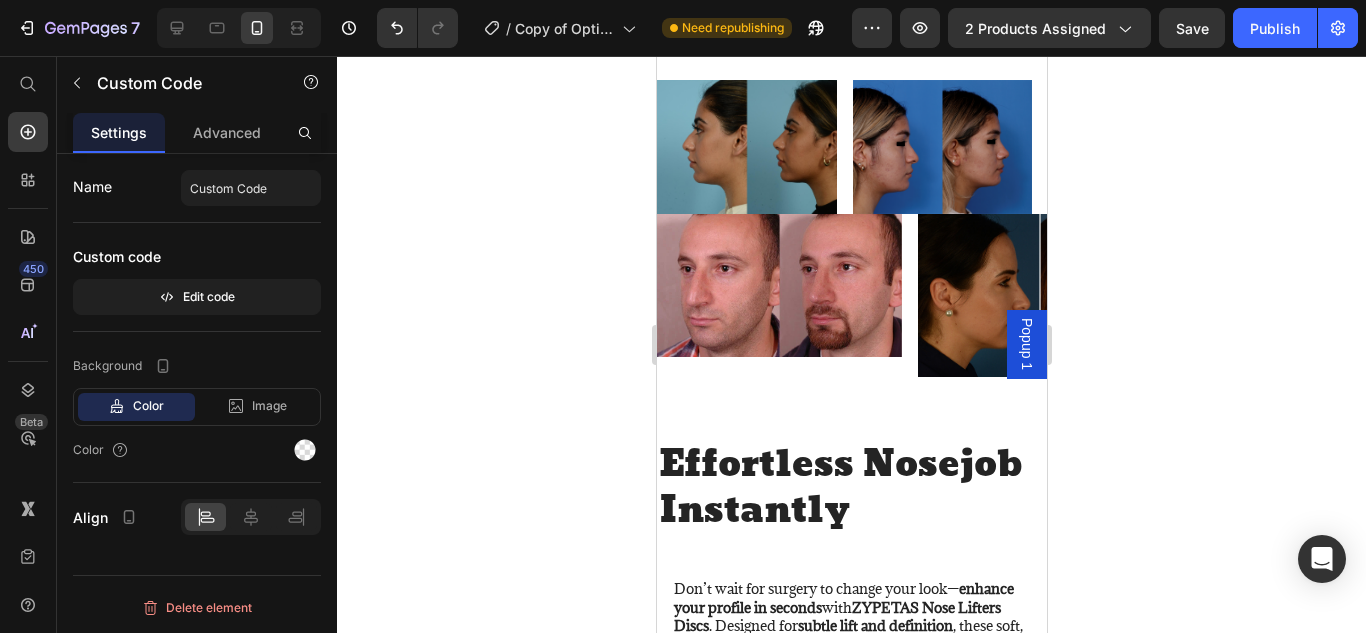 click at bounding box center (851, -45) 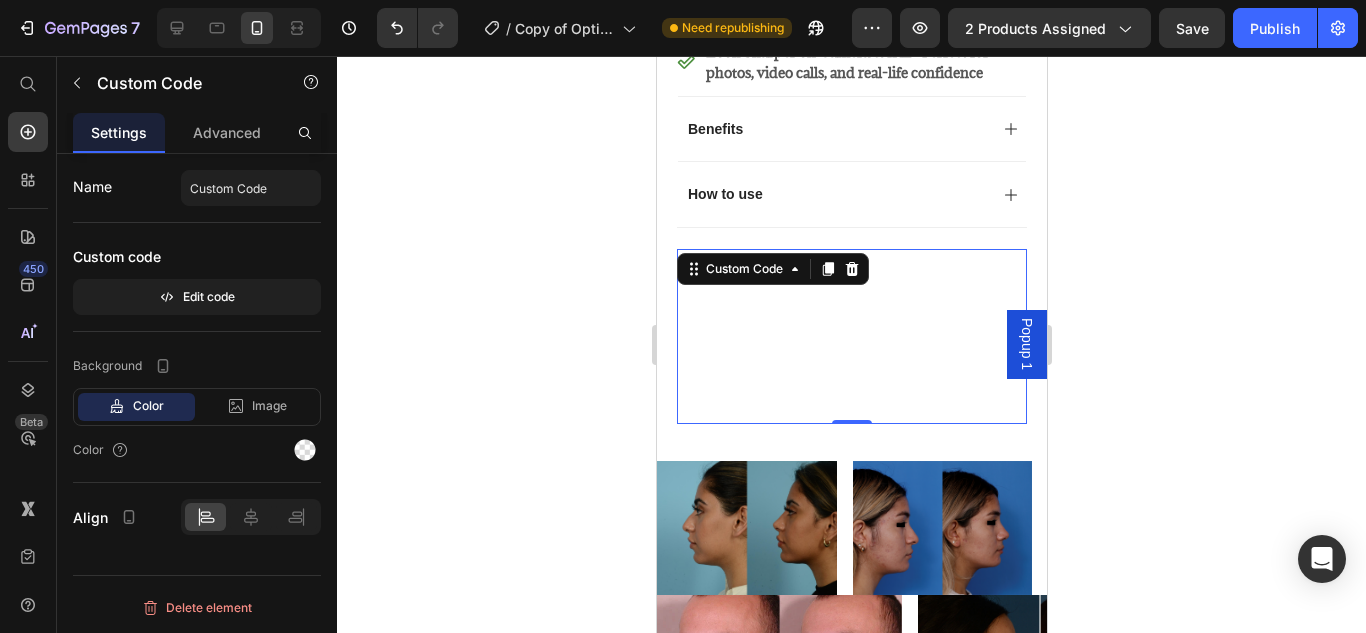 scroll, scrollTop: 1653, scrollLeft: 0, axis: vertical 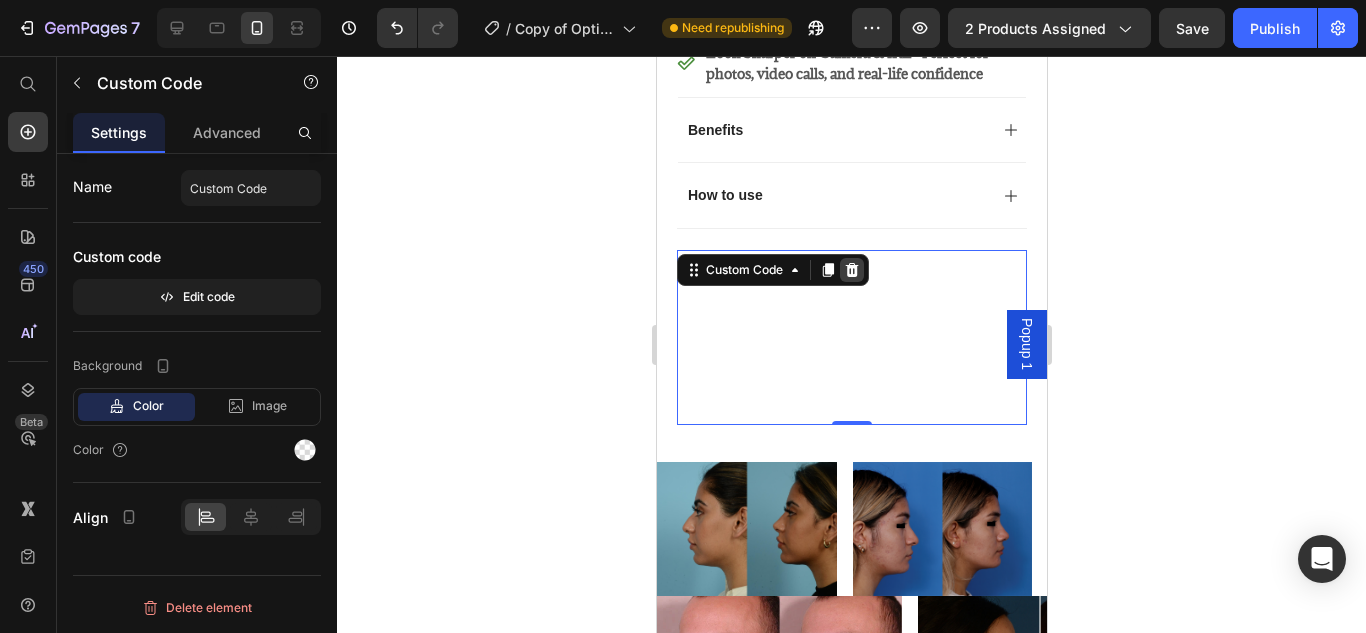 click 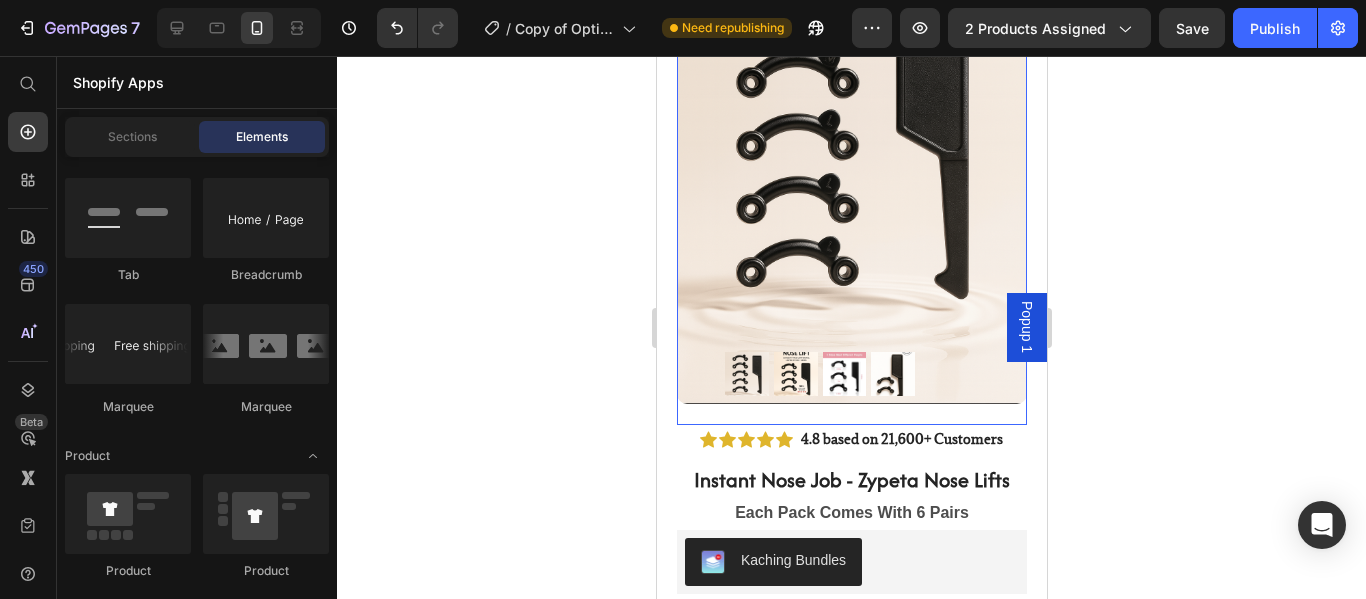 scroll, scrollTop: 273, scrollLeft: 0, axis: vertical 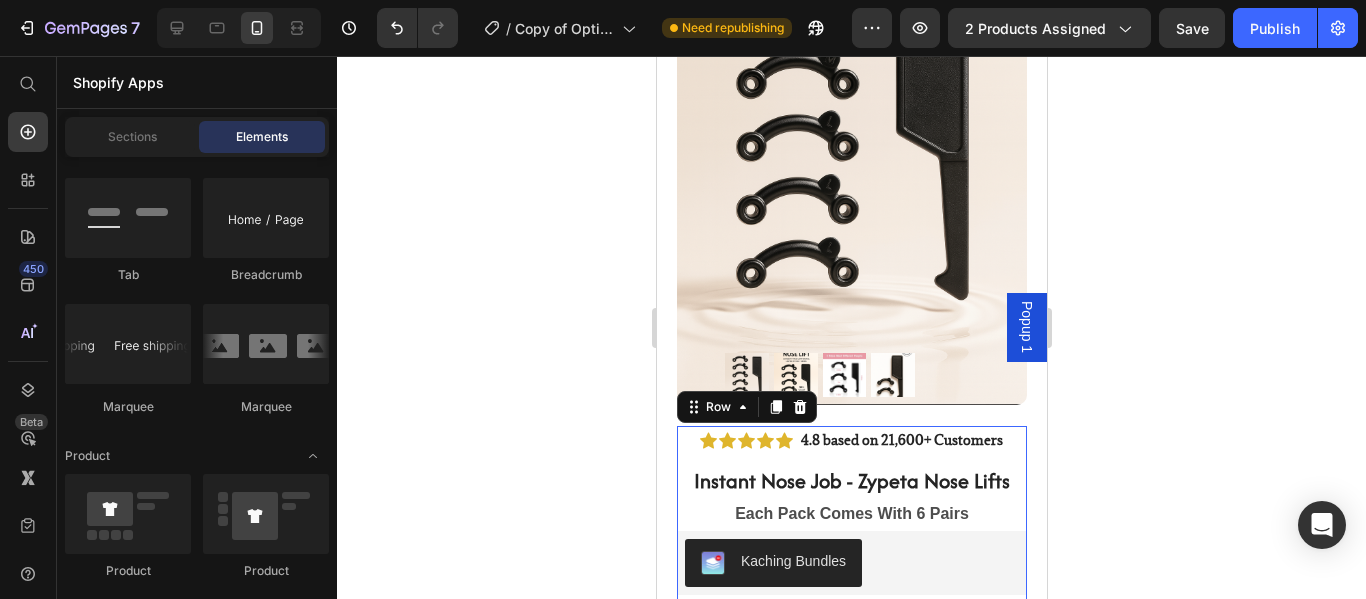 click on "Each Pack Comes With 6 Pairs" at bounding box center [851, 514] 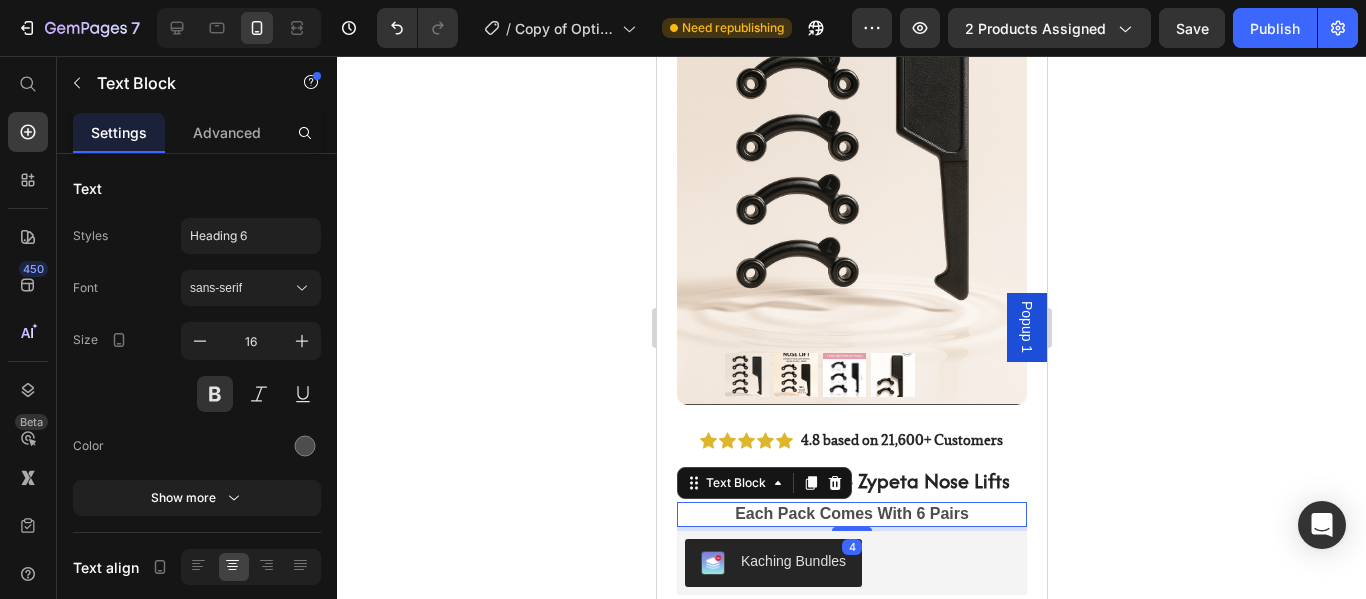 click on "Each Pack Comes With 6 Pairs" at bounding box center (851, 514) 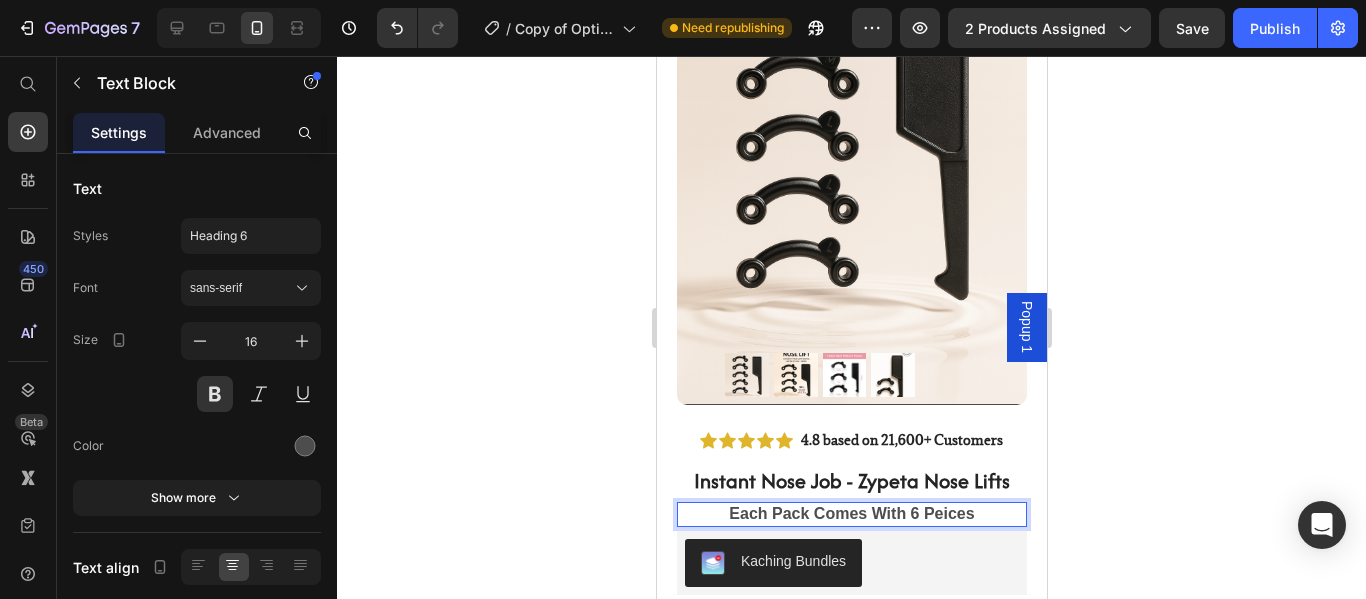 click on "Each Pack Comes With 6 Peices" at bounding box center [851, 514] 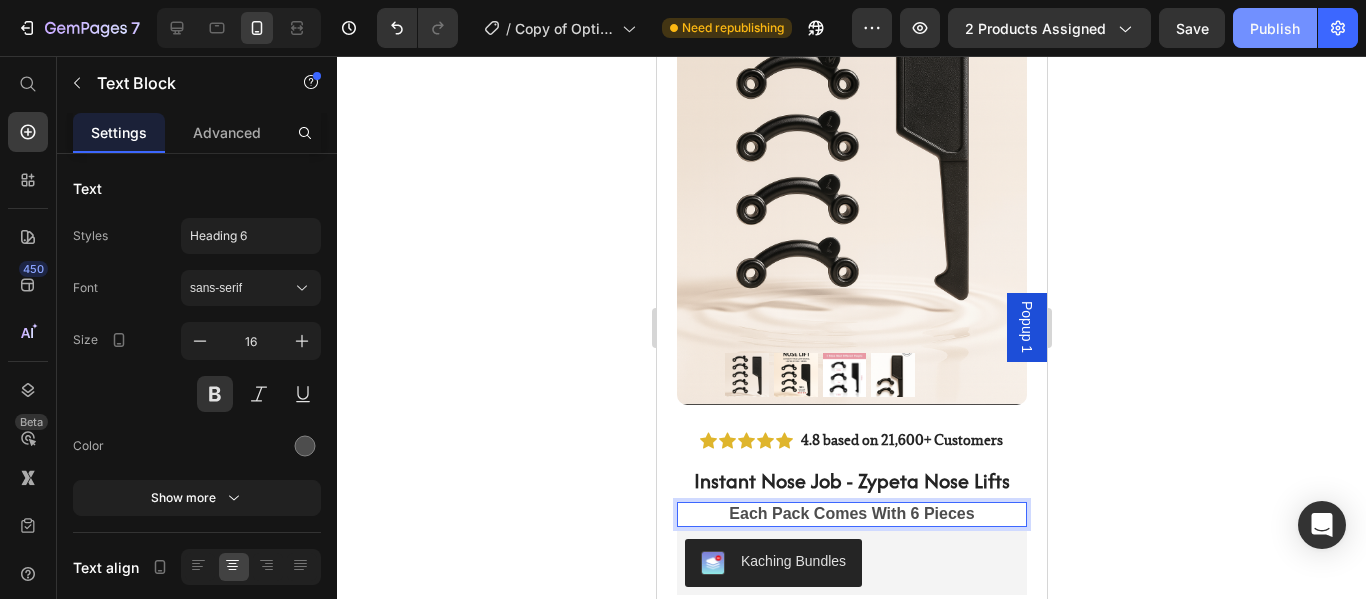 click on "Publish" at bounding box center [1275, 28] 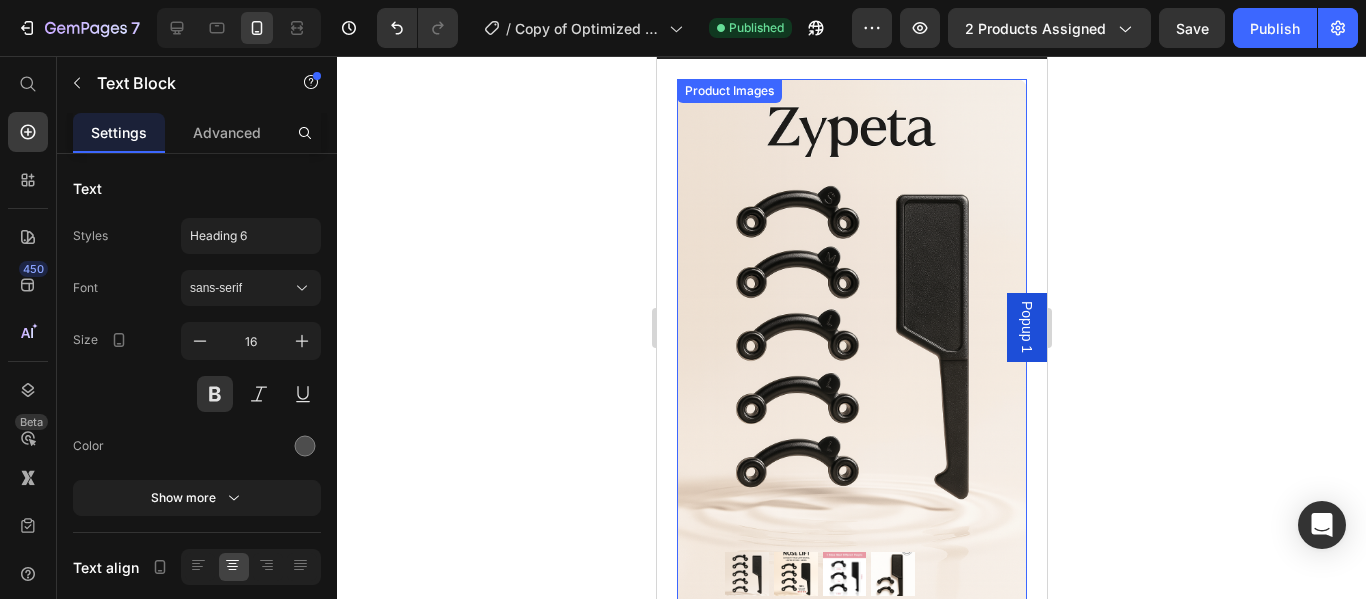 scroll, scrollTop: 0, scrollLeft: 0, axis: both 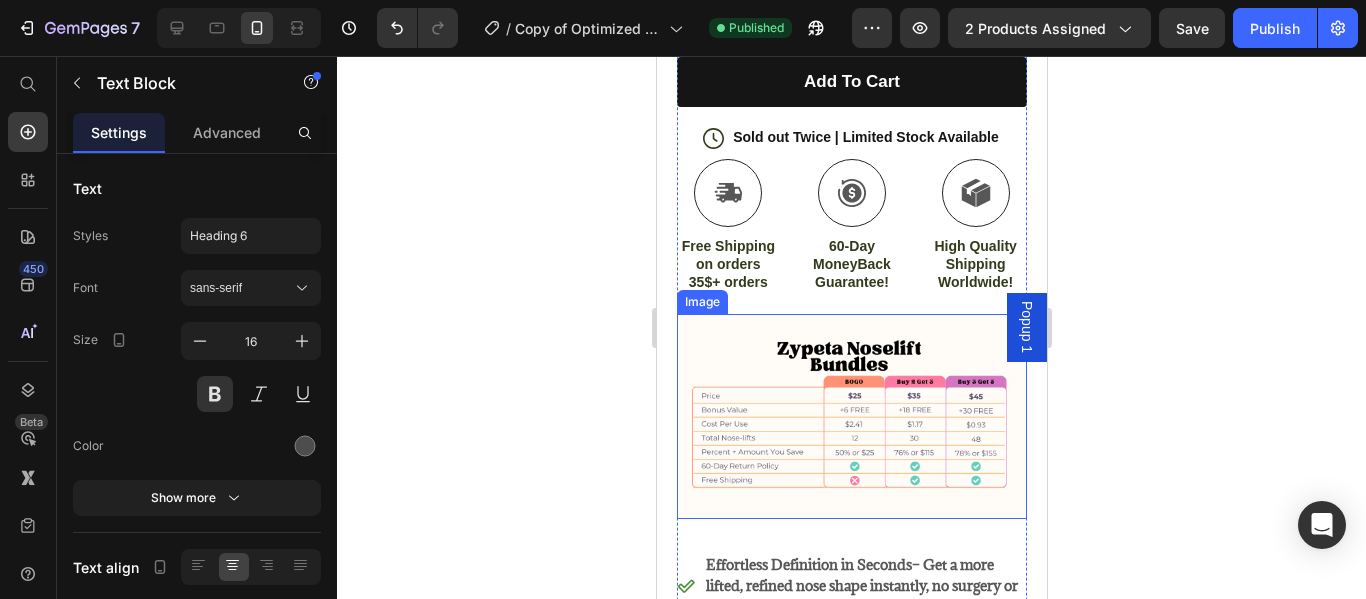click at bounding box center [851, 416] 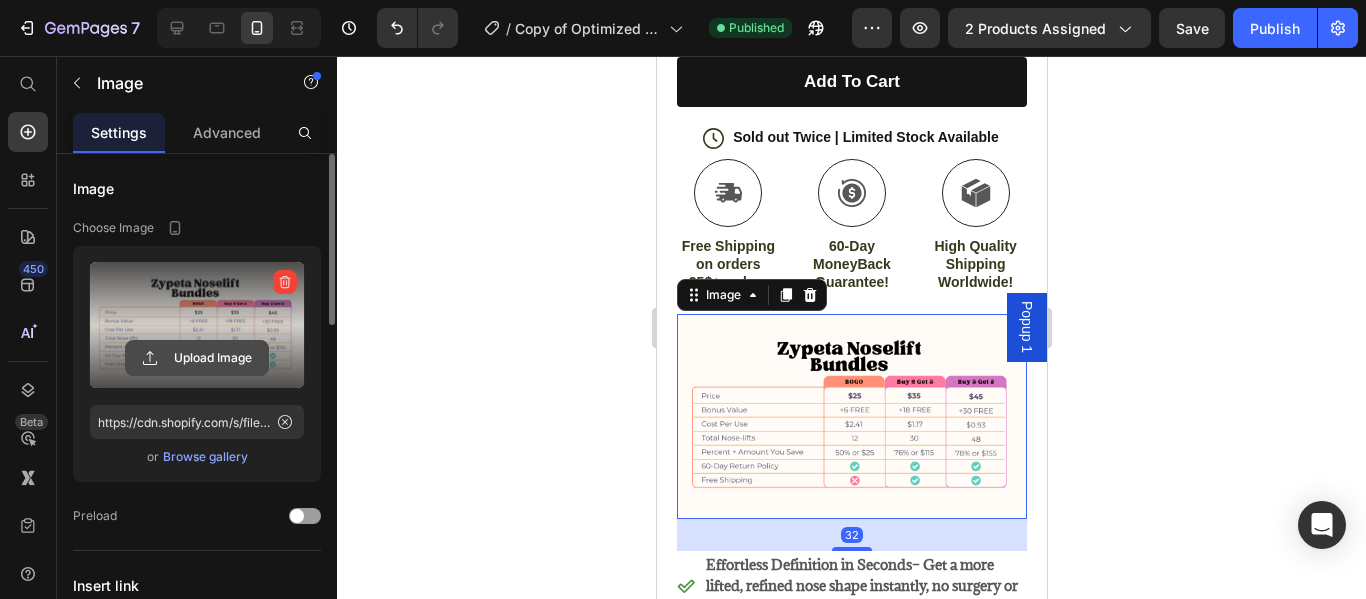 click 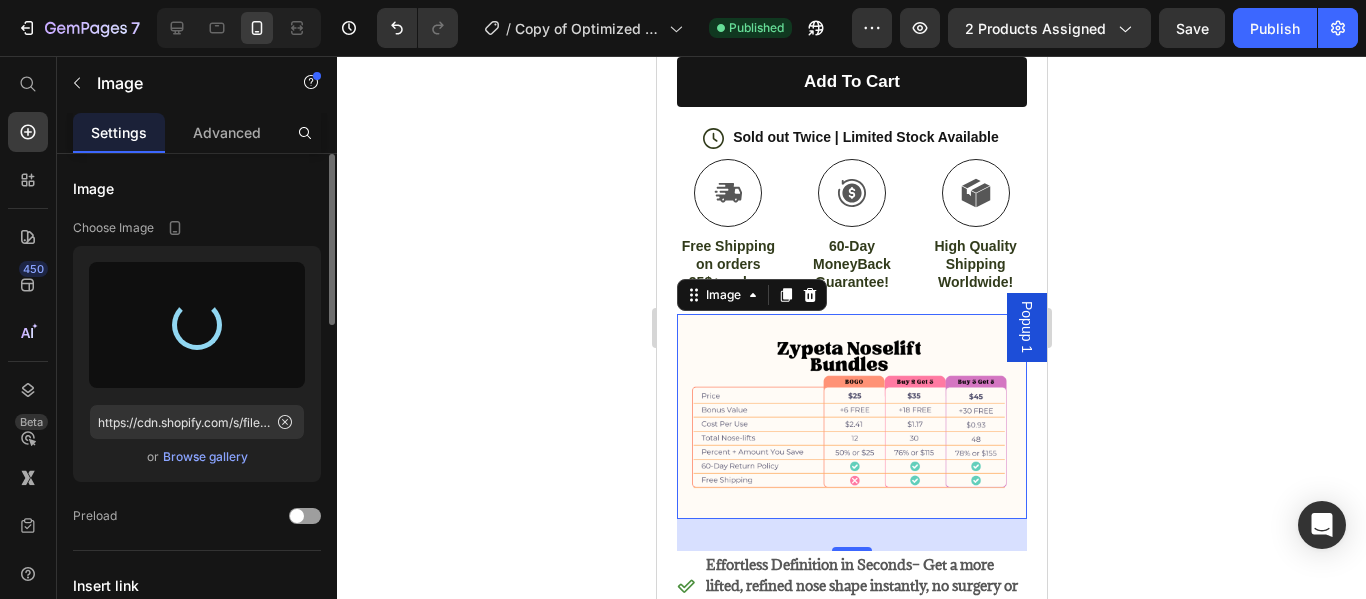type on "https://cdn.shopify.com/s/files/1/0616/1016/4287/files/gempages_573168530048943329-ea6e6805-310e-4a40-8f8a-8385895d080e.png" 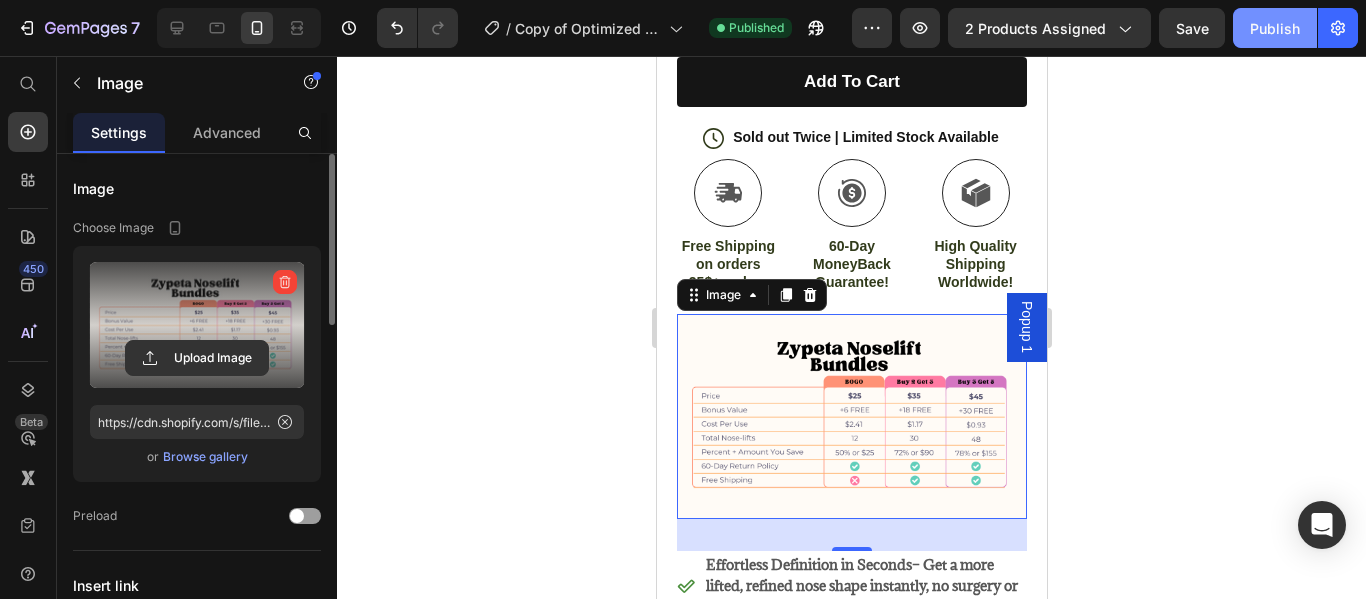 click on "Publish" at bounding box center [1275, 28] 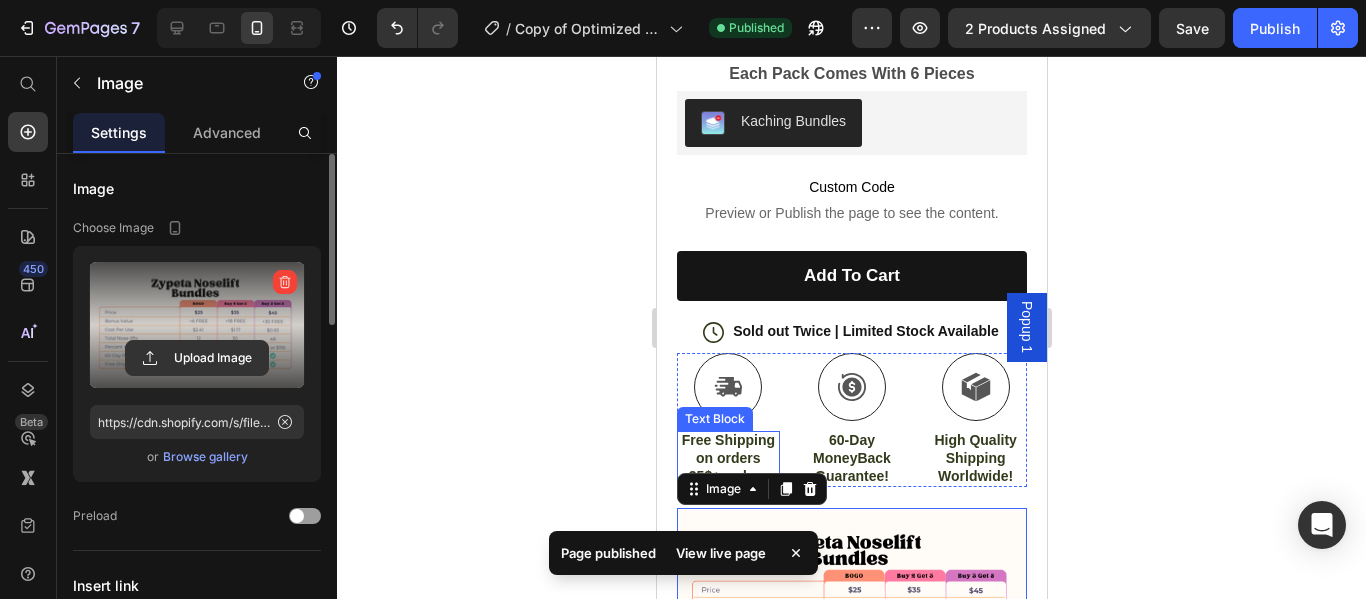 scroll, scrollTop: 0, scrollLeft: 0, axis: both 